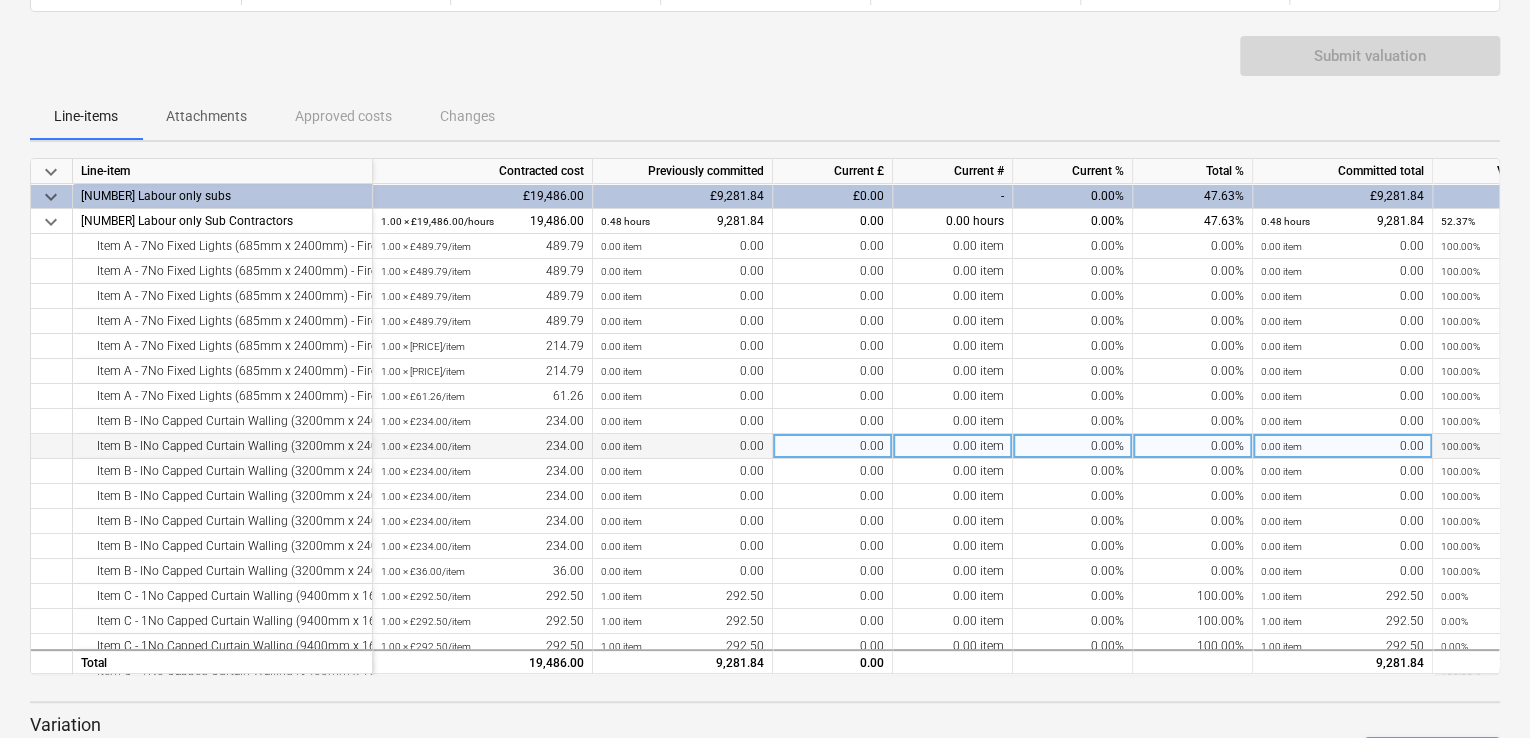 scroll, scrollTop: 160, scrollLeft: 0, axis: vertical 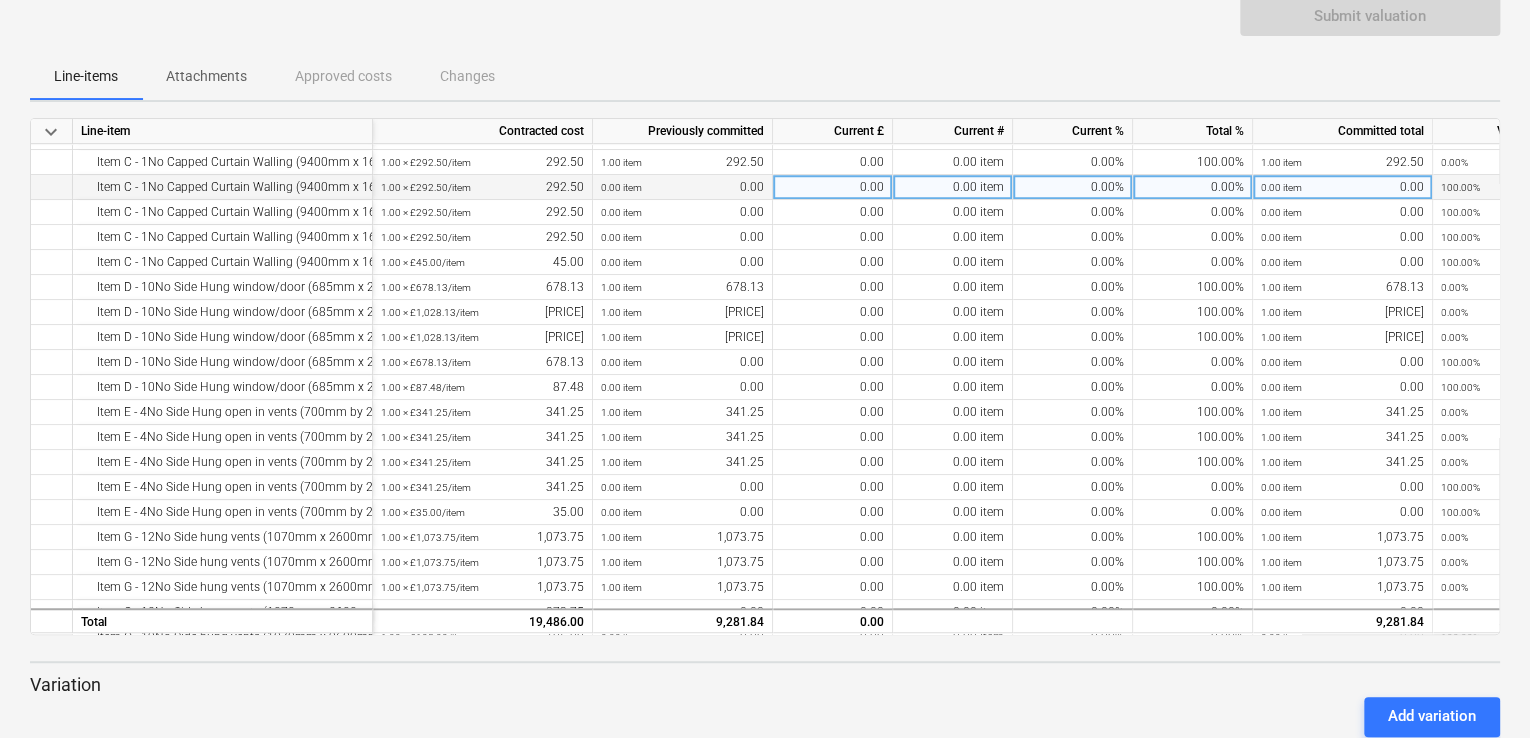 click on "0.00%" at bounding box center (1193, 187) 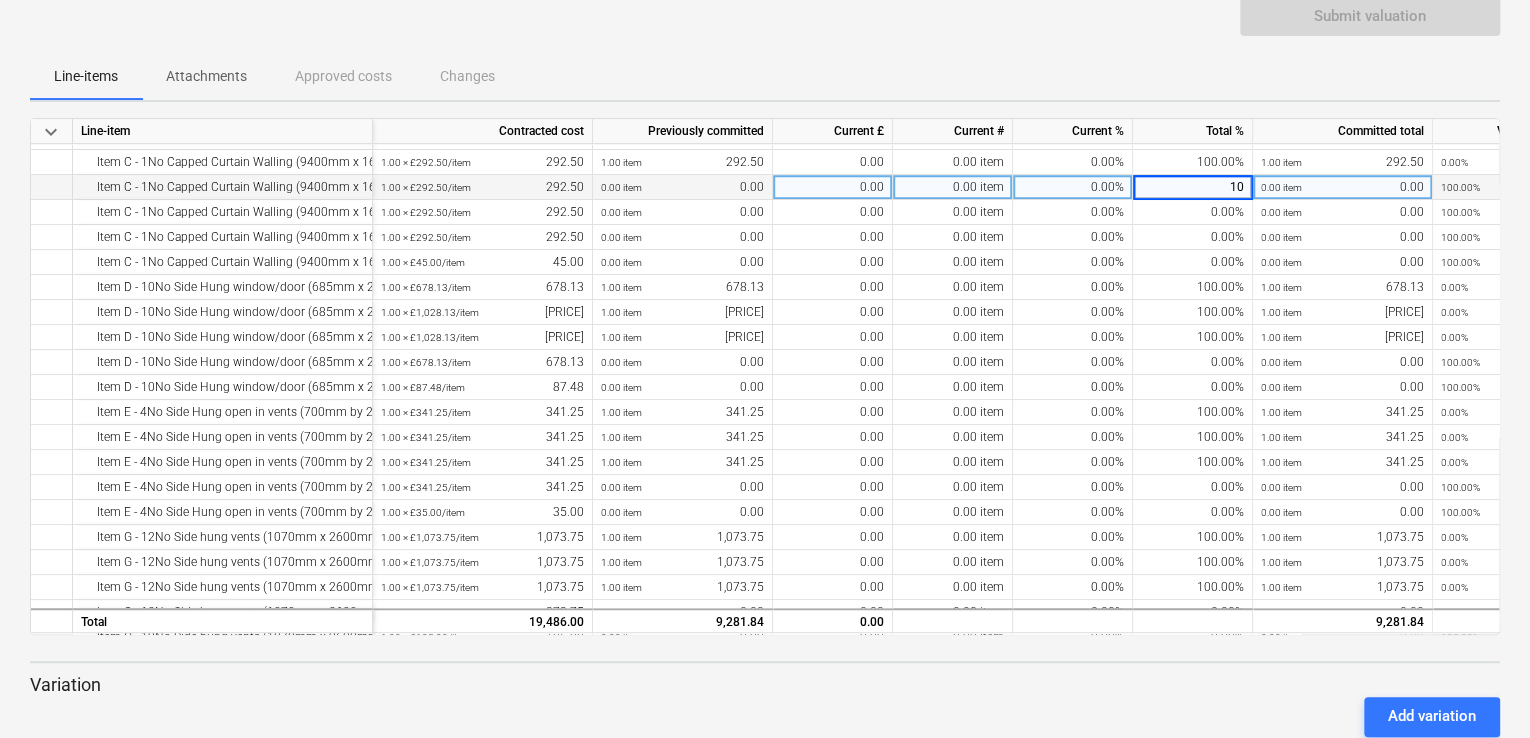 type on "100" 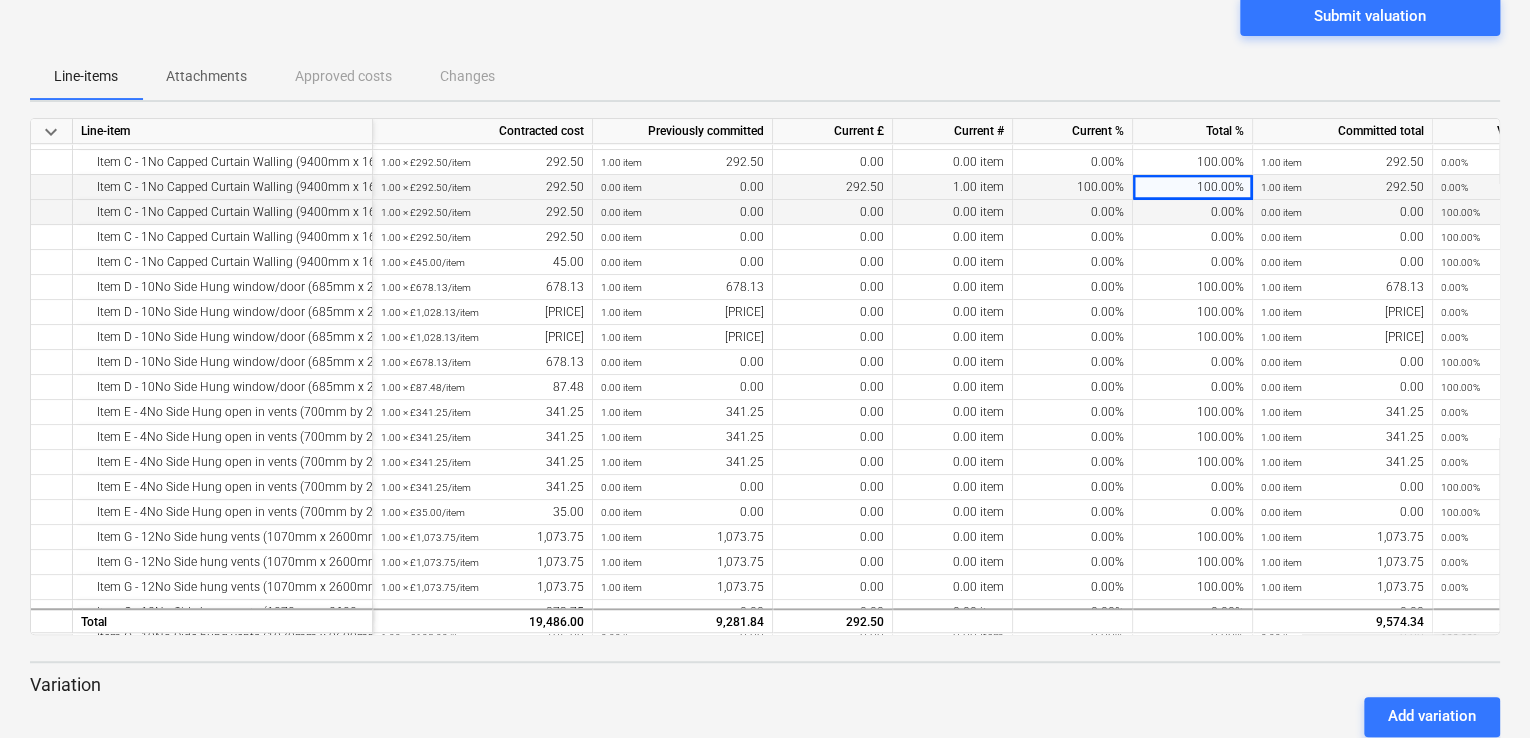 click on "0.00%" at bounding box center (1193, 212) 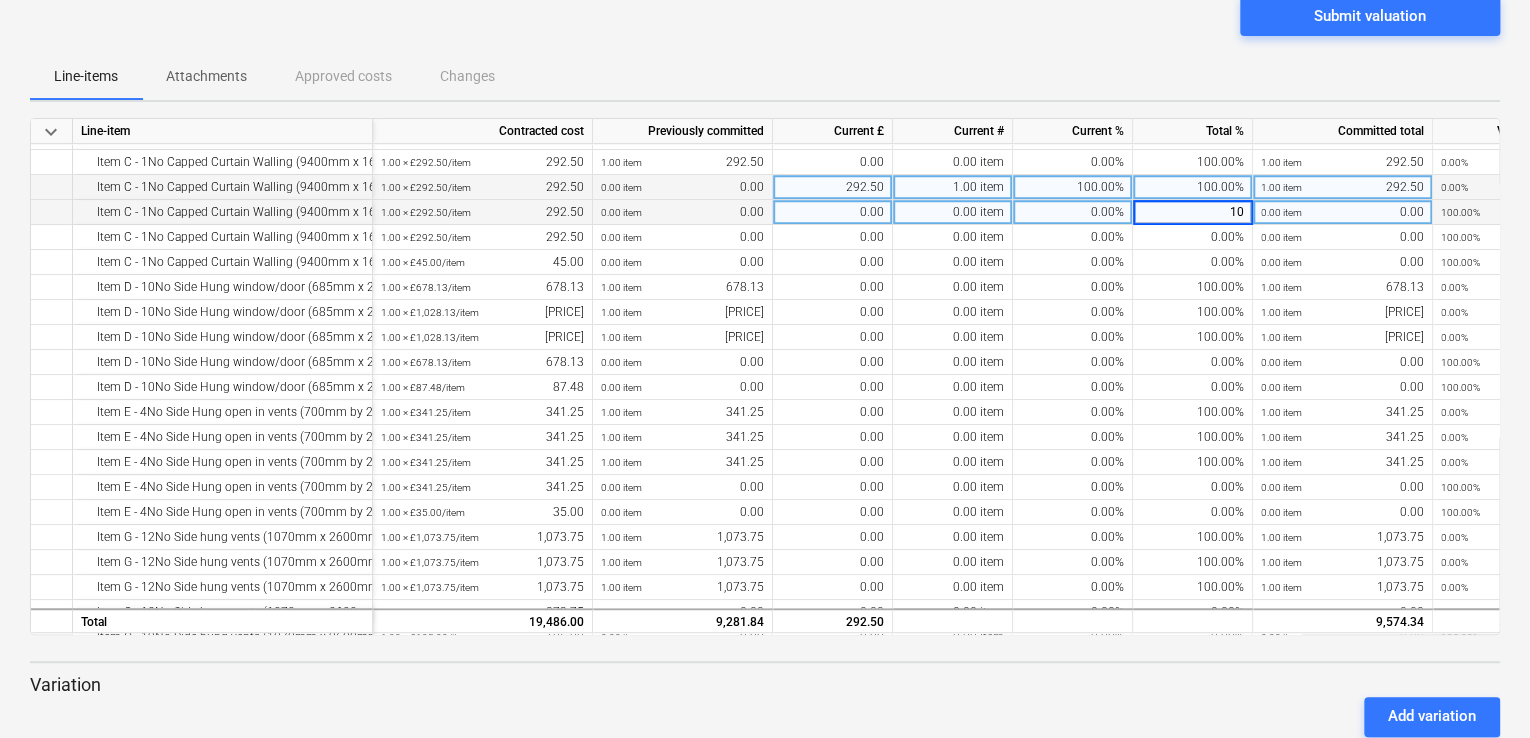 type on "100" 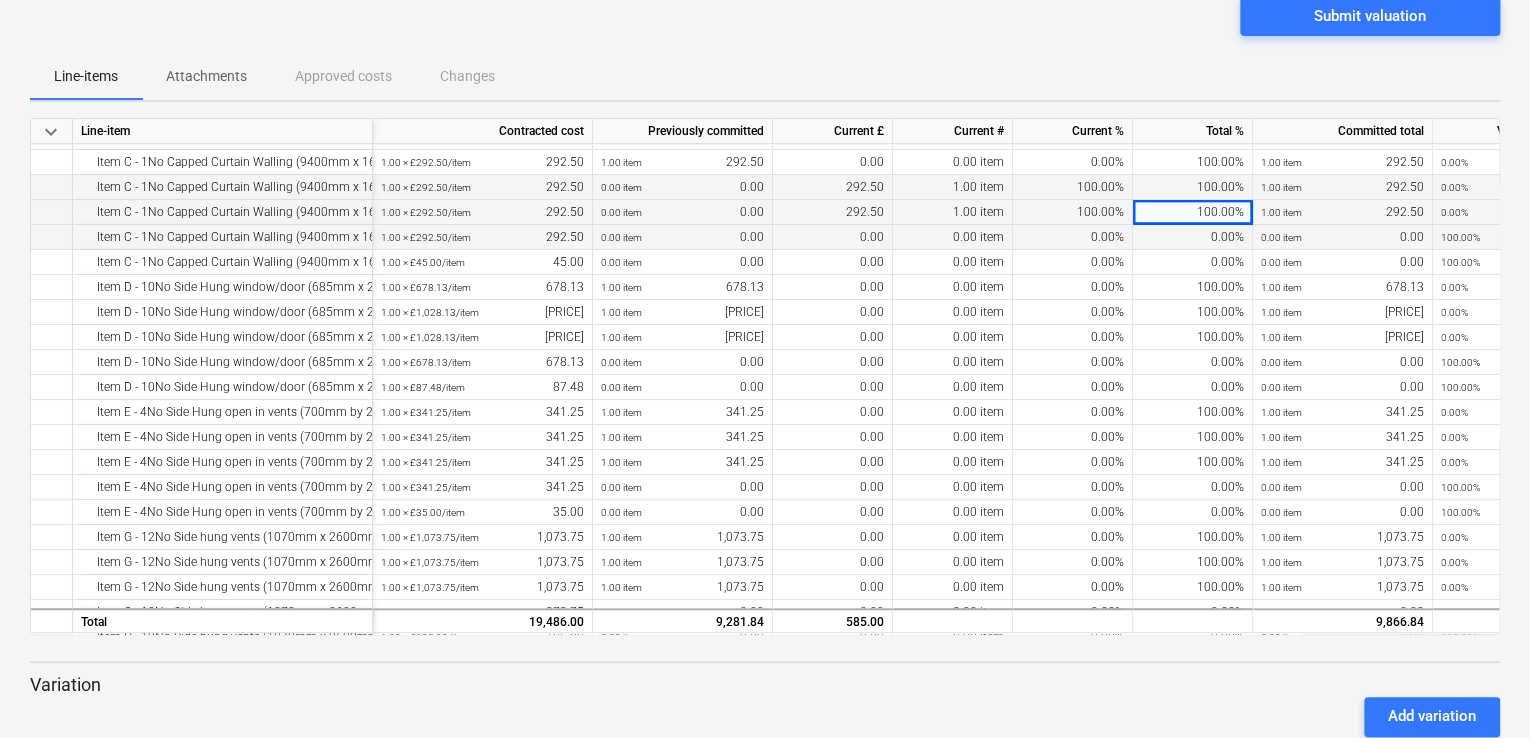 click on "0.00%" at bounding box center [1193, 237] 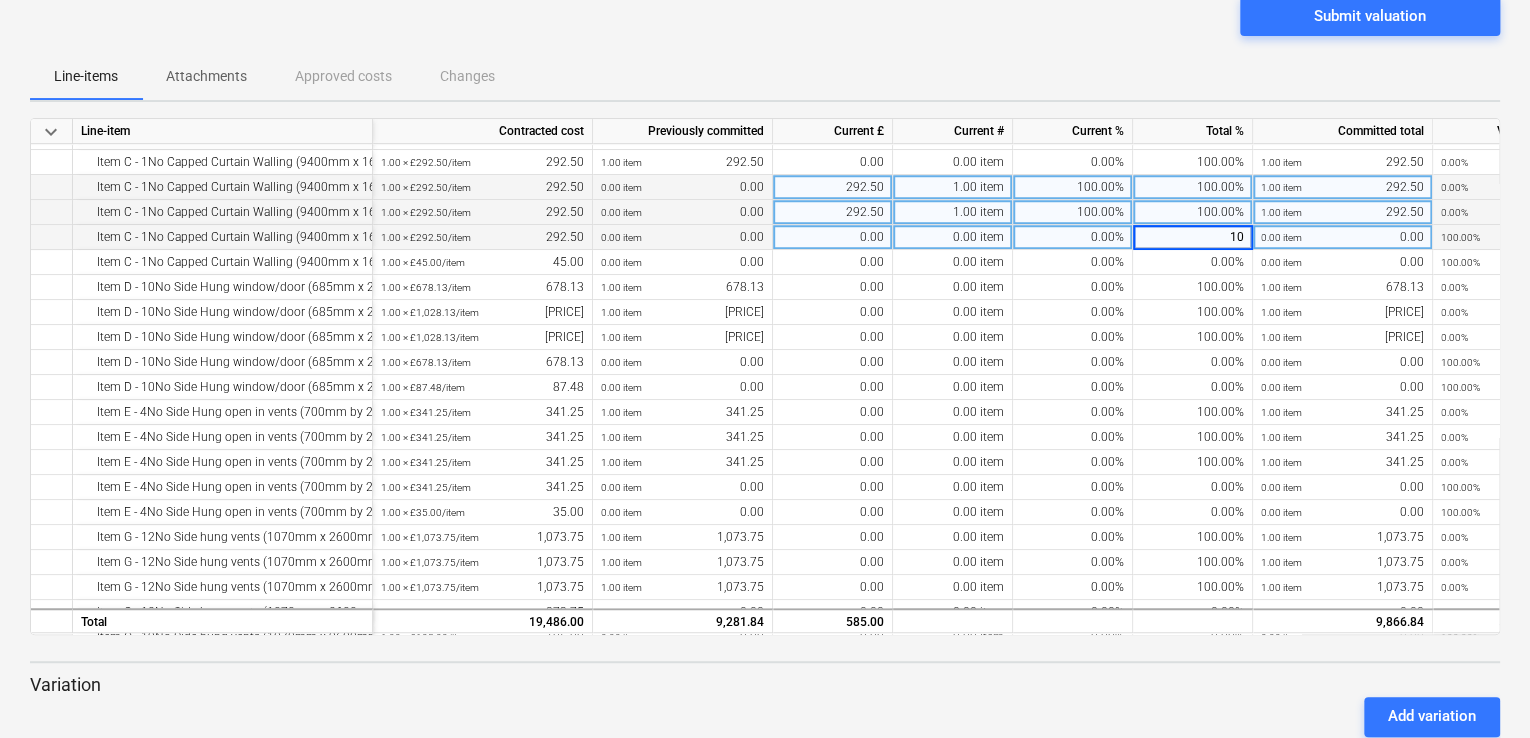 type on "100" 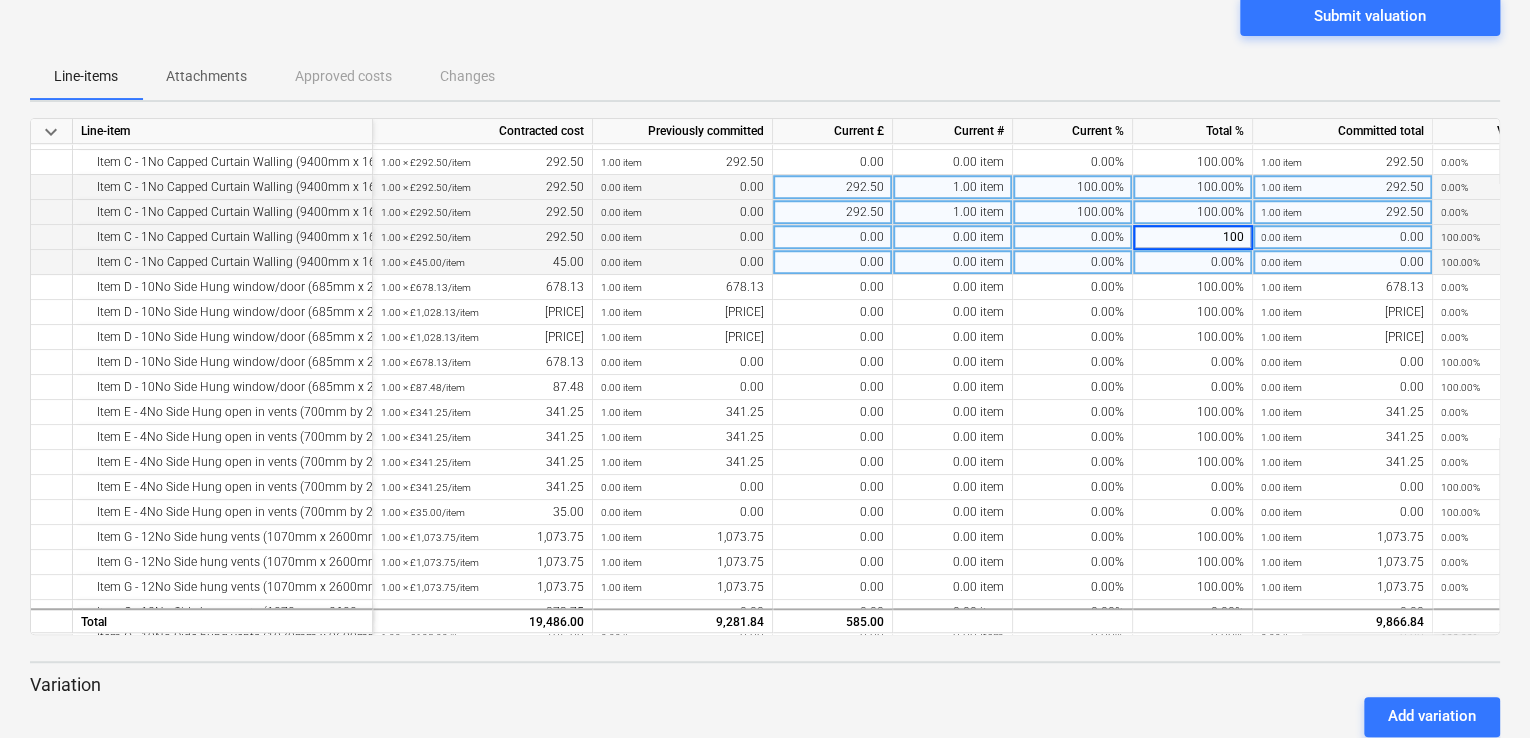 click on "0.00%" at bounding box center (1193, 262) 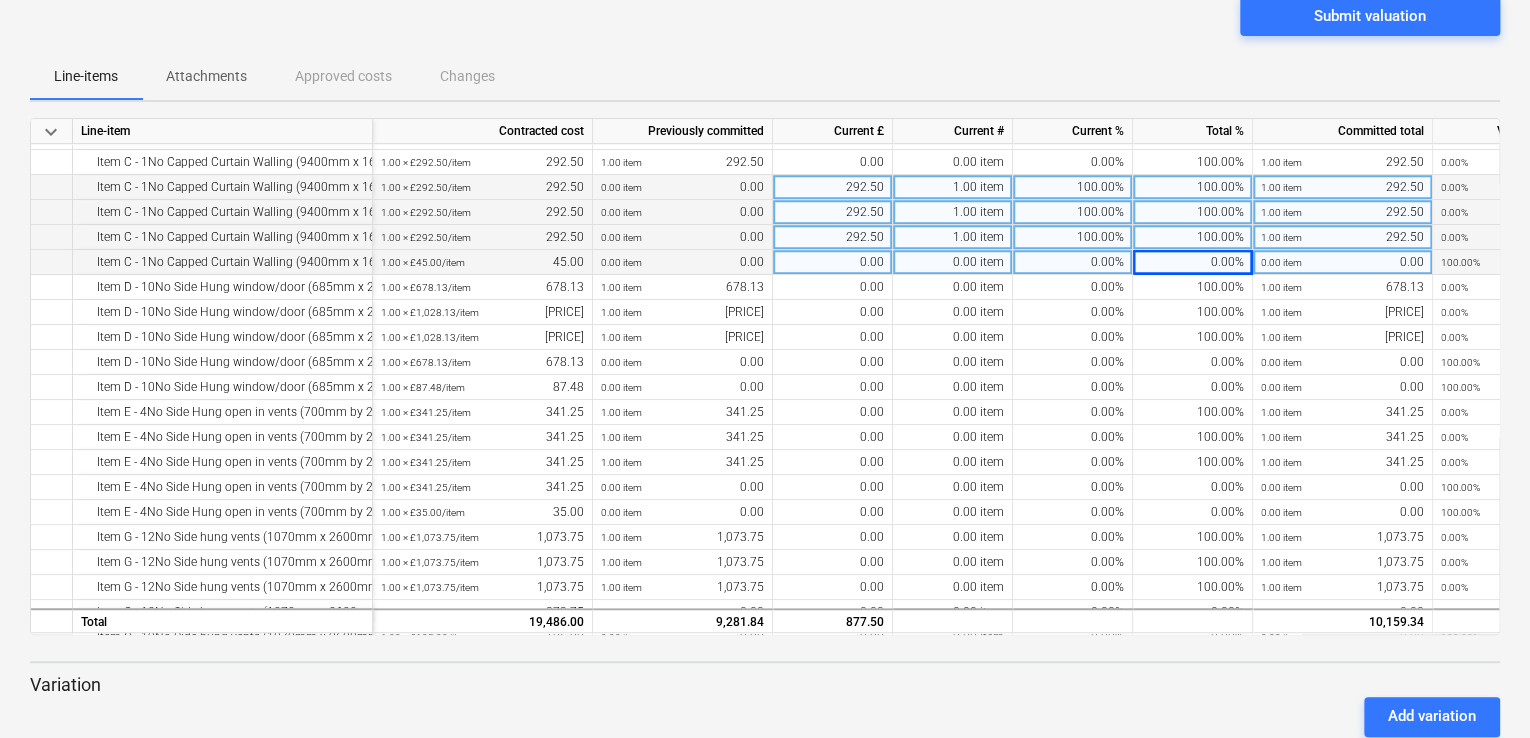 click on "Item C - 1No Capped Curtain Walling (9400mm x 1600mm) - Snagging/Handover to Vitrine Glazing (2.5%)" at bounding box center (222, 262) 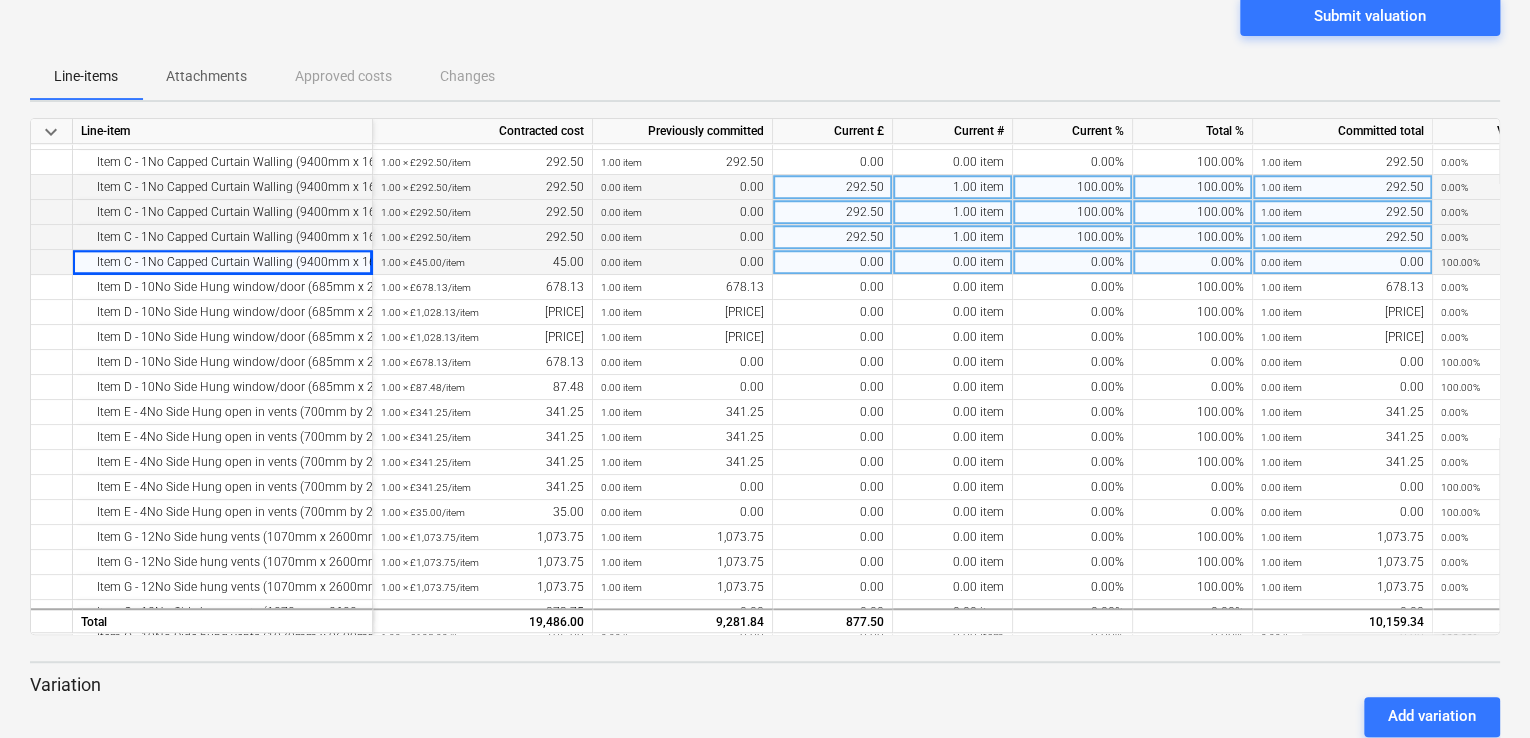 drag, startPoint x: 371, startPoint y: 258, endPoint x: 361, endPoint y: 251, distance: 12.206555 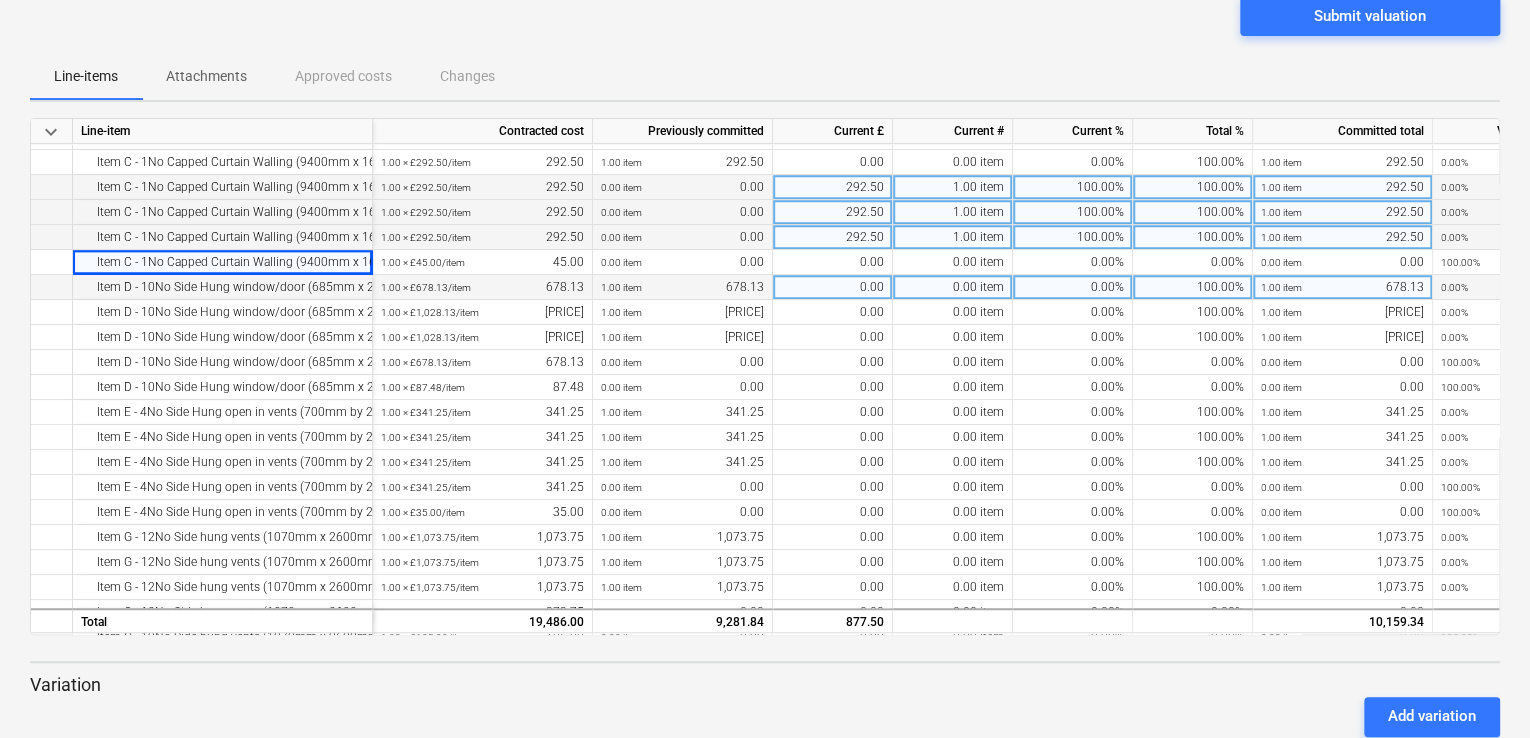 click on "Item D - 10No Side Hung window/door (685mm x 2400mm) - EPDM" at bounding box center (222, 287) 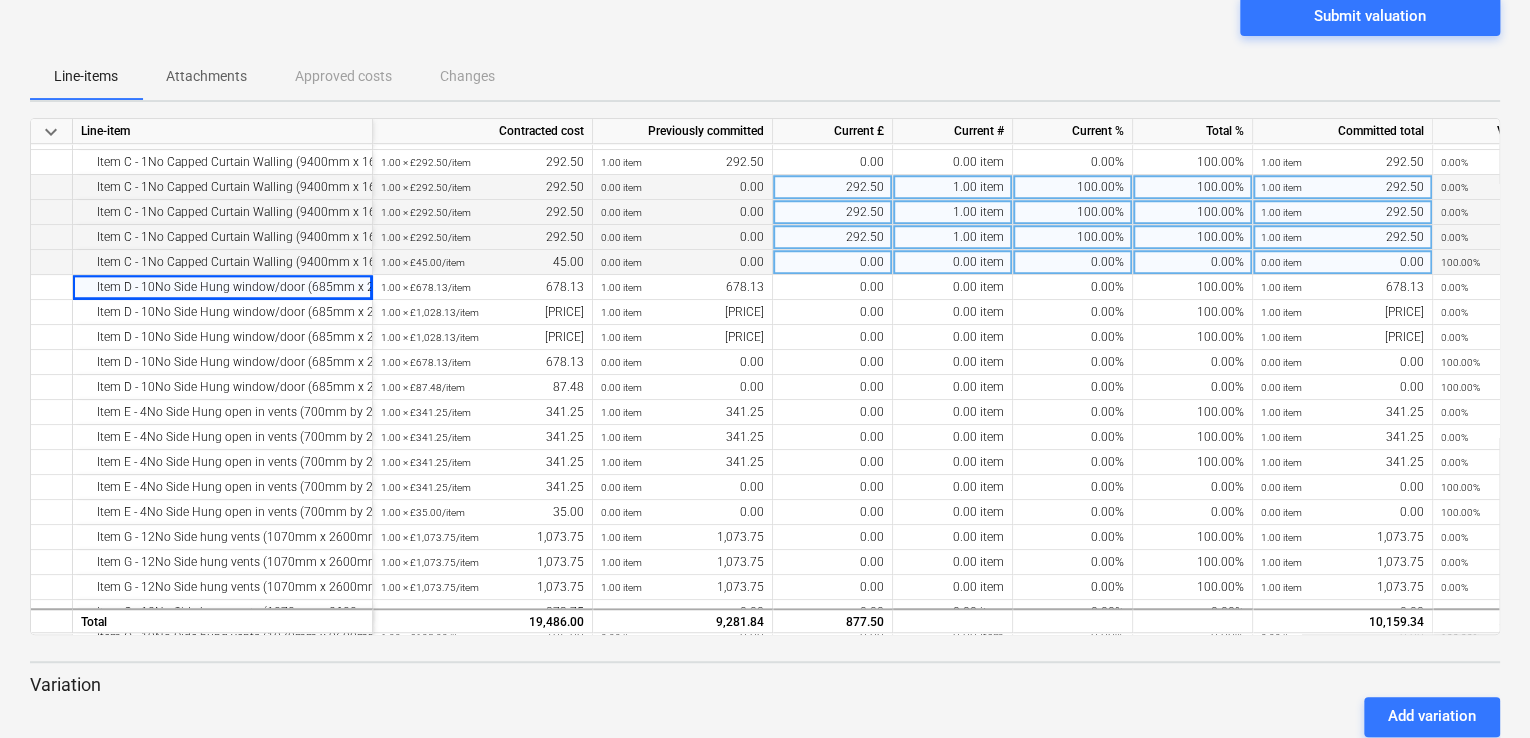 click on "Item C - 1No Capped Curtain Walling (9400mm x 1600mm) - Snagging/Handover to Vitrine Glazing (2.5%)" at bounding box center (222, 262) 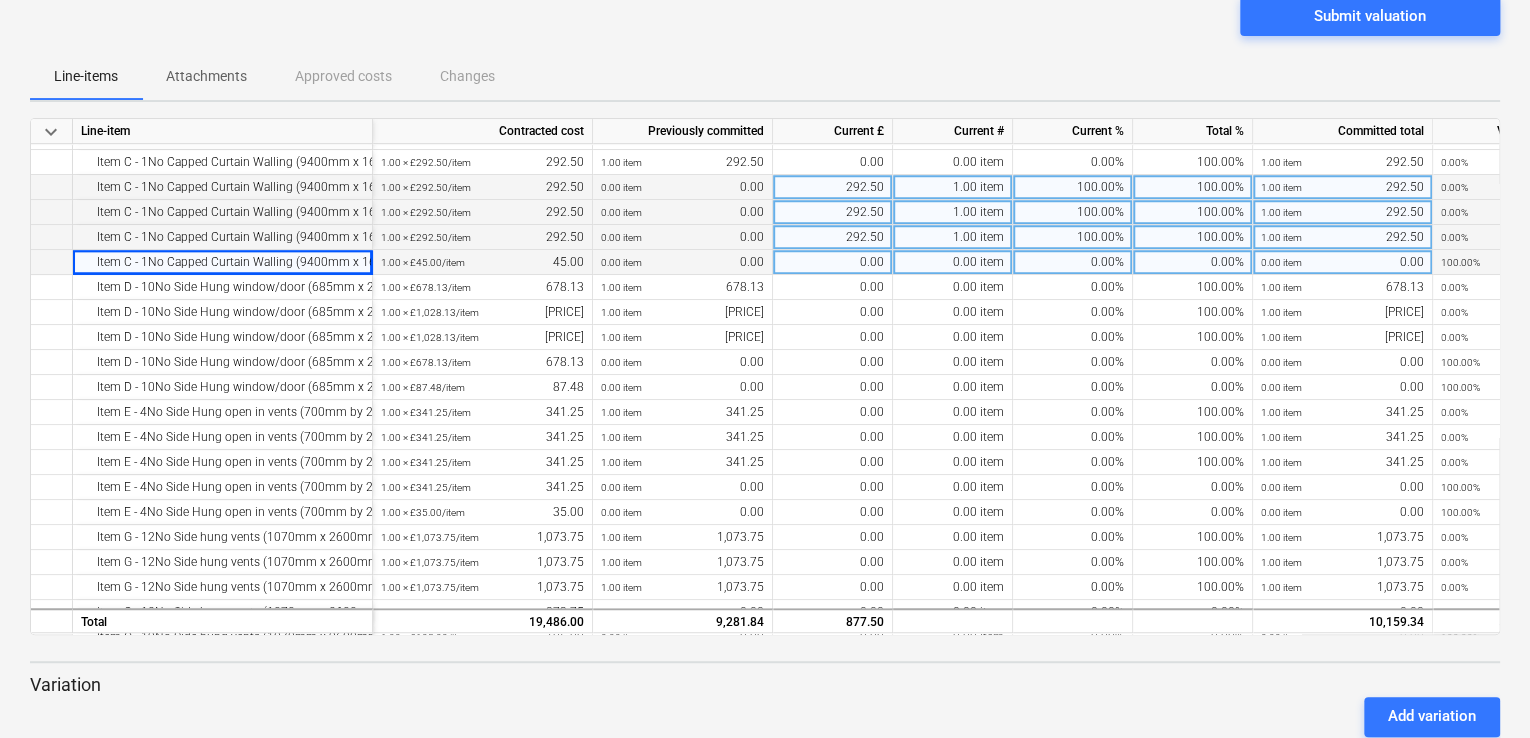 click on "0.00%" at bounding box center (1193, 262) 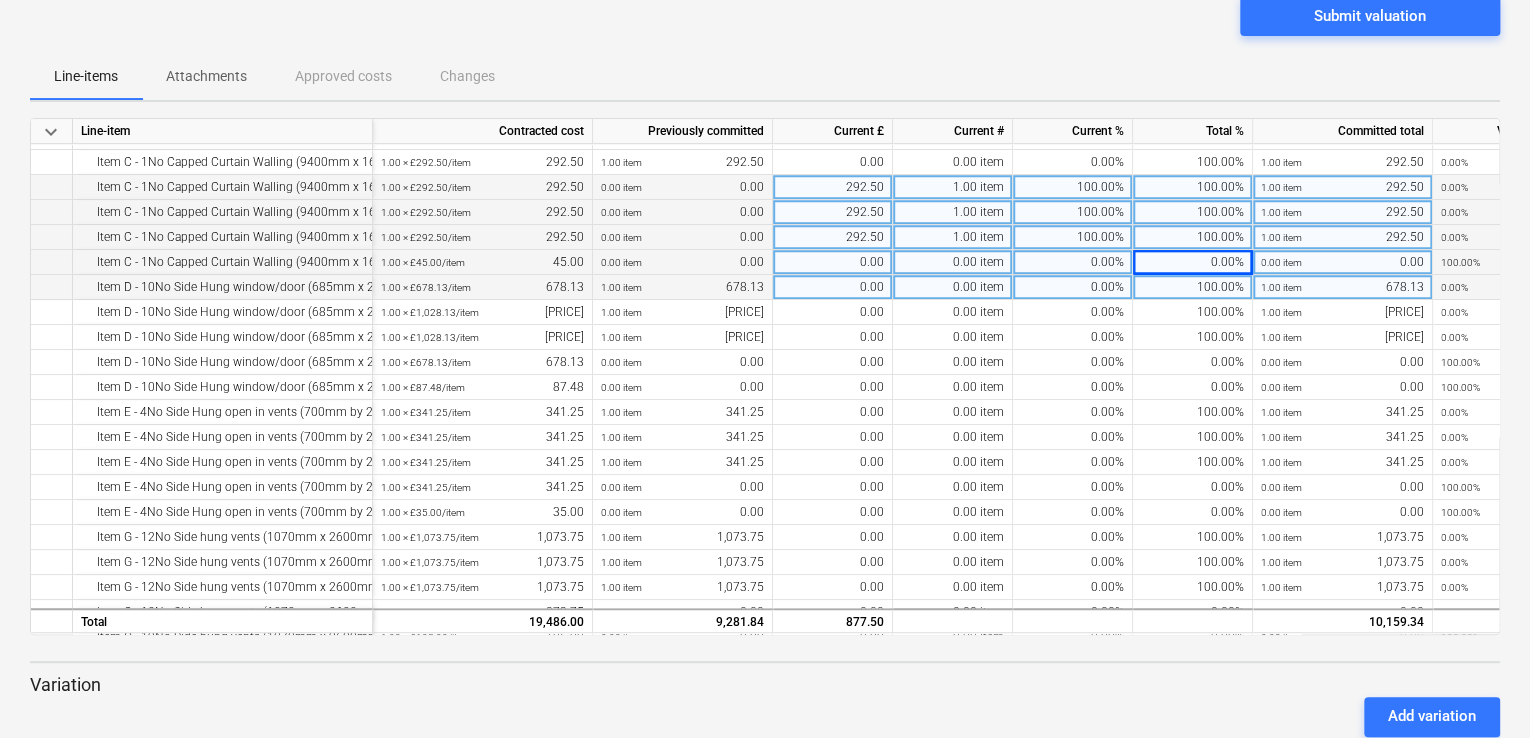 click on "100.00%" at bounding box center [1193, 287] 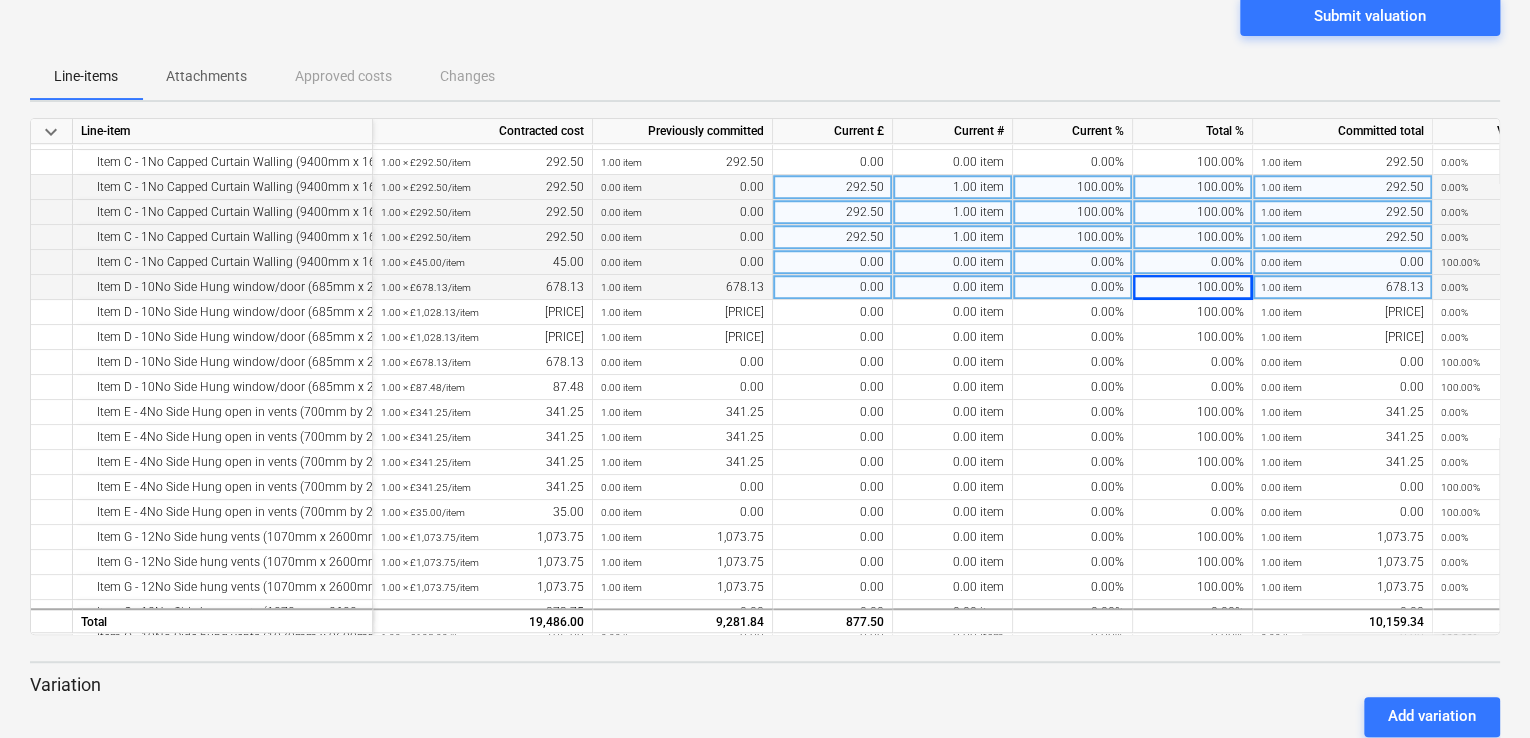 click on "keyboard_arrow_down Status Confirmed at Company Contract name Commit as Date Current valuation Draft - Vitrine Glazing a division of Fiducia Interiors Ltd Re_ Surrey Quays Station Price.msg Nani Construction Ltd 06/30/2025 Press the down arrow key to interact with the calendar and
select a date. Press the question mark key to get the keyboard shortcuts for changing dates. - 07/31/2025 Press the down arrow key to interact with the calendar and
select a date. Press the question mark key to get the keyboard shortcuts for changing dates. £877.50 Please wait Submit valuation Line-items Attachments Approved costs Changes keyboard_arrow_down Line-item Contracted cost Previously committed Current £ Current # Current % Total % Committed total Valuation remaining  Item B - lNo Capped Curtain Walling  (3200mm x 2400mm) - Fire Rated - Sills, Closure Panel, Pressings & Capping's  1.00   ×   £234.00 / item 234.00 0.00   item 0.00 0.00 0.00   item 0.00% 0.00% 0.00   item 0.00 100.00% 234.00 1.00   ×   / item" at bounding box center (765, 570) 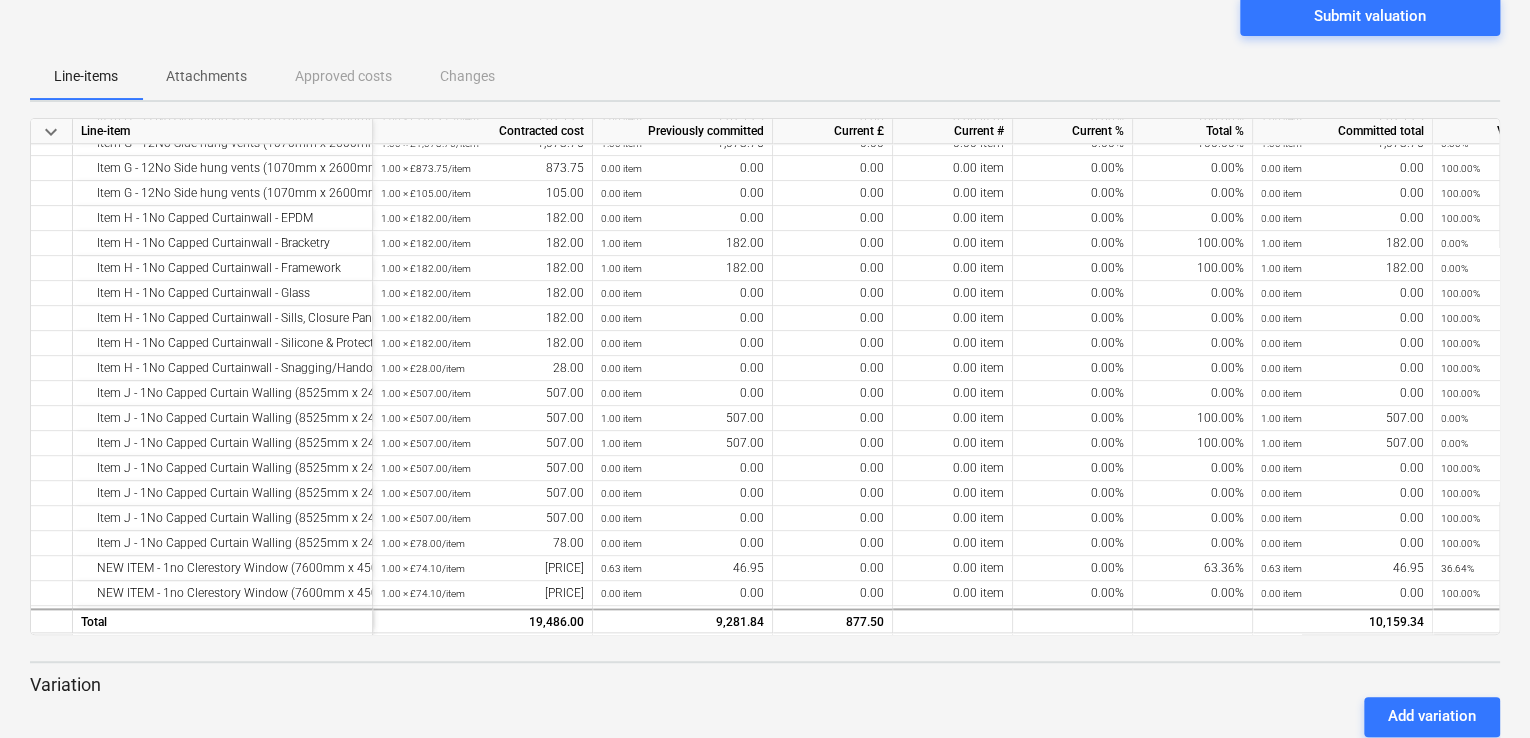 scroll, scrollTop: 1016, scrollLeft: 0, axis: vertical 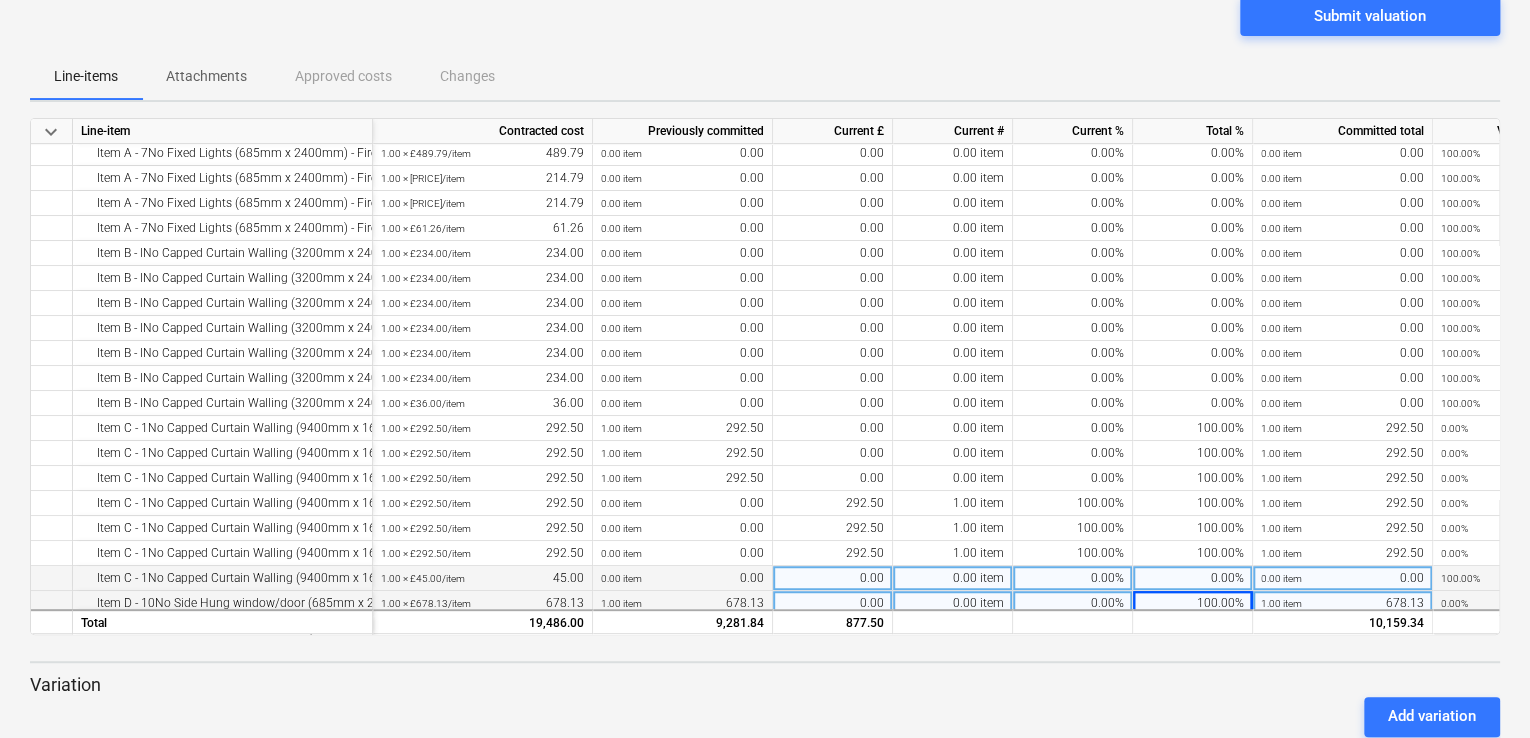 click on "0.00%" at bounding box center (1073, 578) 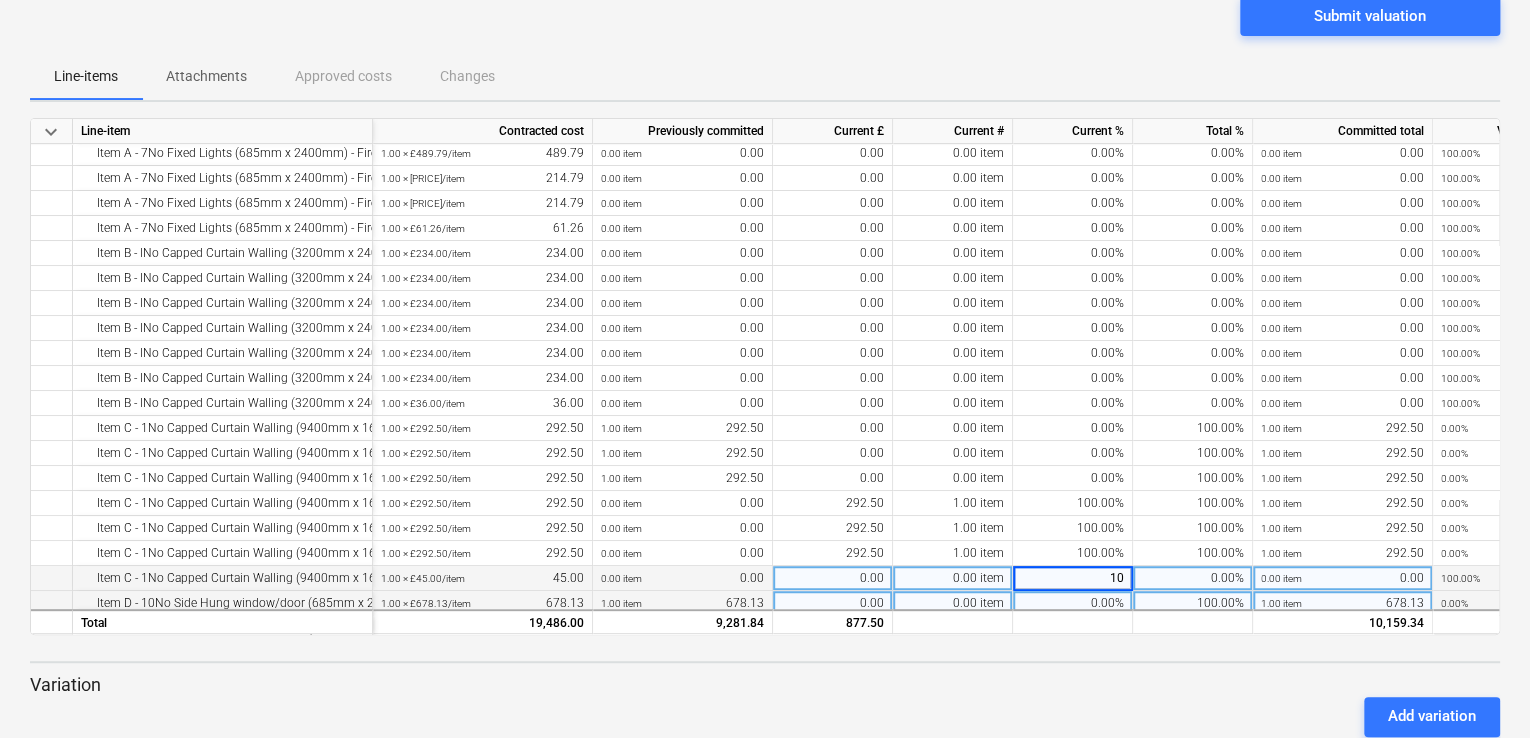type on "100" 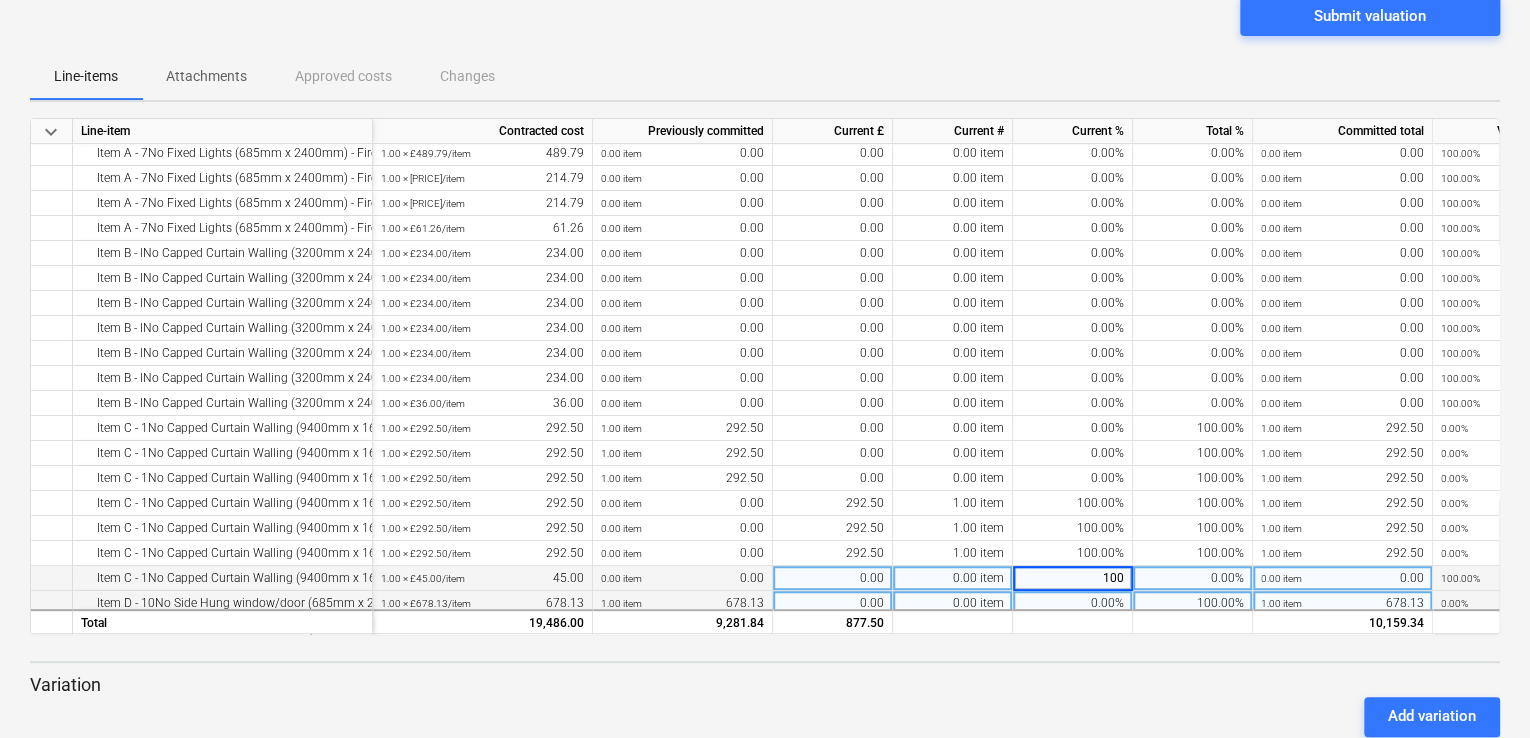 click on "0.00%" at bounding box center [1073, 603] 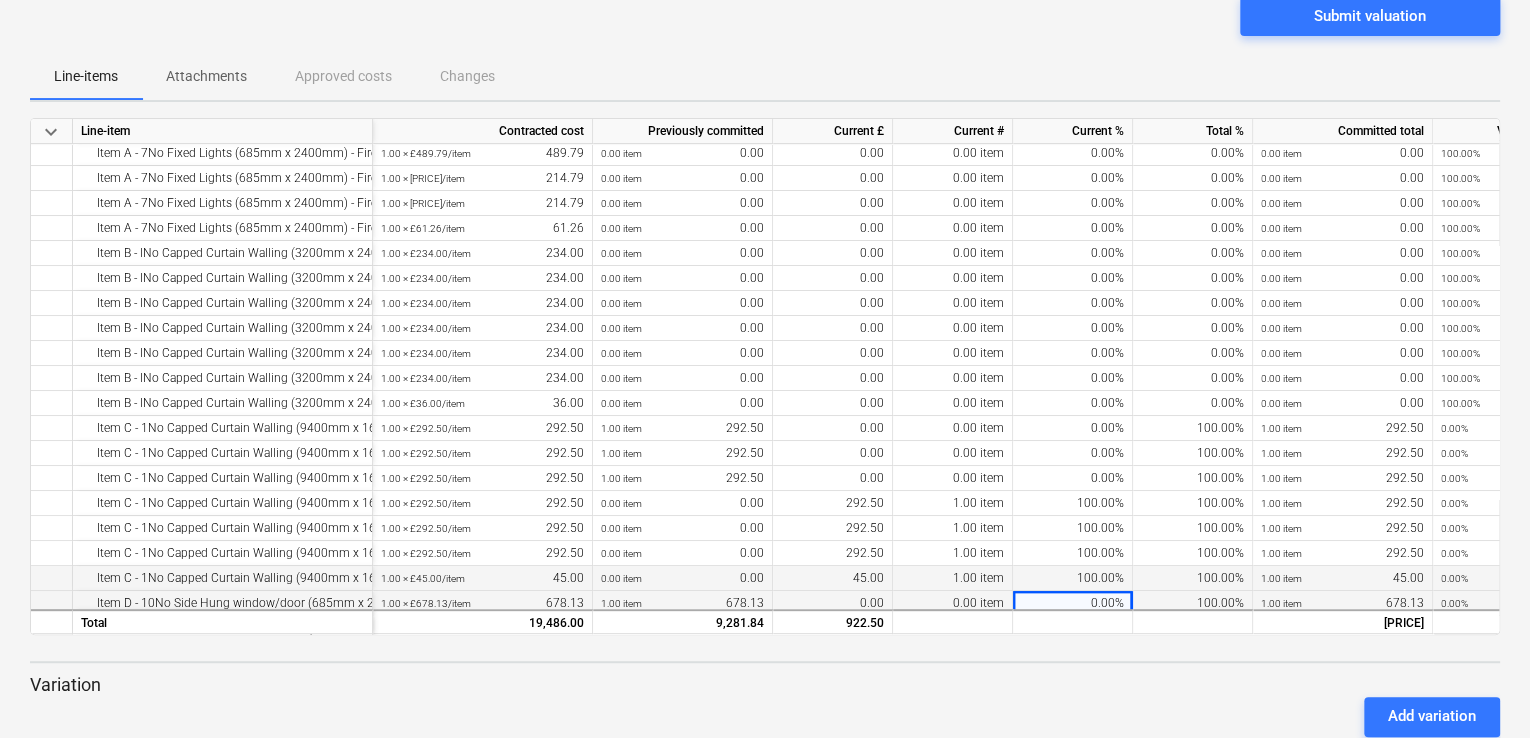 scroll, scrollTop: 142, scrollLeft: 0, axis: vertical 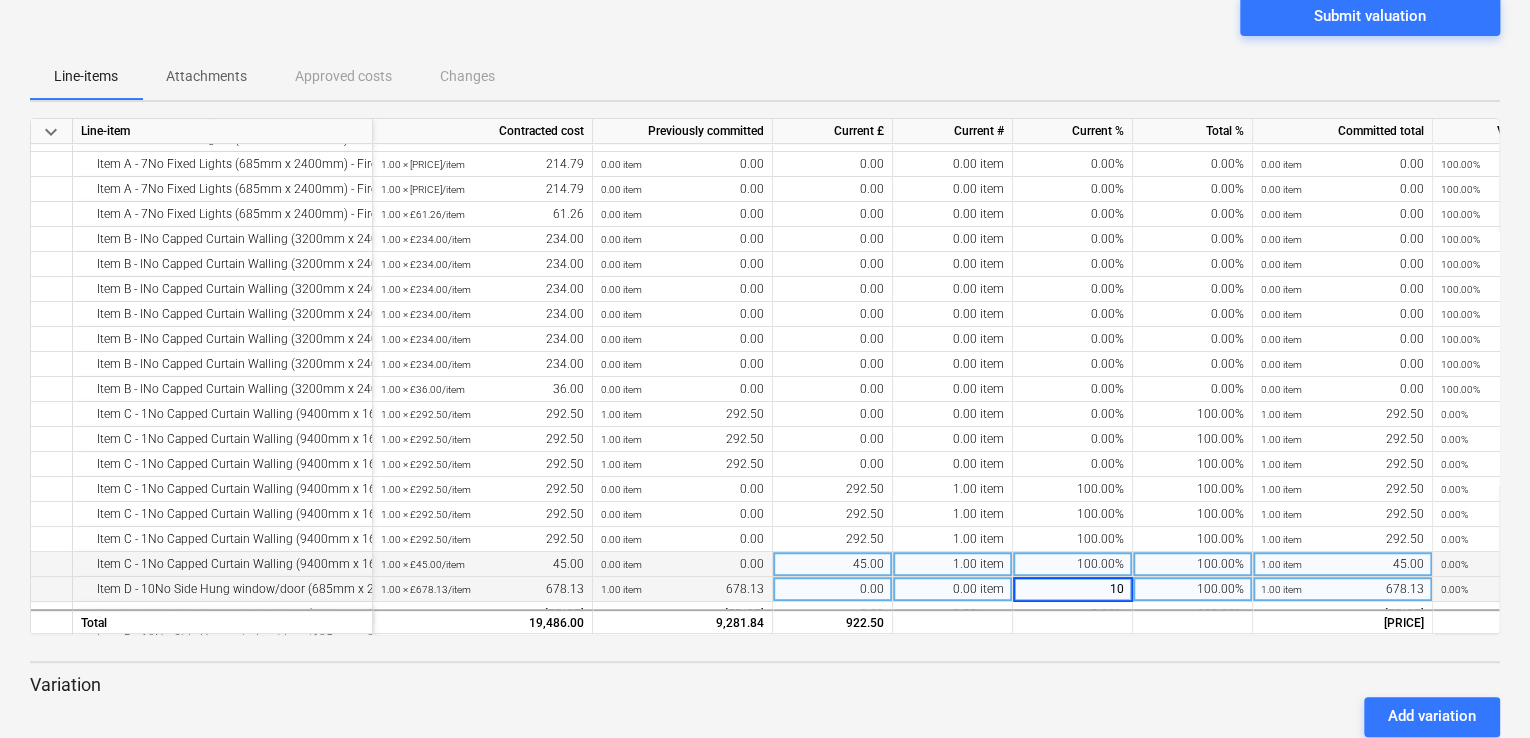 type on "100" 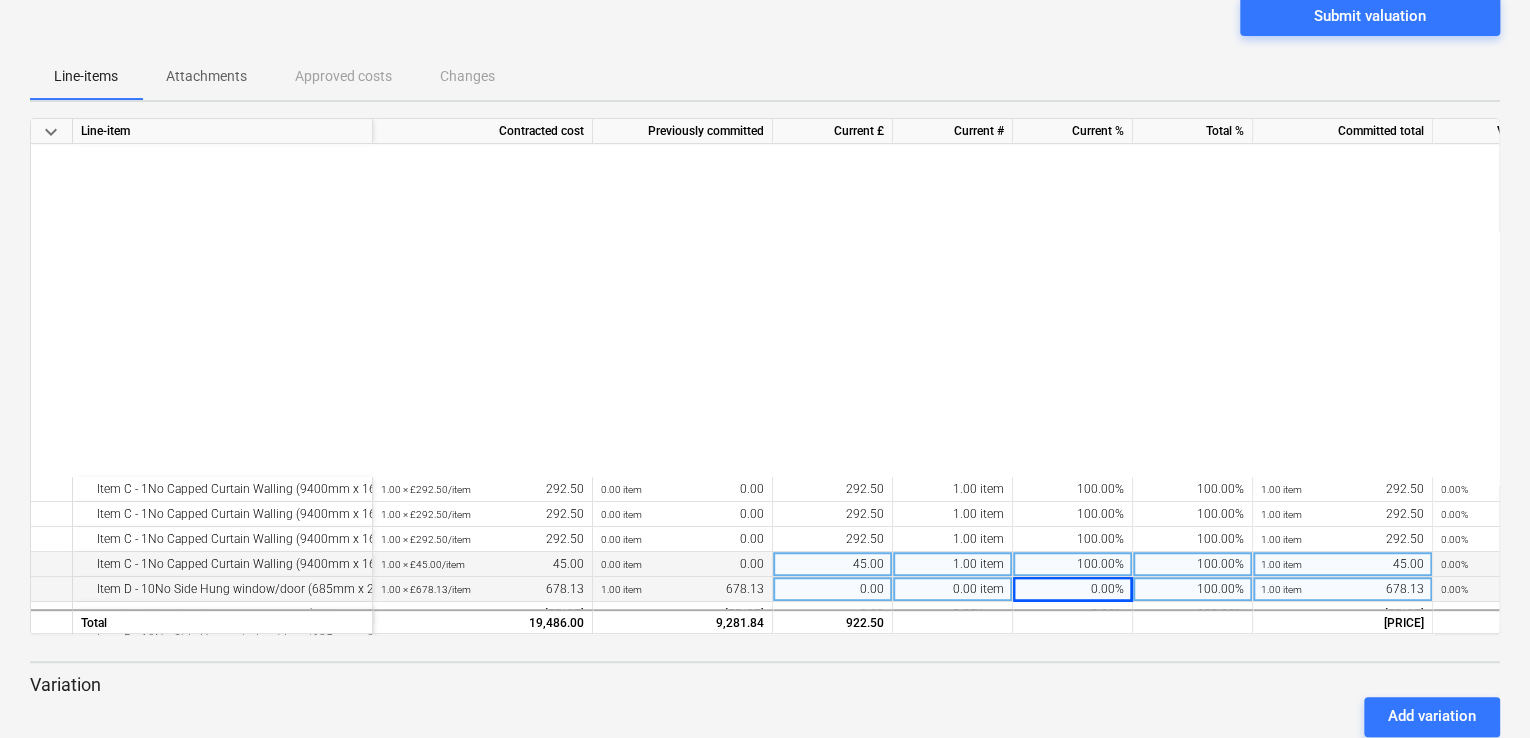 scroll, scrollTop: 586, scrollLeft: 0, axis: vertical 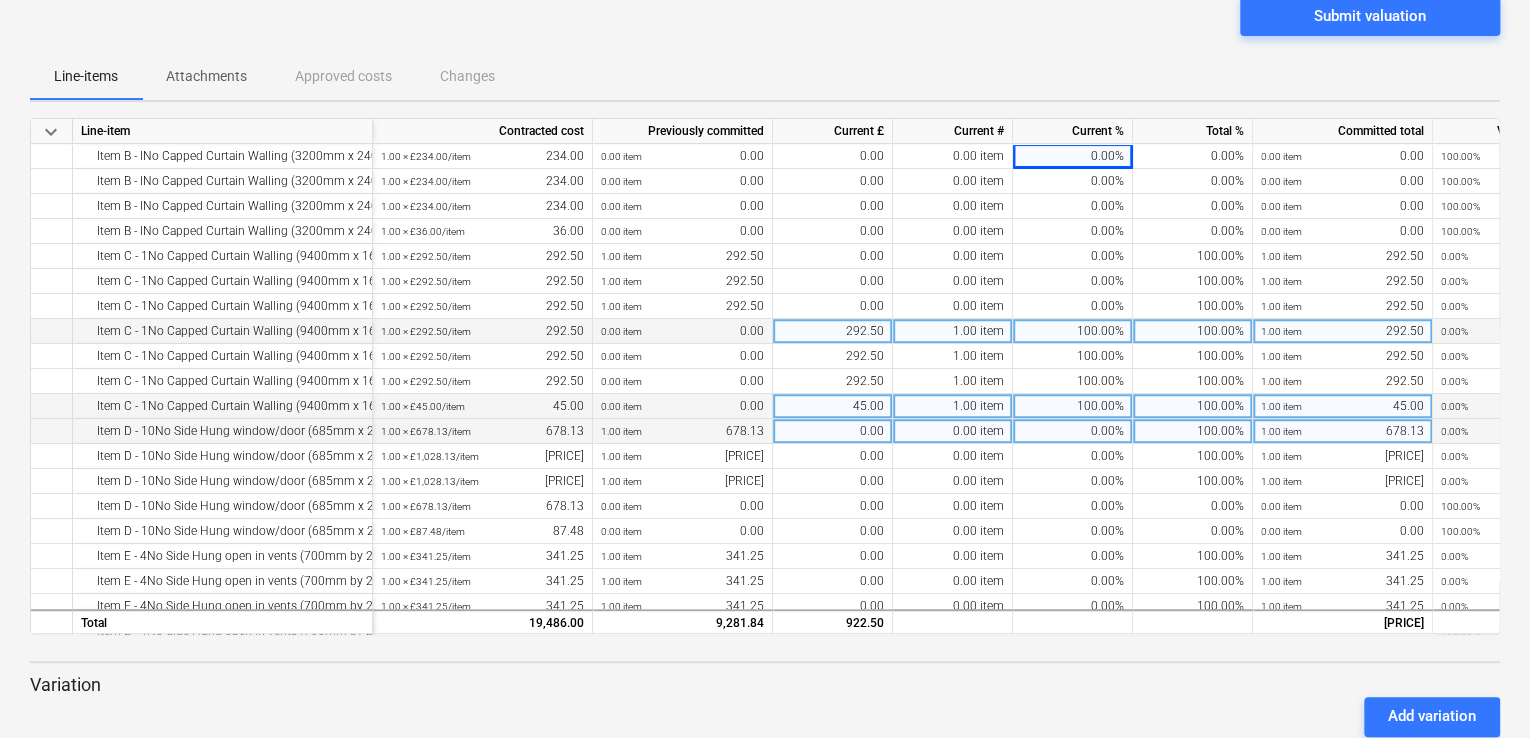 click on "100.00%" at bounding box center (1073, 331) 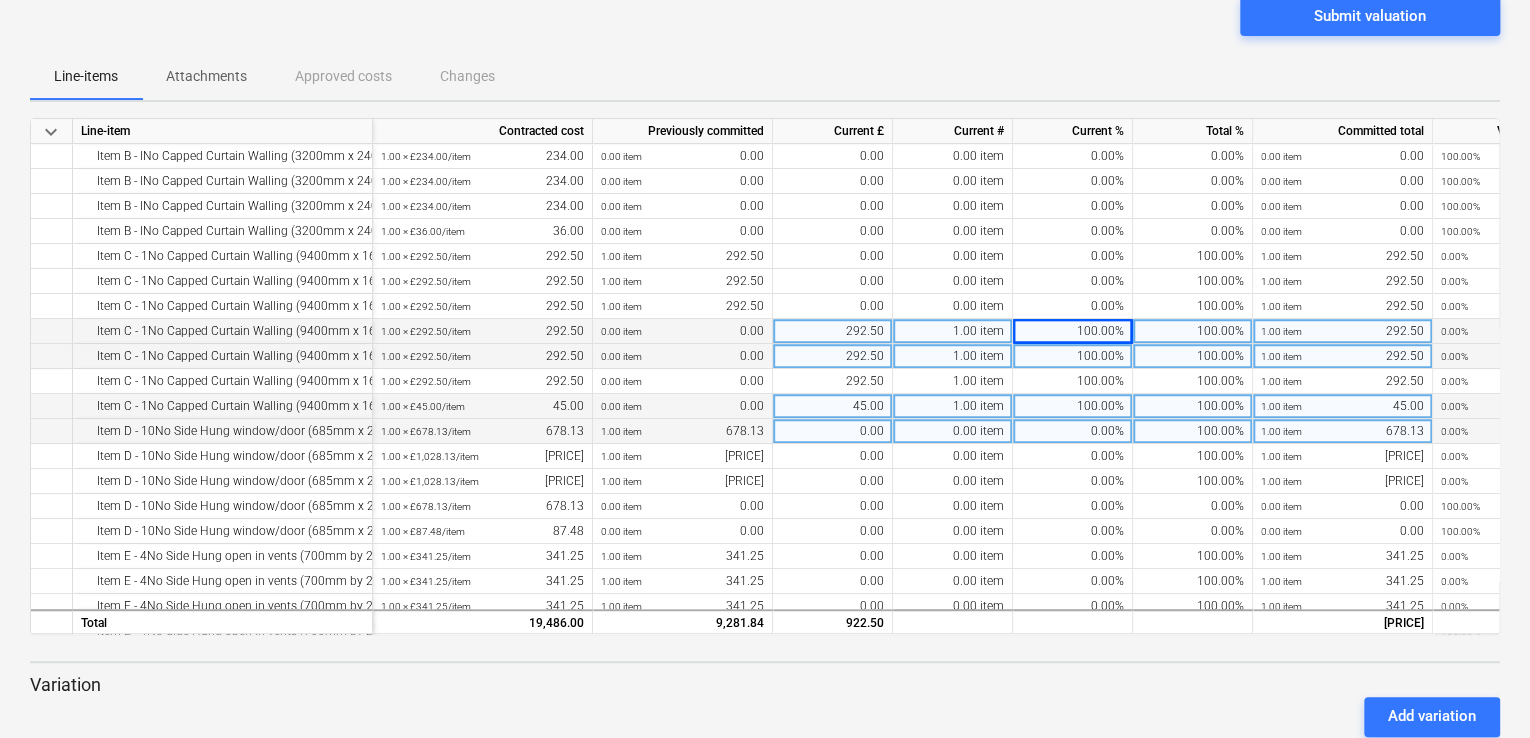 click on "100.00%" at bounding box center [1073, 356] 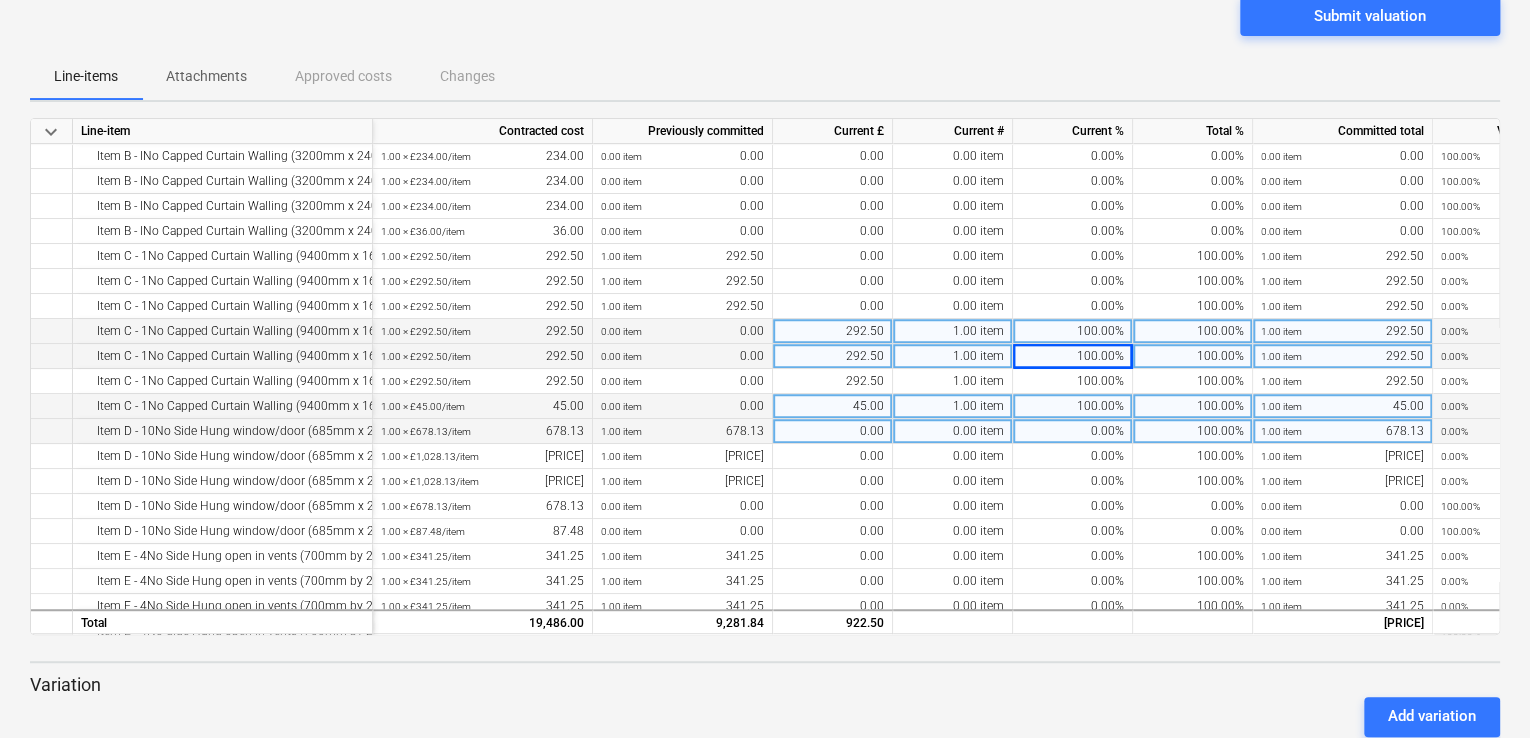 click on "100.00%" at bounding box center (1073, 406) 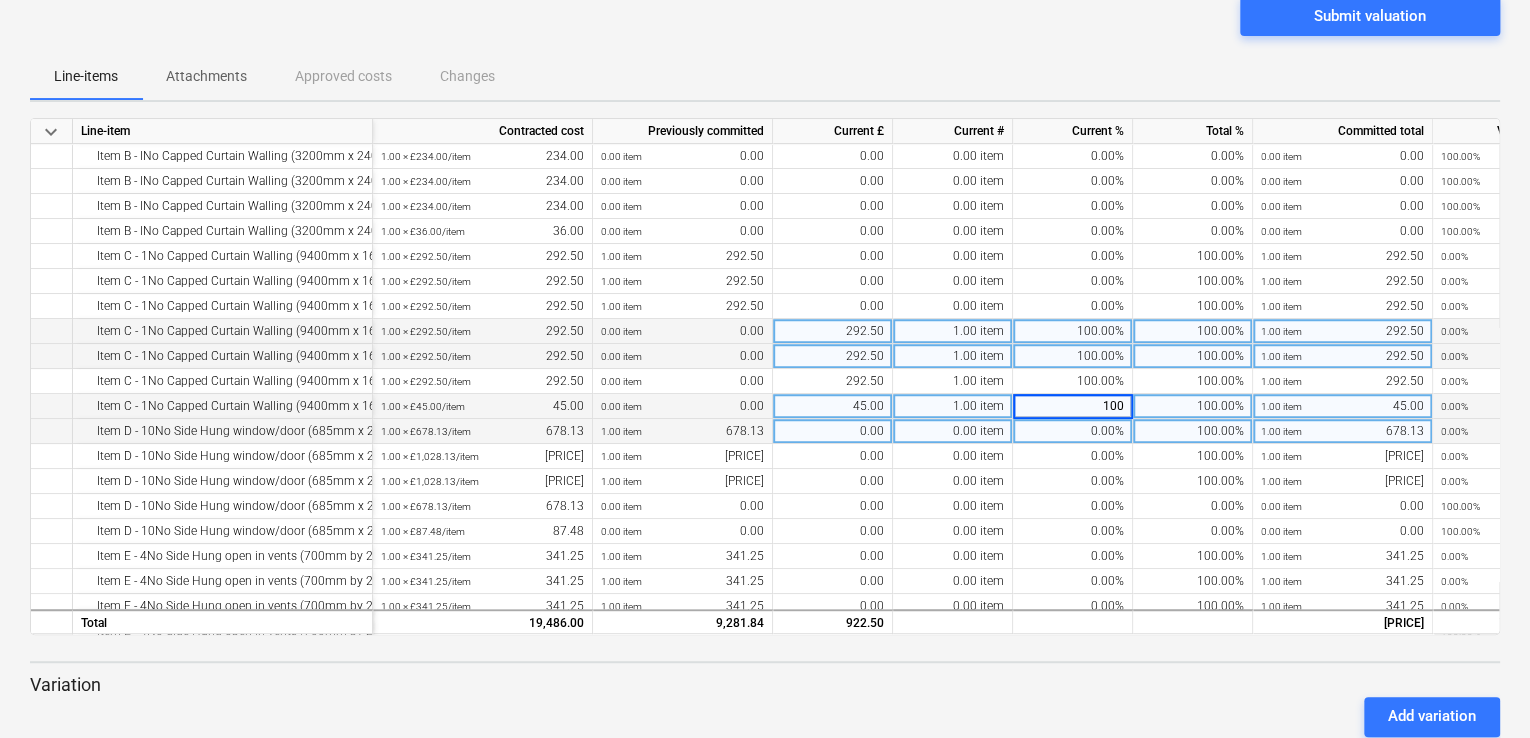 type on "0" 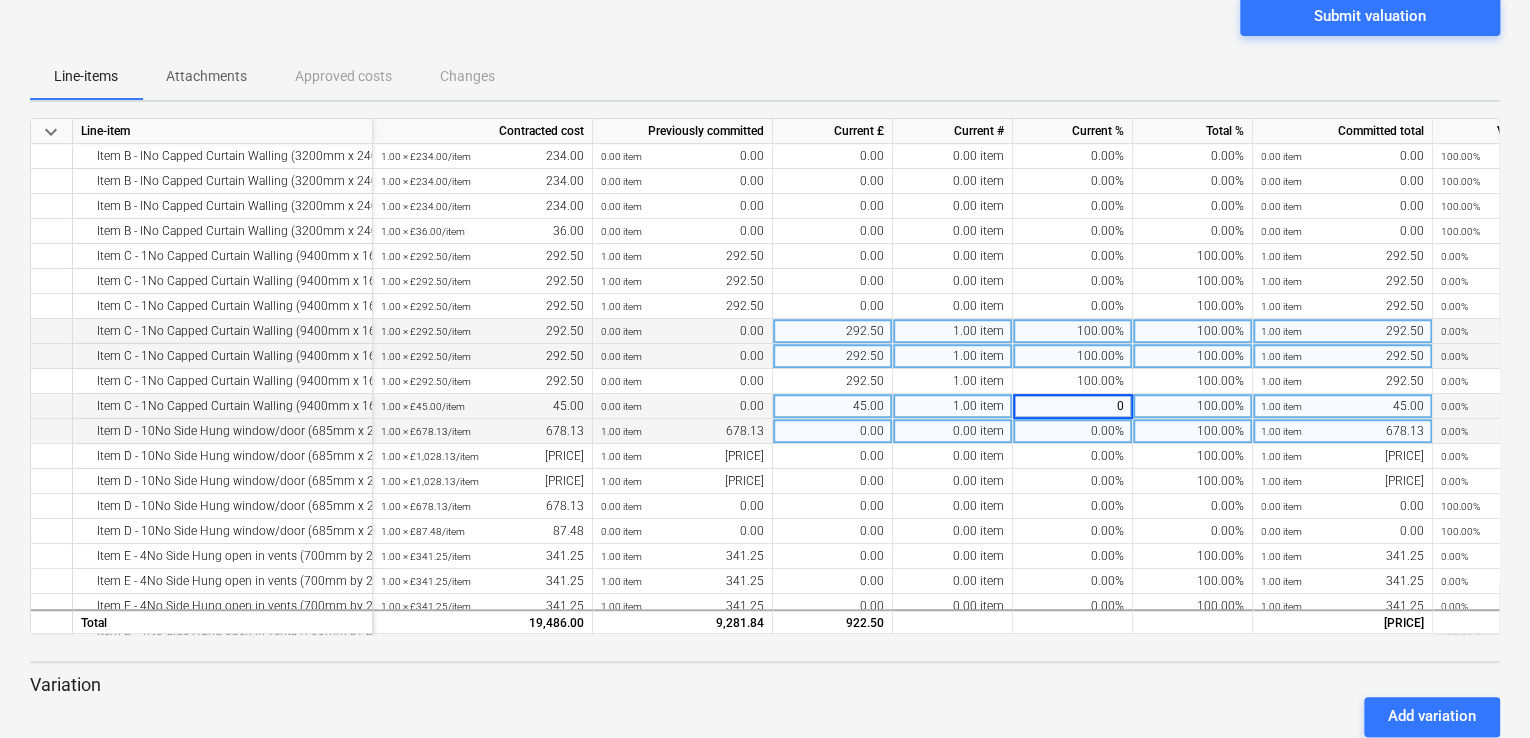 click on "0.00%" at bounding box center [1073, 431] 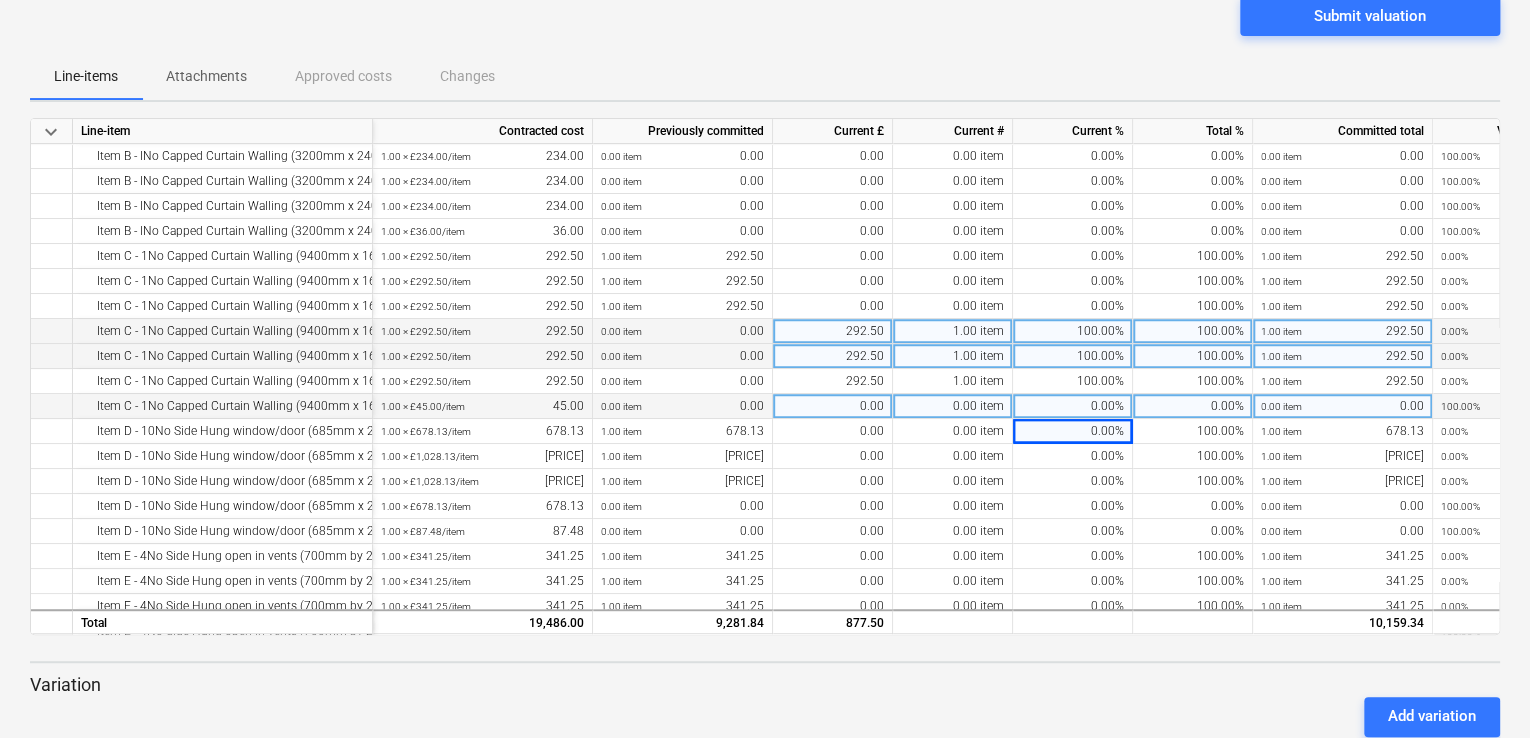 click on "keyboard_arrow_down Status Confirmed at Company Contract name Commit as Date Current valuation Draft - Vitrine Glazing a division of Fiducia Interiors Ltd Re_ Surrey Quays Station Price.msg Nani Construction Ltd 06/30/2025 Press the down arrow key to interact with the calendar and
select a date. Press the question mark key to get the keyboard shortcuts for changing dates. - 07/31/2025 Press the down arrow key to interact with the calendar and
select a date. Press the question mark key to get the keyboard shortcuts for changing dates. £877.50 Please wait Submit valuation Line-items Attachments Approved costs Changes keyboard_arrow_down Line-item Contracted cost Previously committed Current £ Current # Current % Total % Committed total Valuation remaining  Item A - 7No Fixed Lights (685mm x 2400mm) - Fire Rated - Snagging/Handover to Vitrine Glazing (2.5%)  1.00   ×   £61.26 / item 61.26 0.00   item 0.00 0.00 0.00   item 0.00% 0.00% 0.00   item 0.00 100.00% 61.26 1.00   ×   £234.00 / item 0.00" at bounding box center [765, 570] 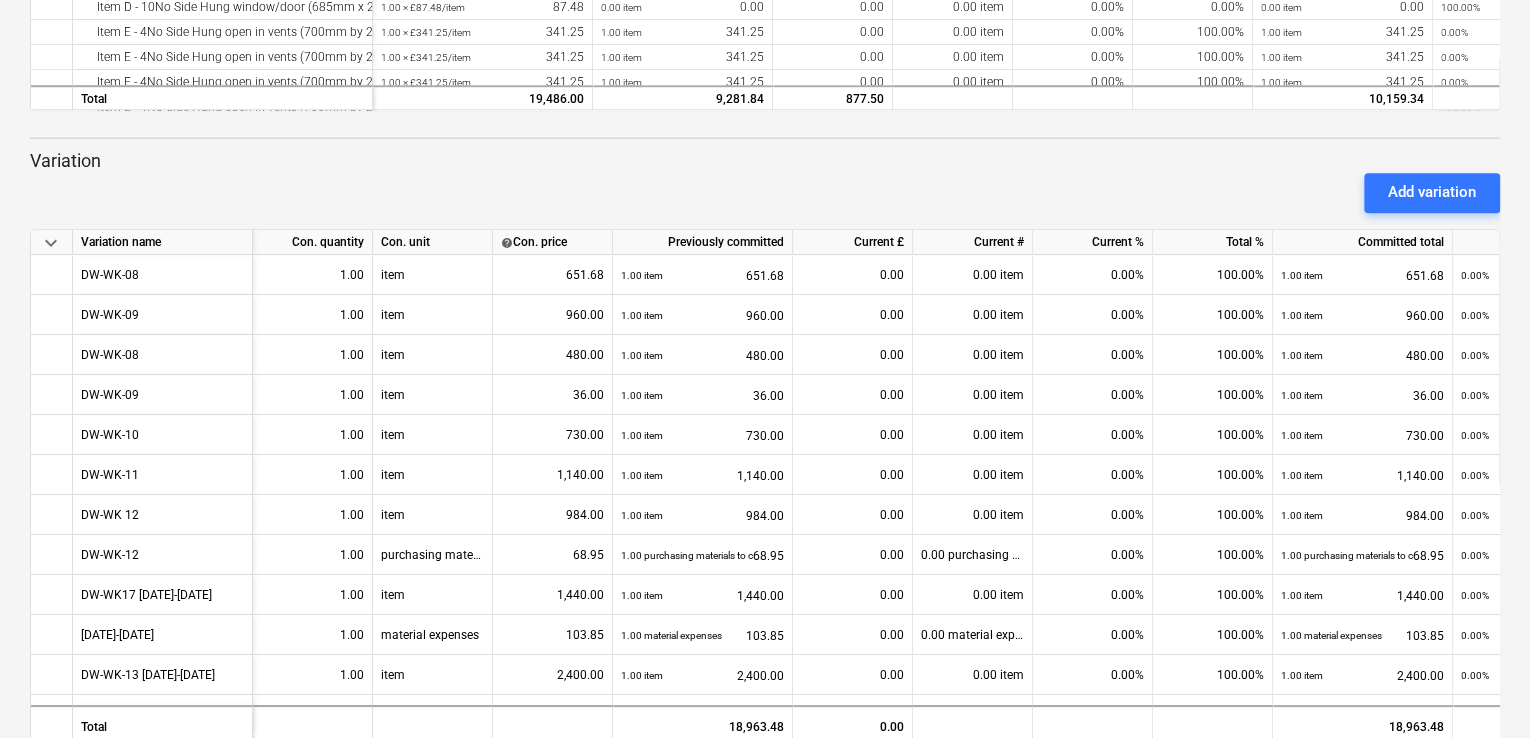 scroll, scrollTop: 682, scrollLeft: 0, axis: vertical 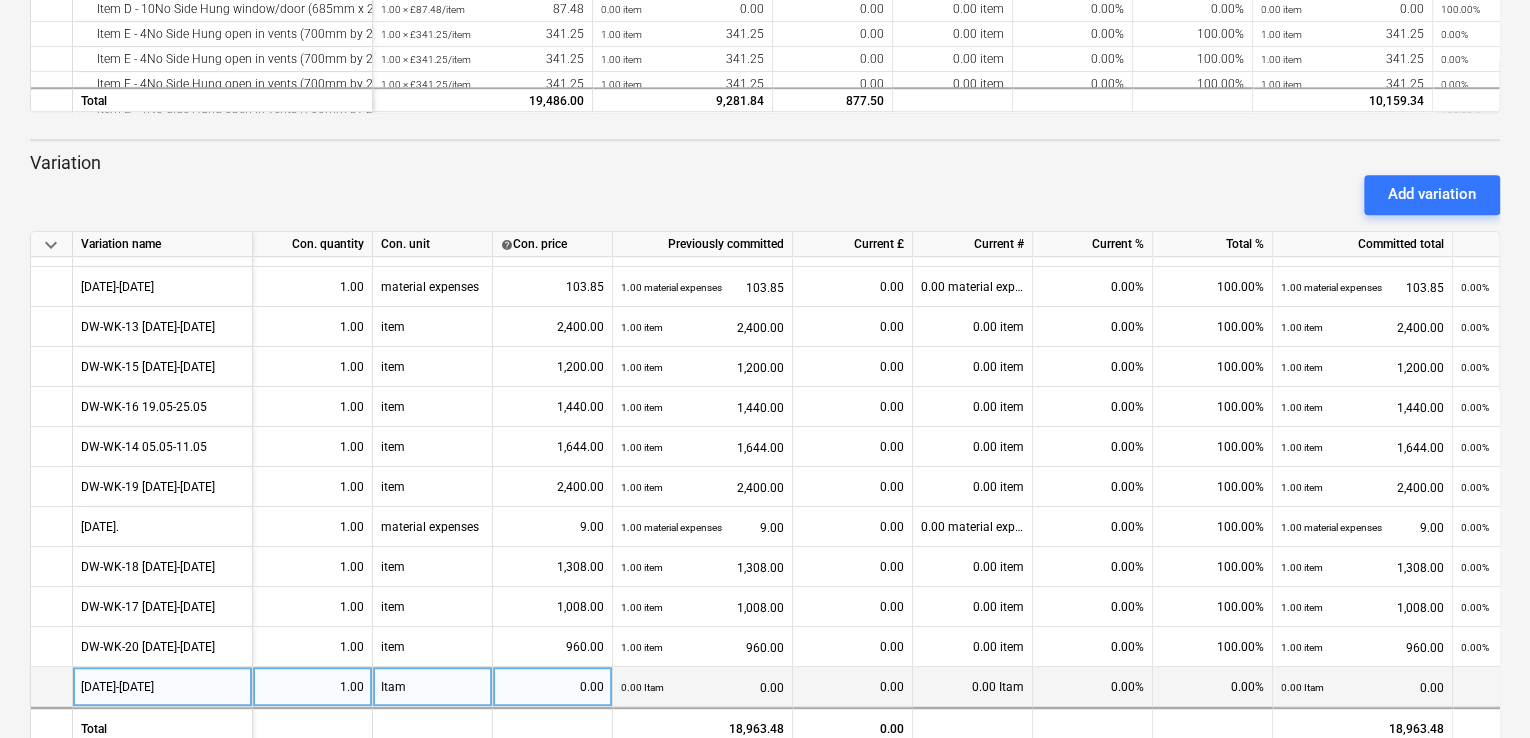 click on "30 June-31 July" at bounding box center [117, 686] 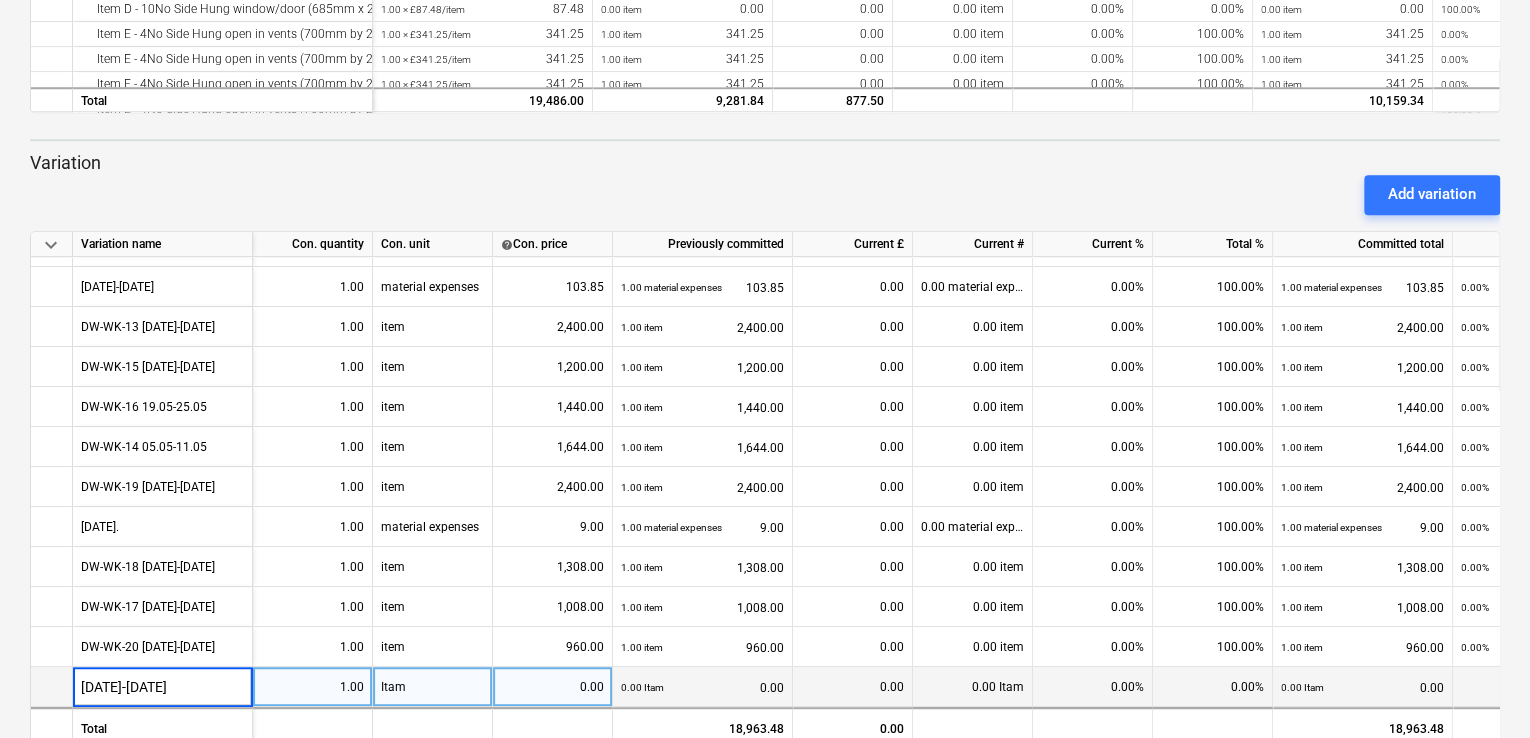click on "30 June-31 July" at bounding box center (162, 686) 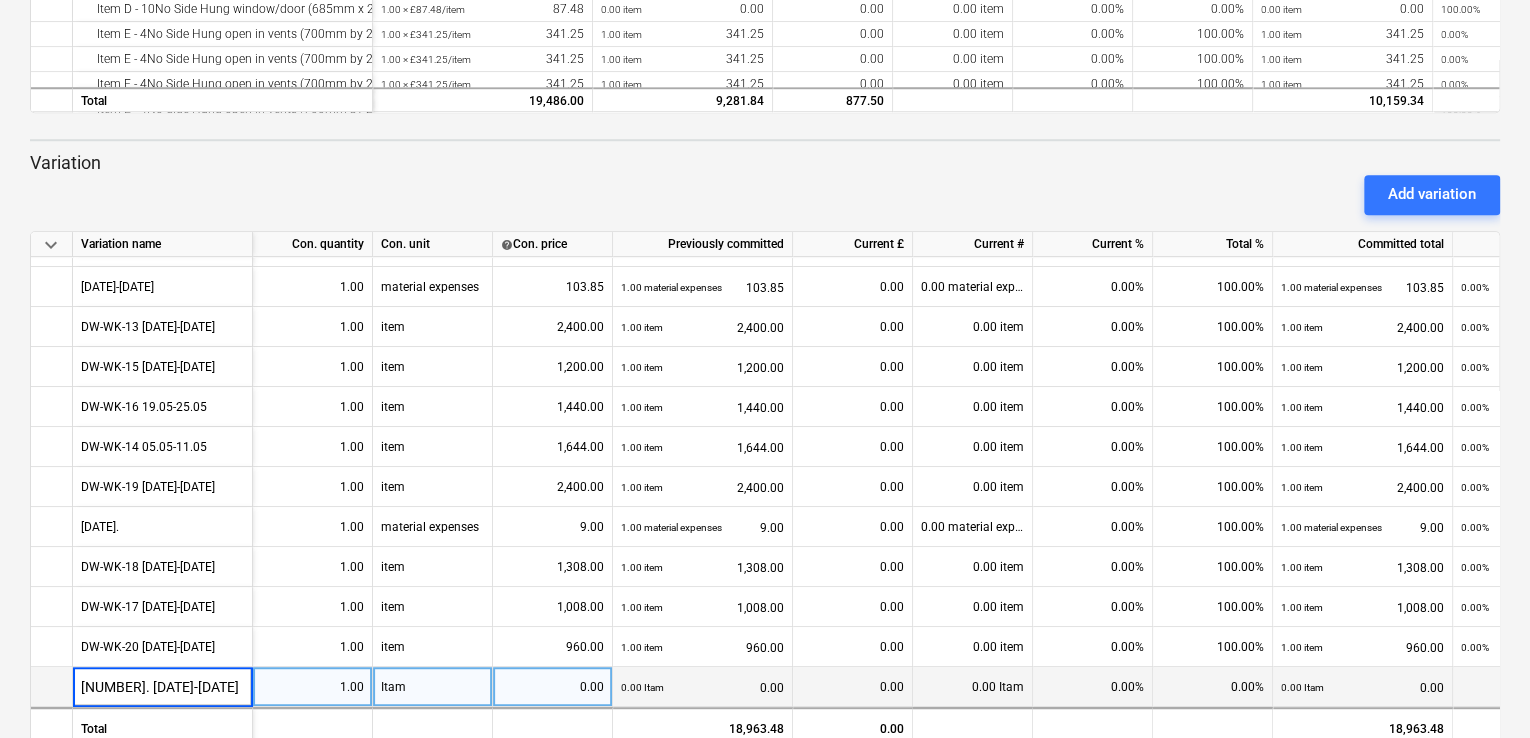 type on "1. july-31 July" 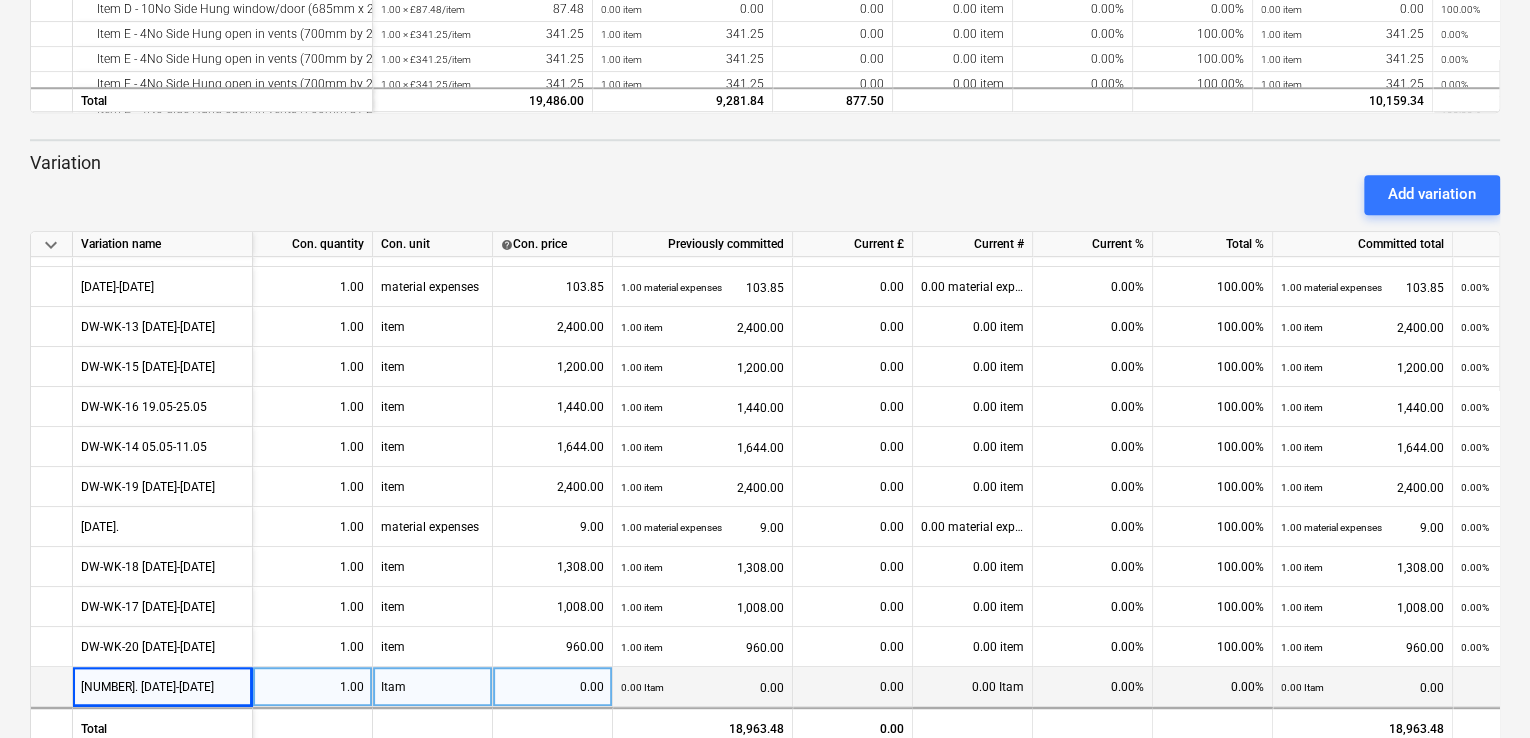 click on "0.00" at bounding box center [552, 687] 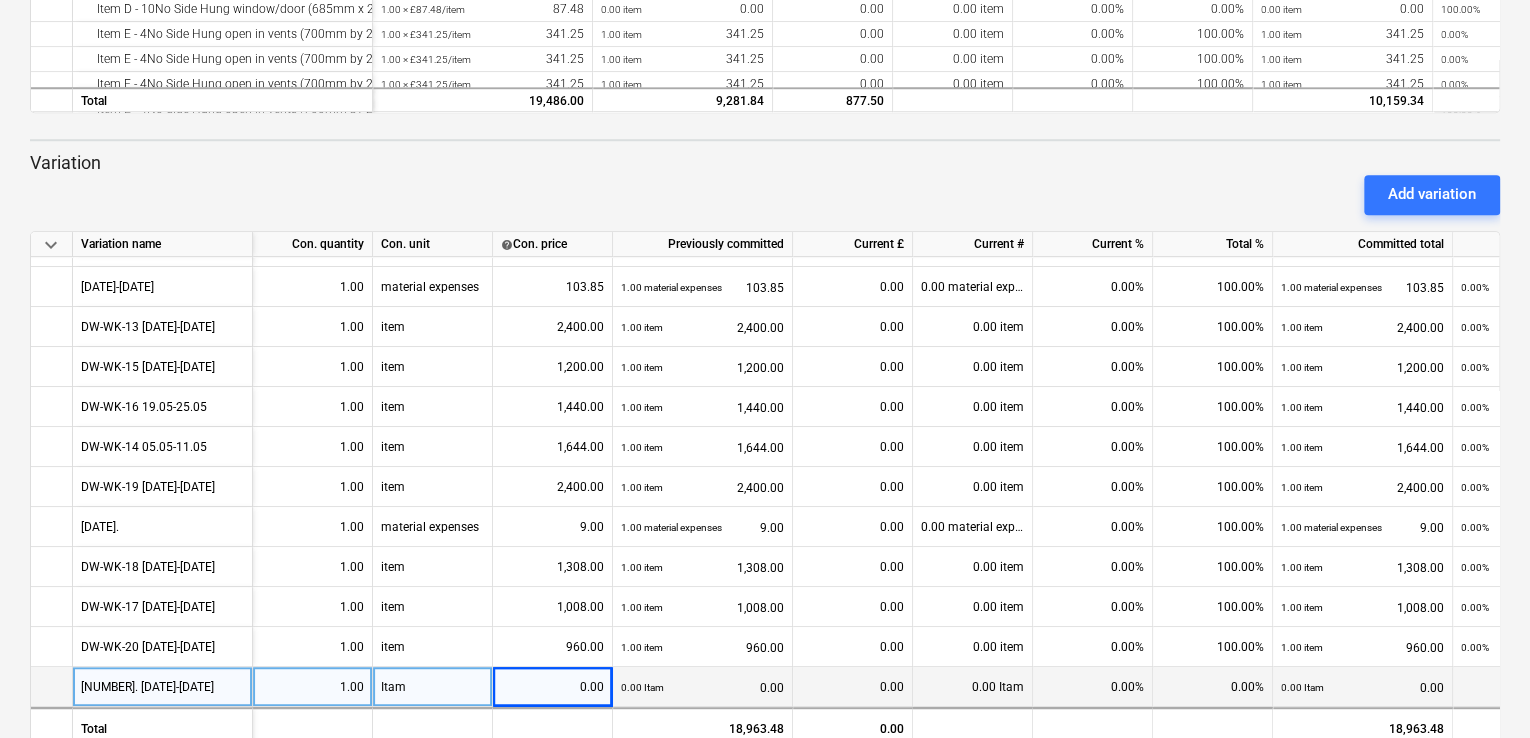 click on "0.00" at bounding box center [552, 687] 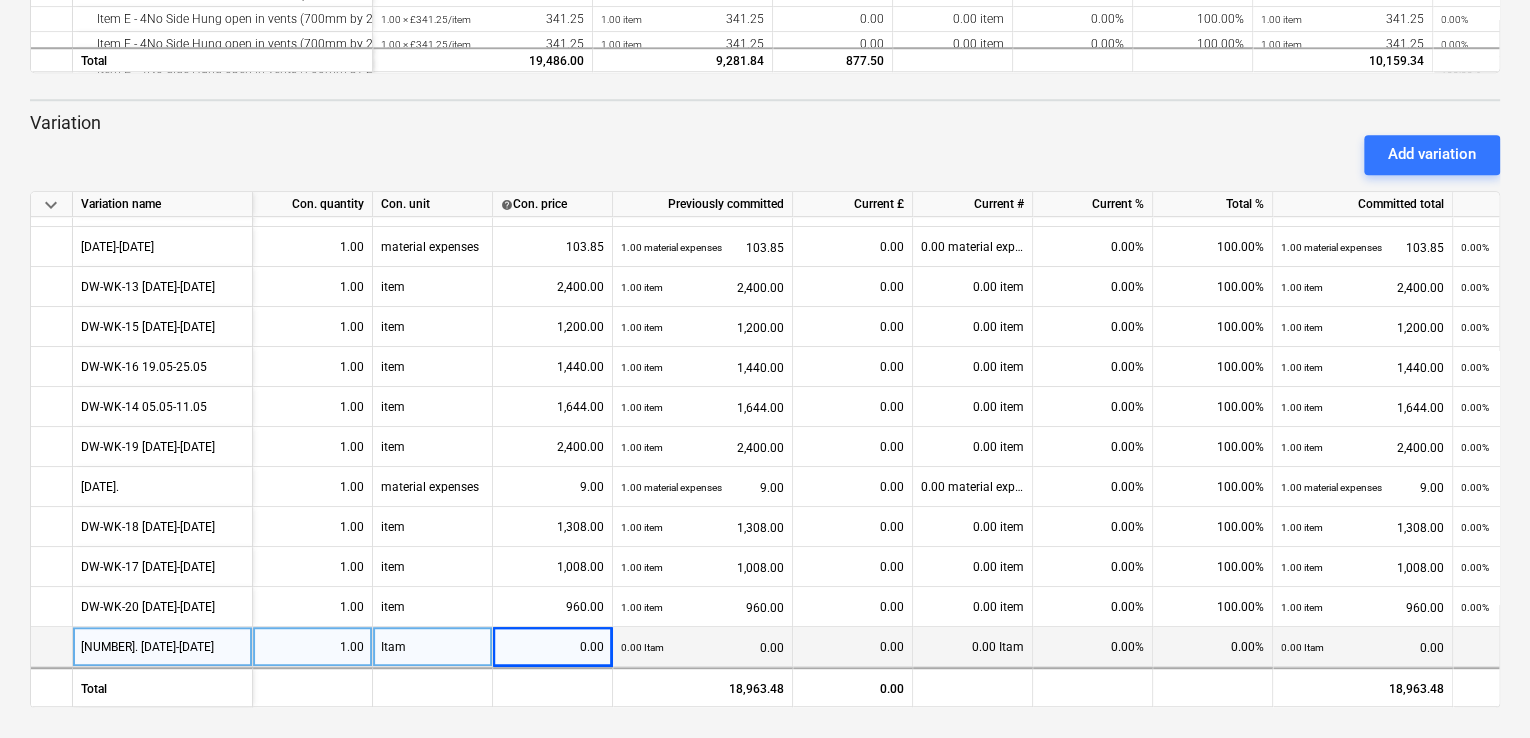 click on "0.00" at bounding box center [552, 647] 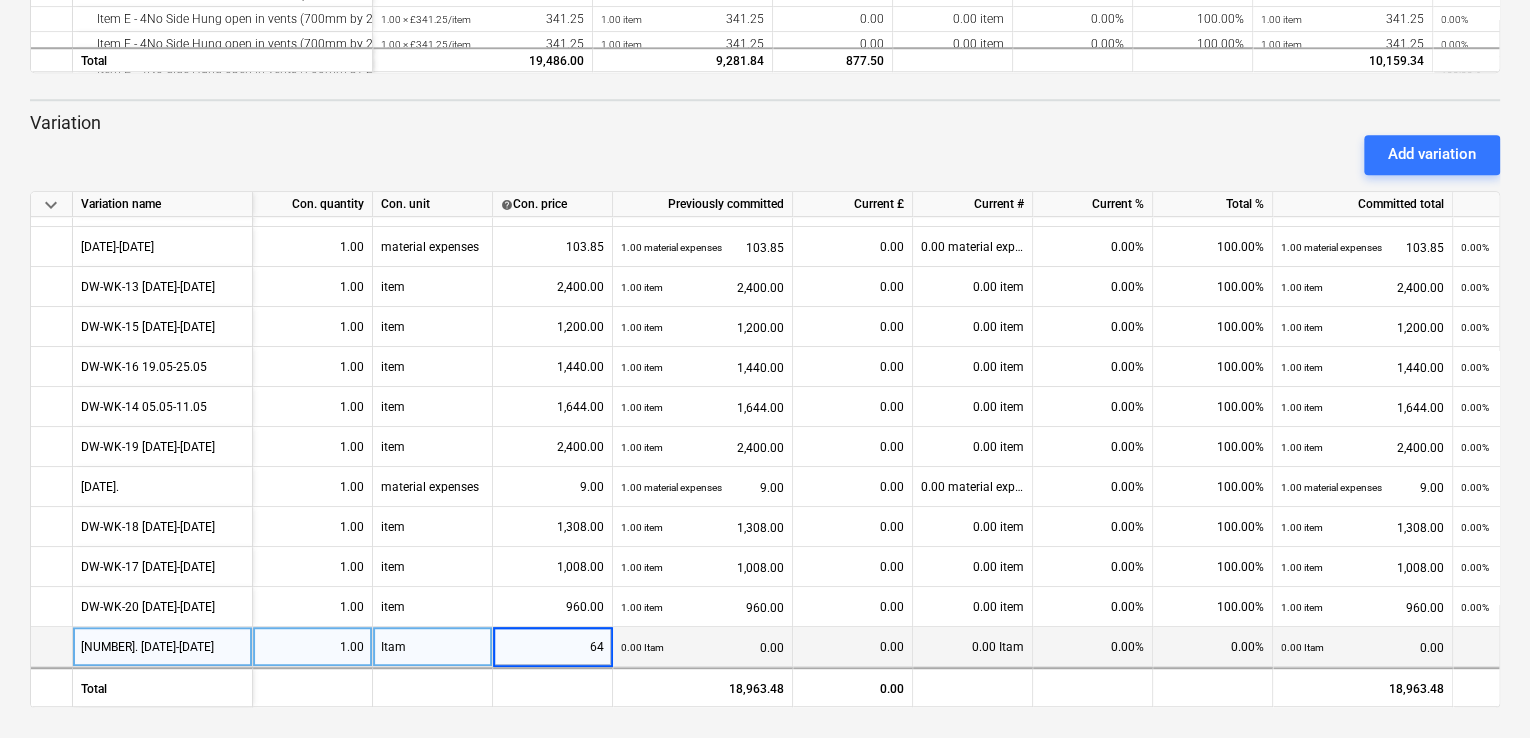 type on "648" 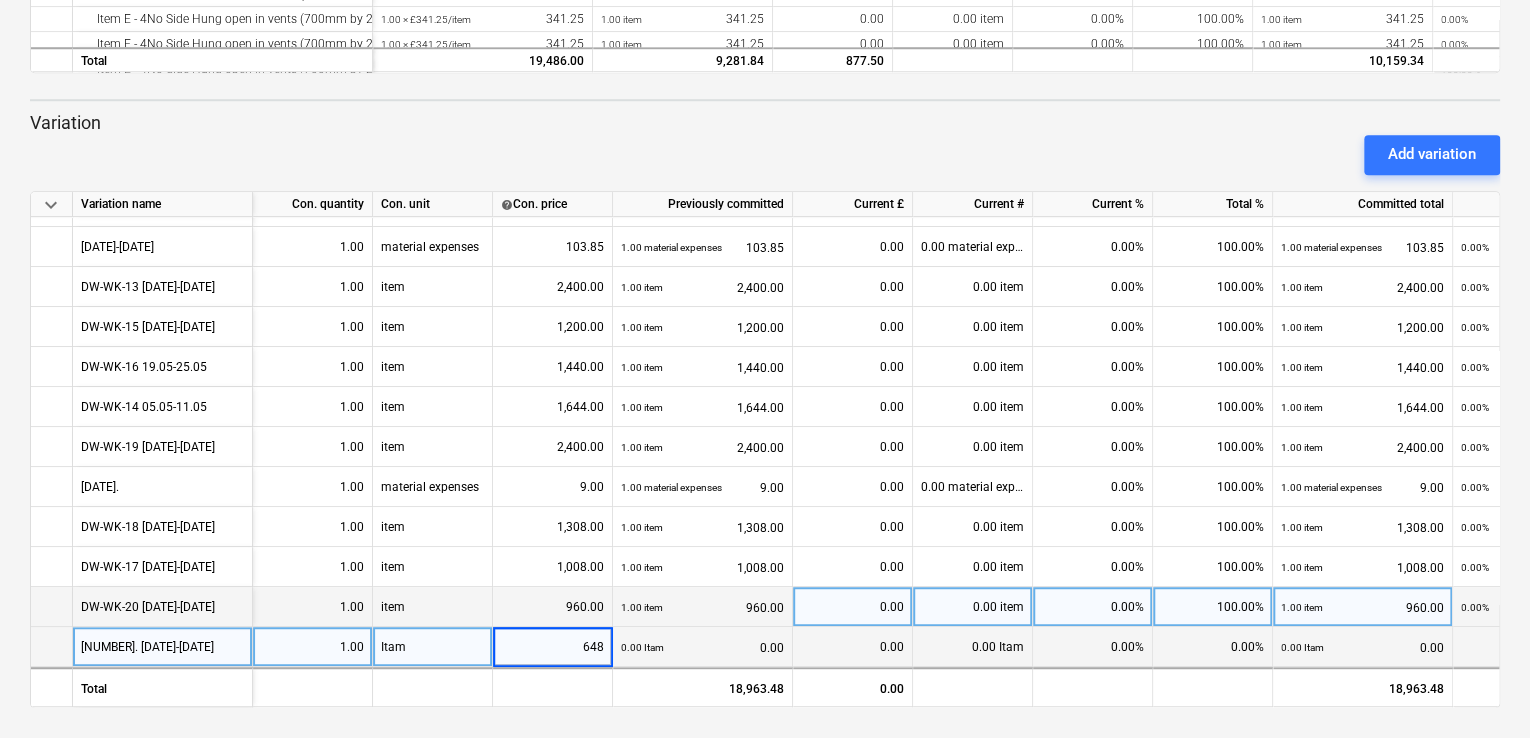 click on "960.00" at bounding box center (552, 607) 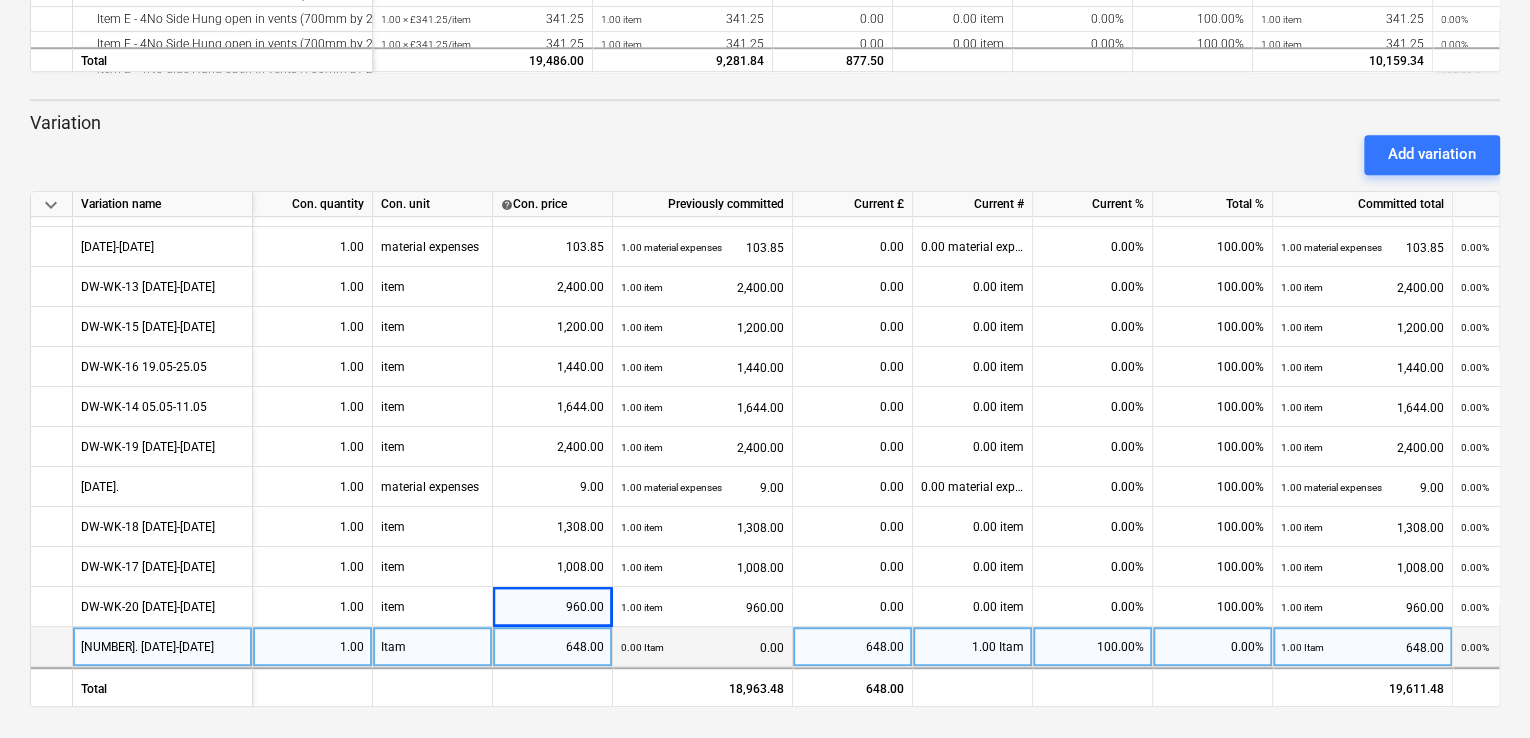 click on "keyboard_arrow_down Variation name Con. quantity Con. unit help Con. price Previously committed Current £ Current # Current % Total % Committed total Valuation remaining DW-WK-10 1.00 item 730.00 1.00   item 730.00 0.00 0.00   item 0.00% 100.00% 1.00   item 730.00 0.00% 0.00 more_vert DW-WK-11 1.00 item  1,140.00 1.00   item  1,140.00 0.00 0.00   item  0.00% 100.00% 1.00   item  1,140.00 0.00% 0.00 more_vert DW-WK 12 1.00 item 984.00 1.00   item 984.00 0.00 0.00   item 0.00% 100.00% 1.00   item 984.00 0.00% 0.00 more_vert DW-WK-12 1.00 purchasing materials to complete the tasks 68.95 1.00   purchasing materials to complete the tasks 68.95 0.00 0.00   purchasing materials to complete the tasks 0.00% 100.00% 1.00   purchasing materials to complete the tasks 68.95 0.00% 0.00 more_vert DW-WK17  26.05-29.05 1.00 item  1,440.00 1.00   item  1,440.00 0.00 0.00   item  0.00% 100.00% 1.00   item  1,440.00 0.00% 0.00 more_vert 28.04-29.05 1.00 material expenses 103.85 1.00   material expenses 103.85" at bounding box center (765, 449) 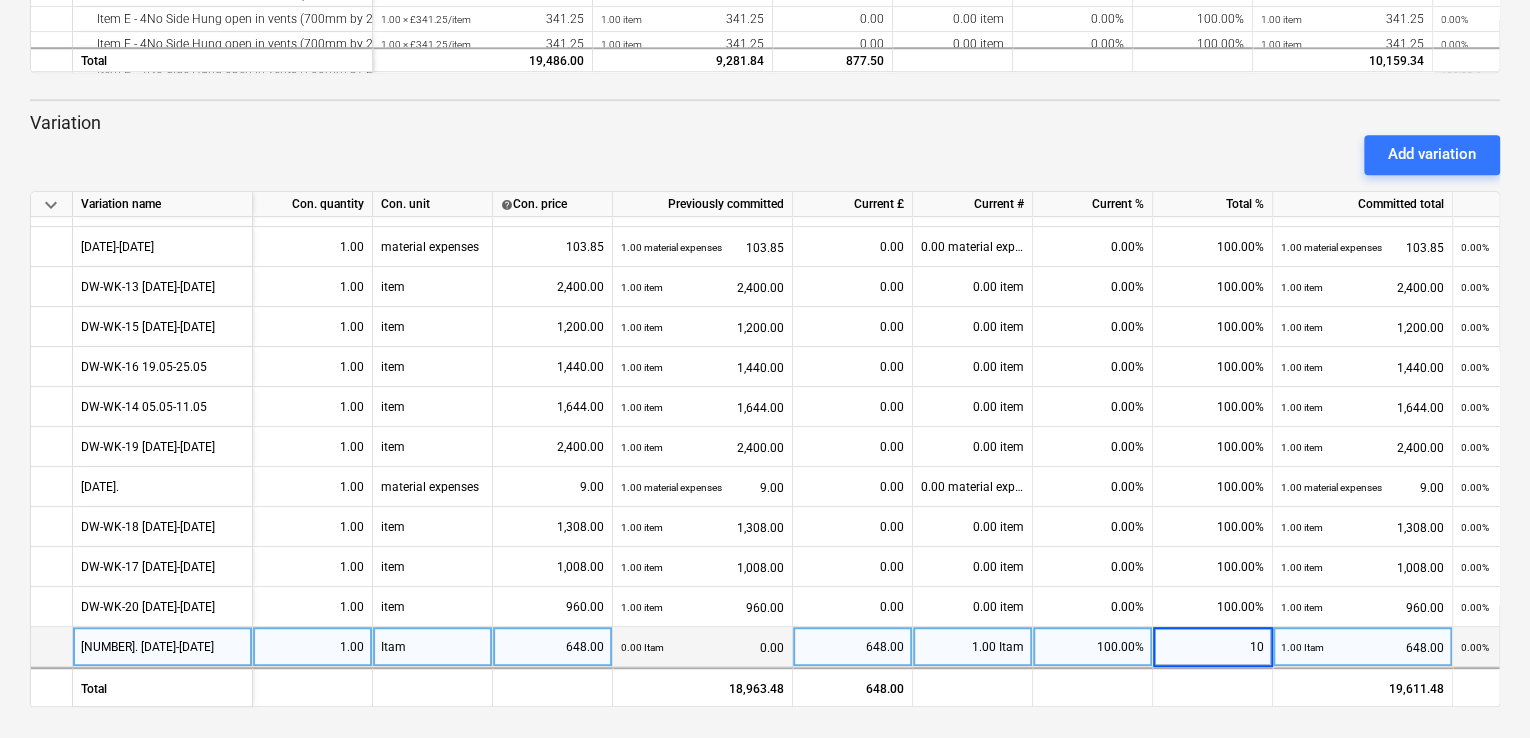 type on "100" 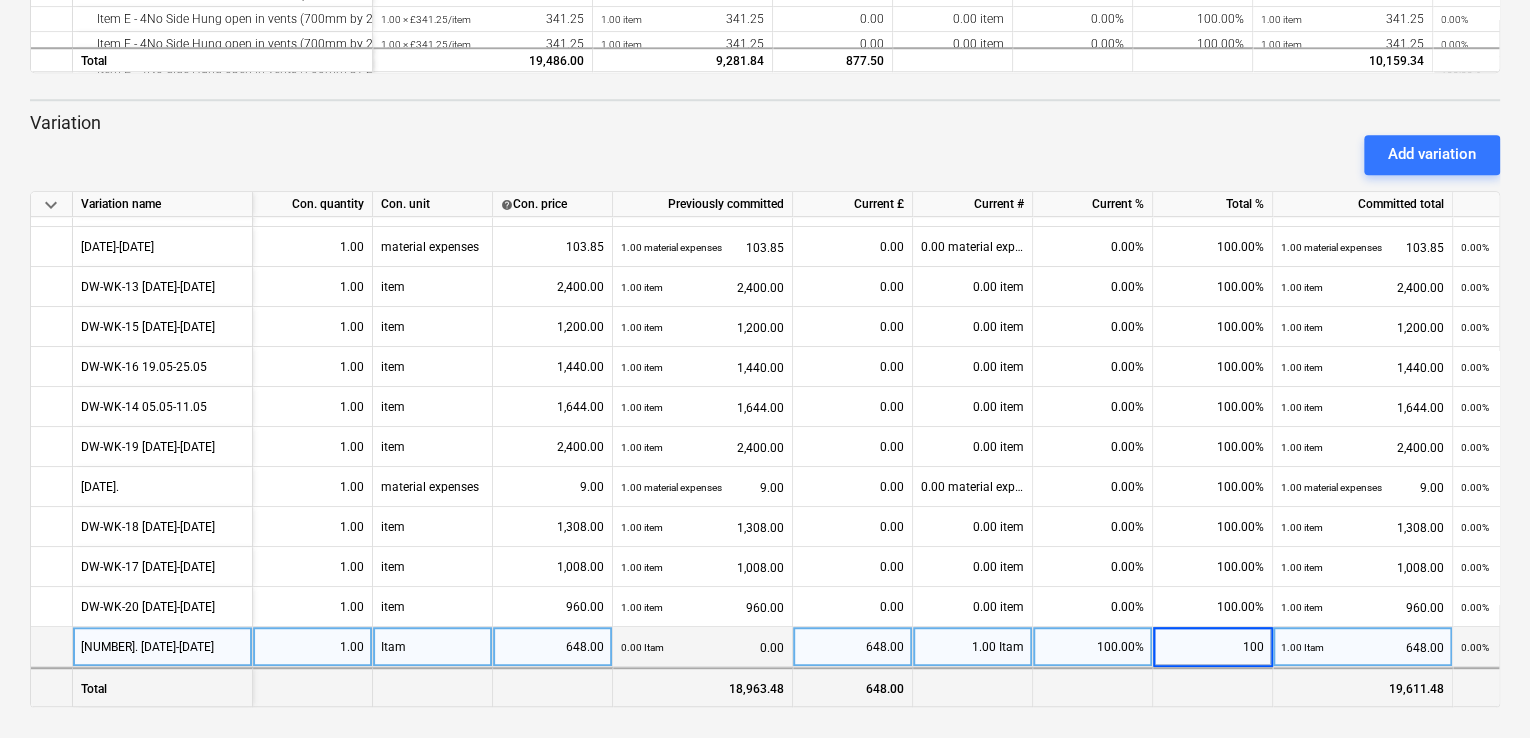 click at bounding box center [1213, 686] 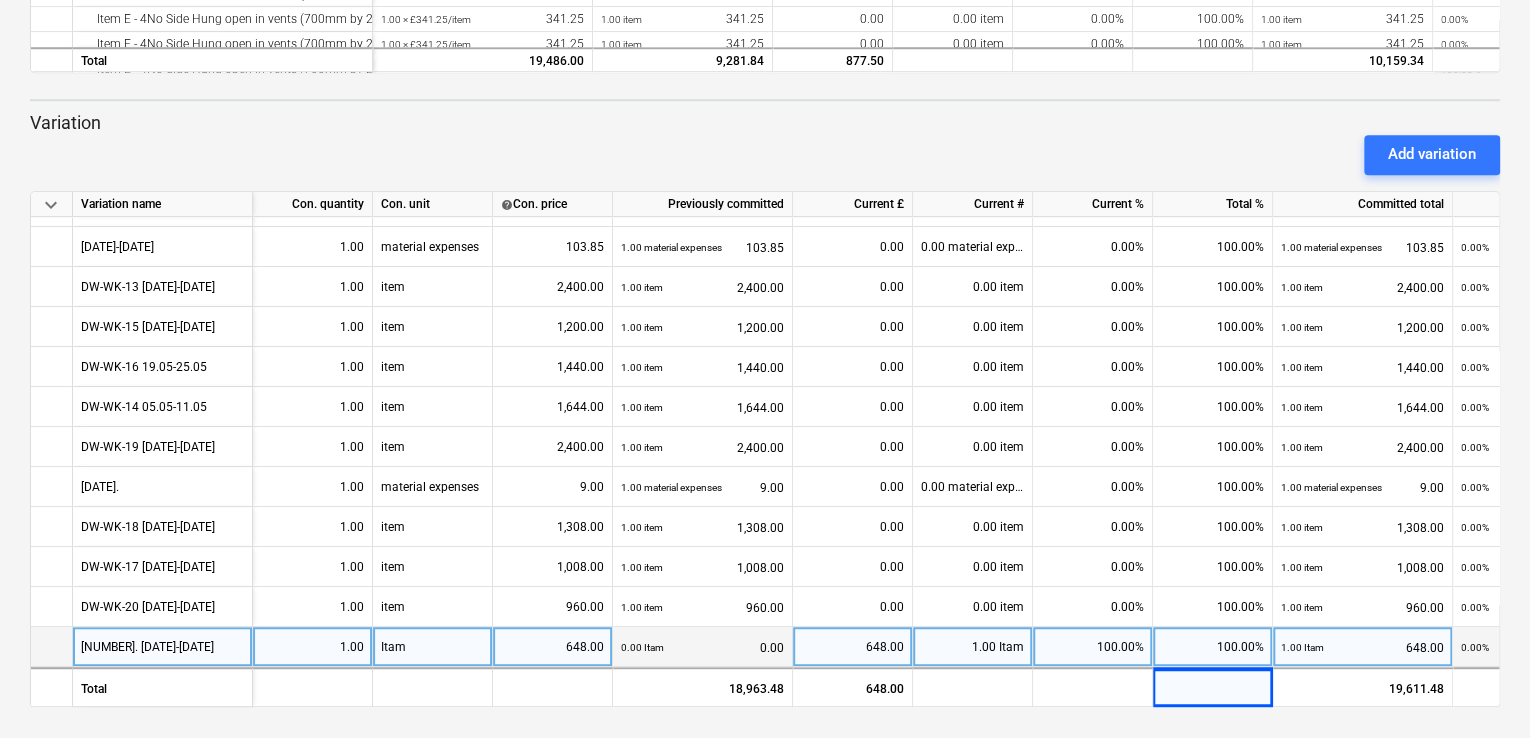 scroll, scrollTop: 356, scrollLeft: 182, axis: both 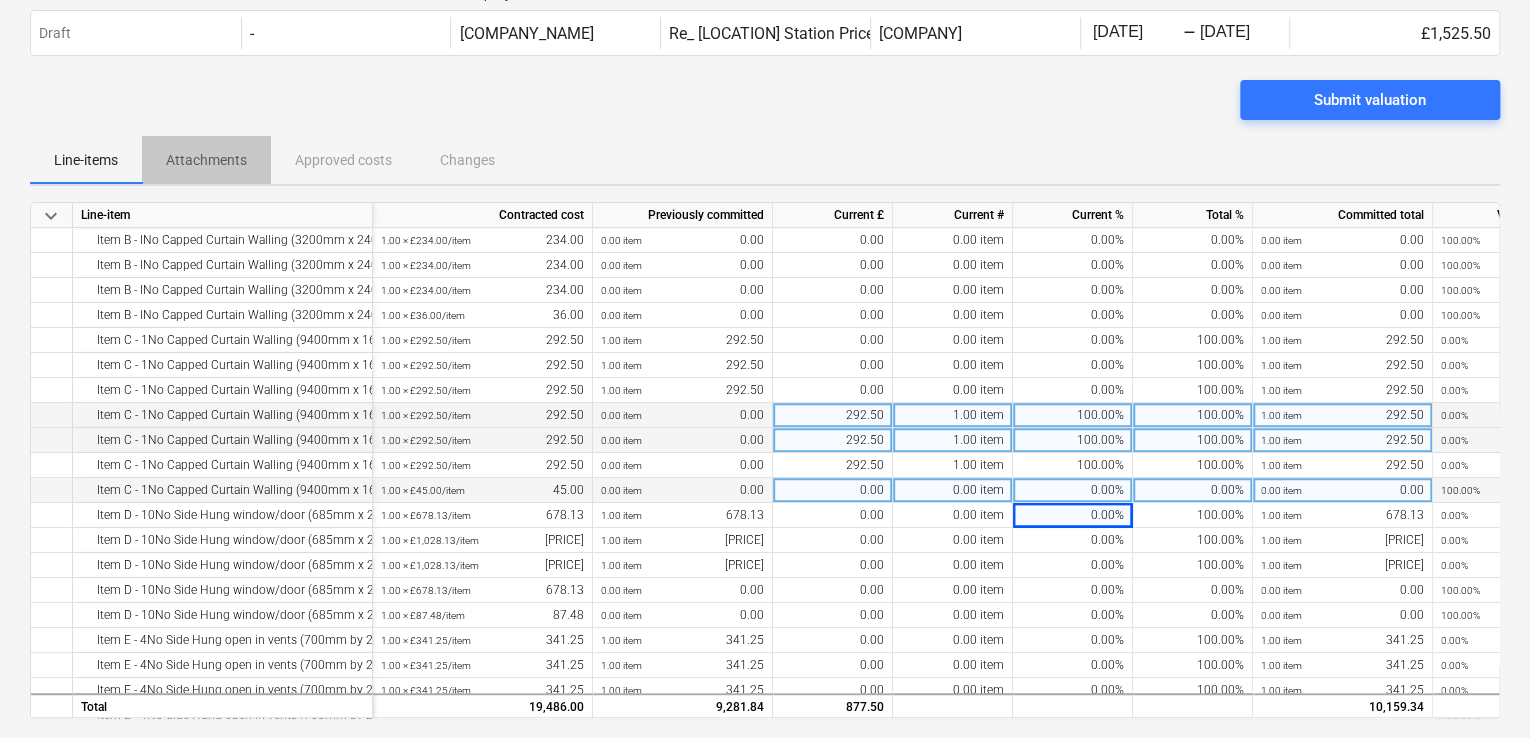 click on "Attachments" at bounding box center [206, 160] 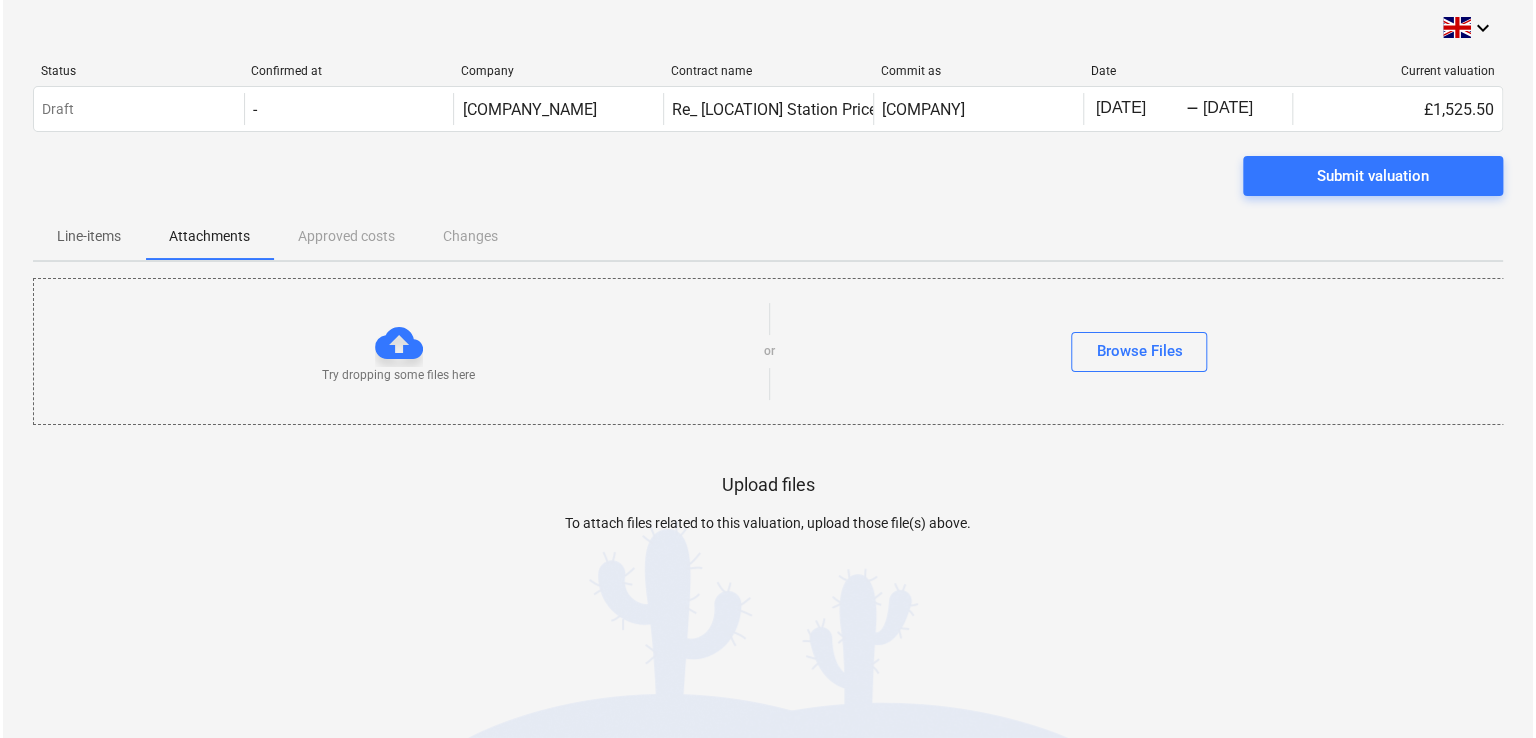 scroll, scrollTop: 0, scrollLeft: 0, axis: both 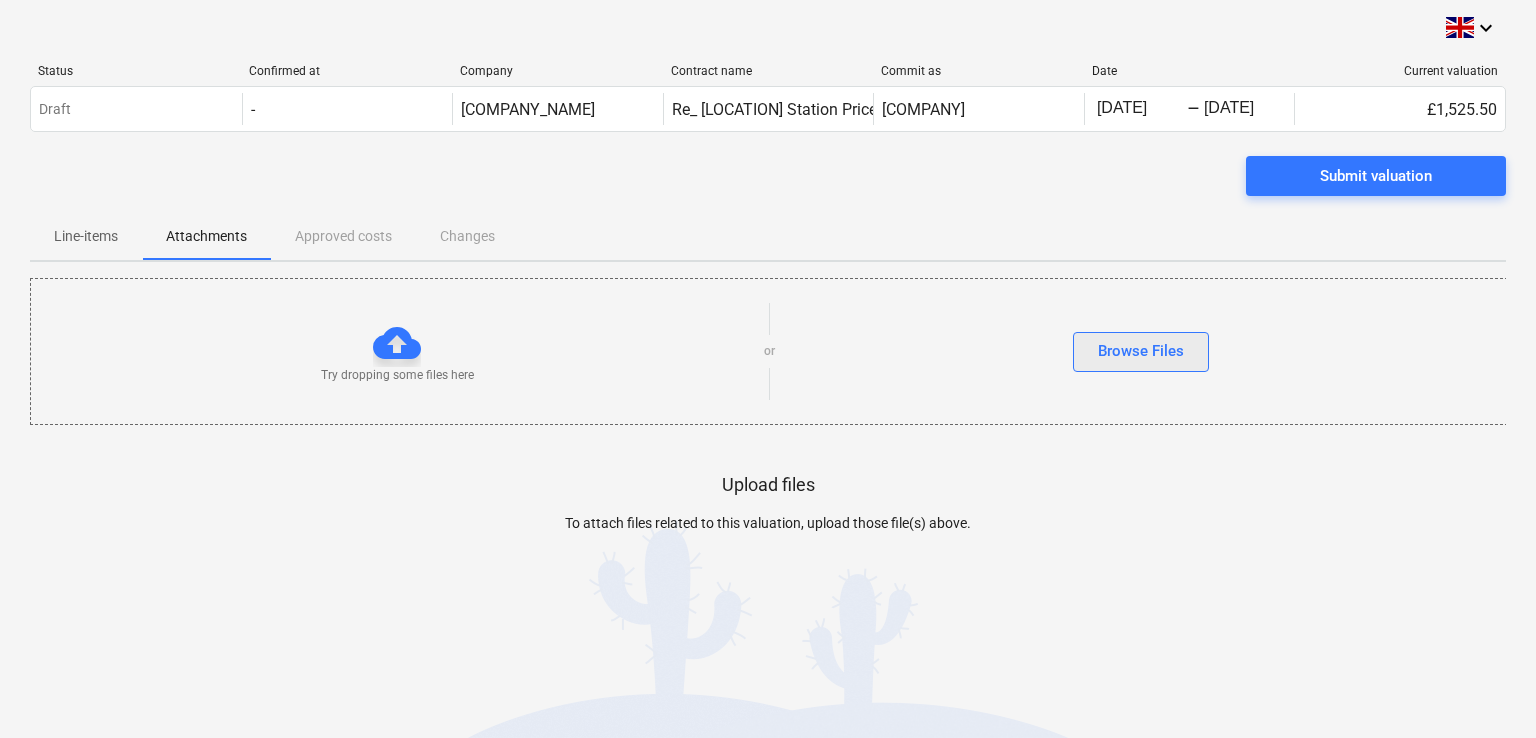 click on "Browse Files" at bounding box center [1141, 351] 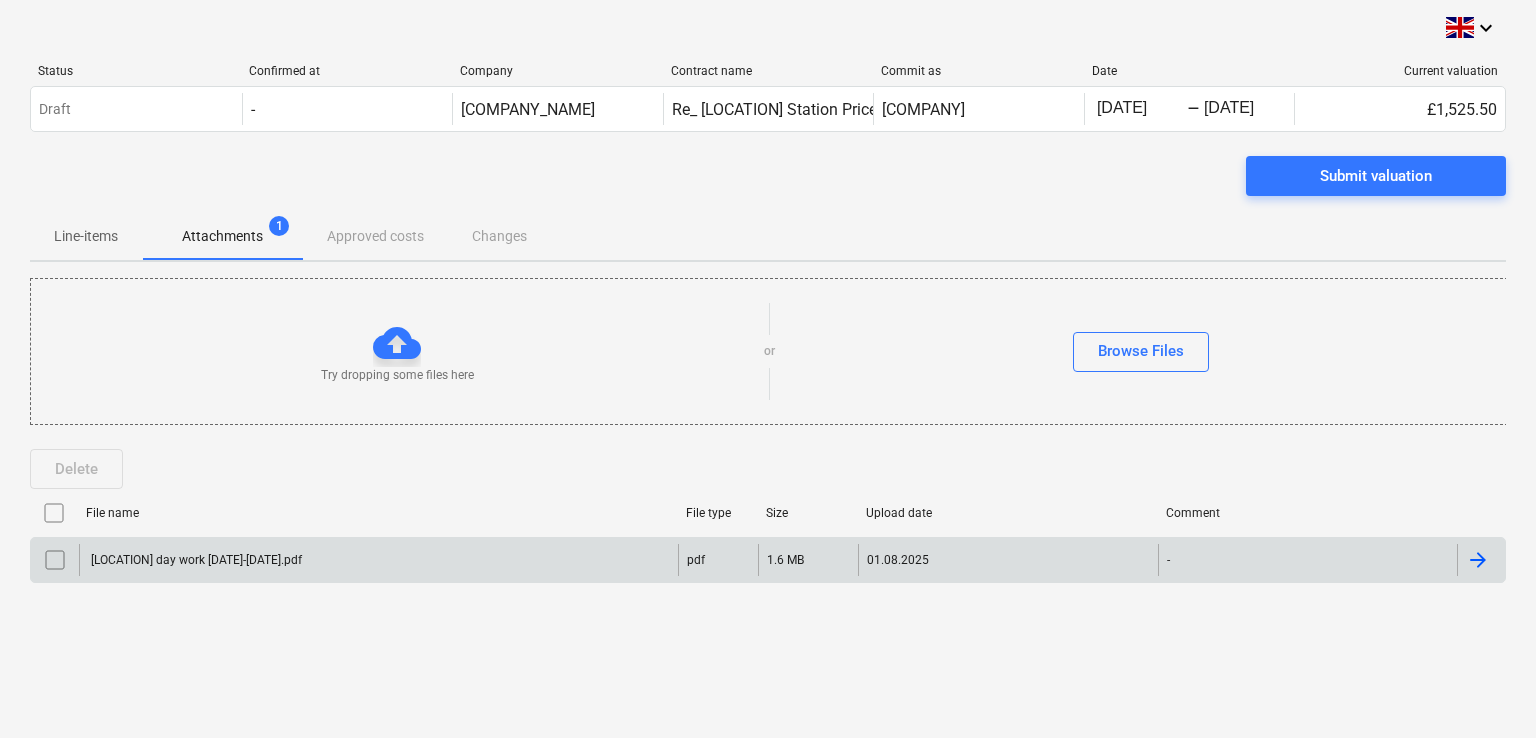 click at bounding box center (1478, 560) 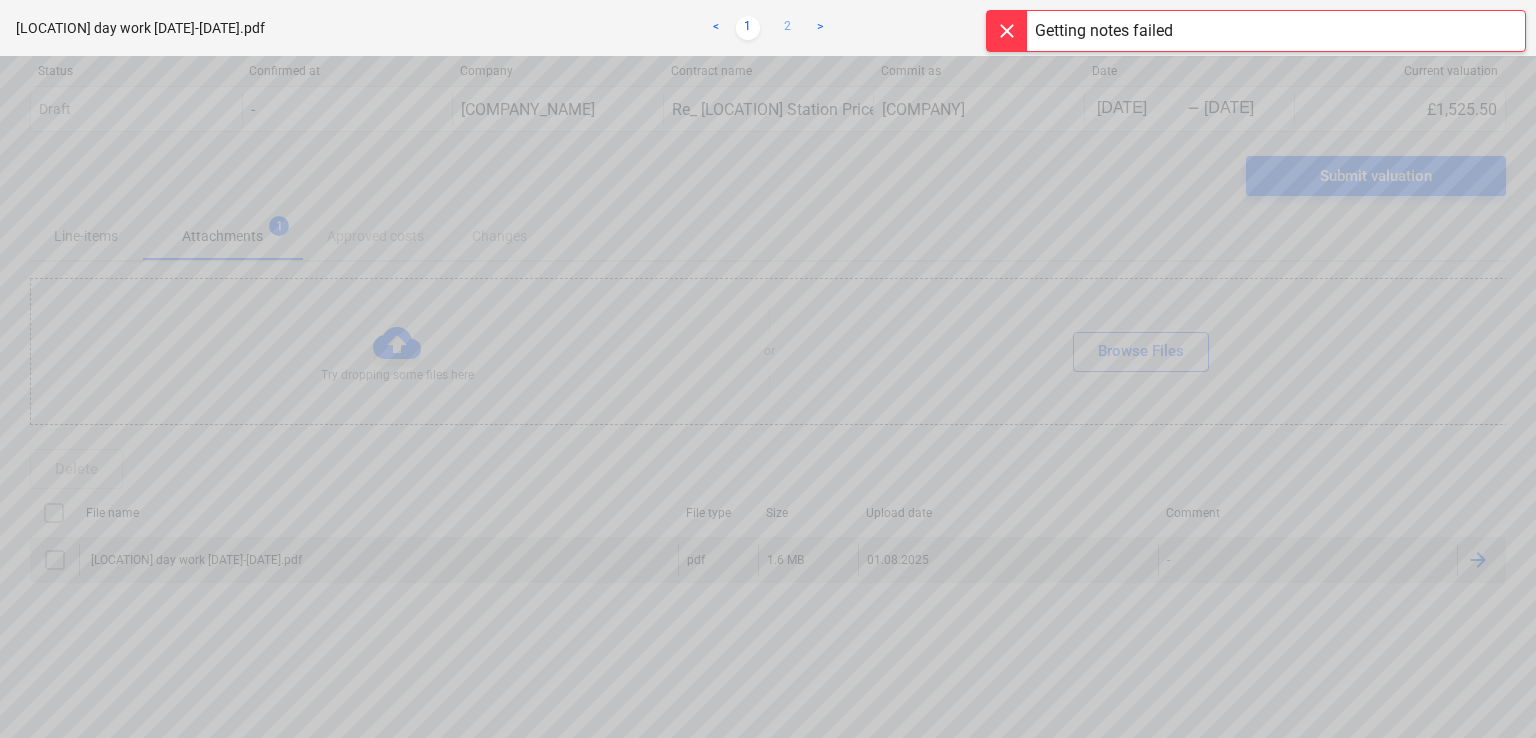 click on "2" at bounding box center [788, 28] 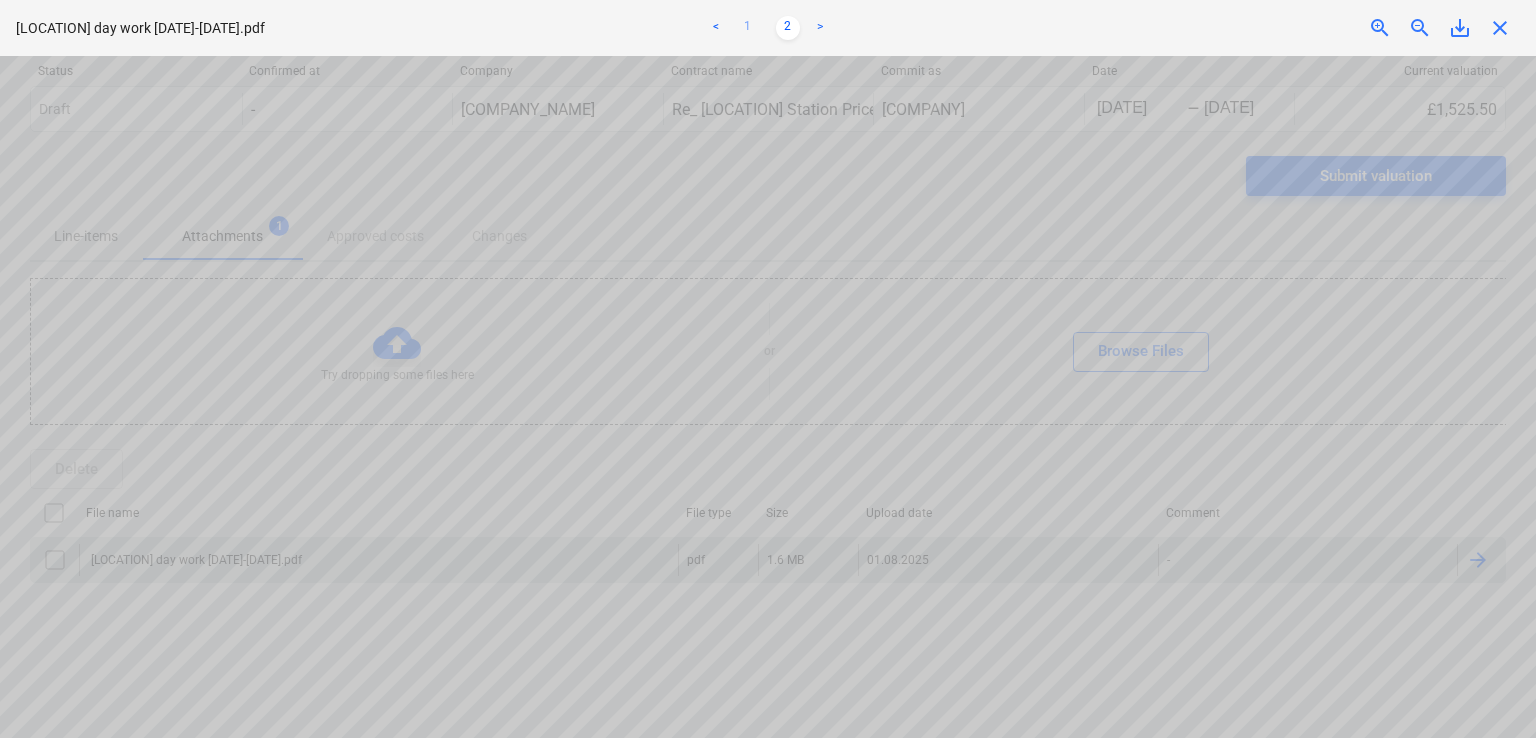click on "1" at bounding box center (748, 28) 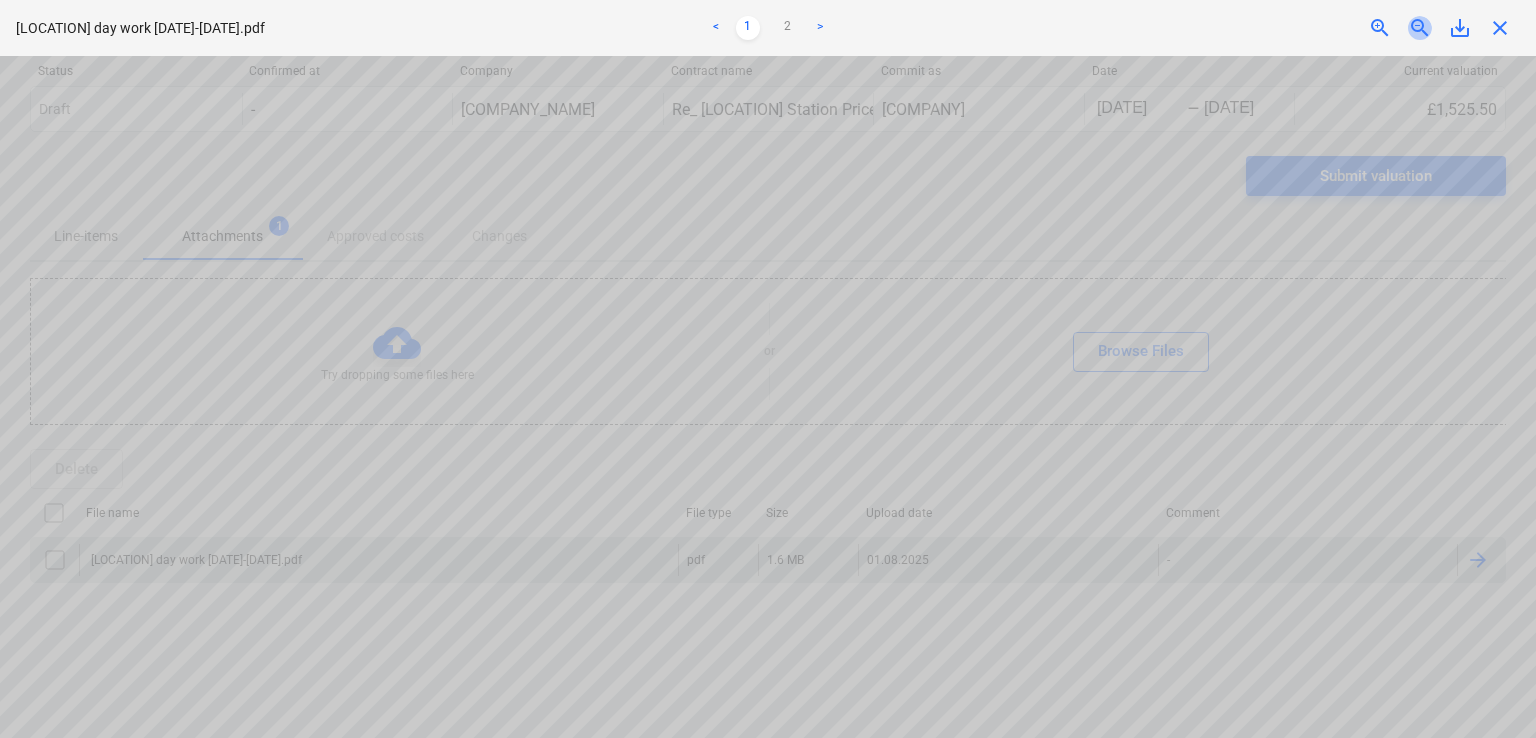 click on "zoom_out" at bounding box center (1420, 28) 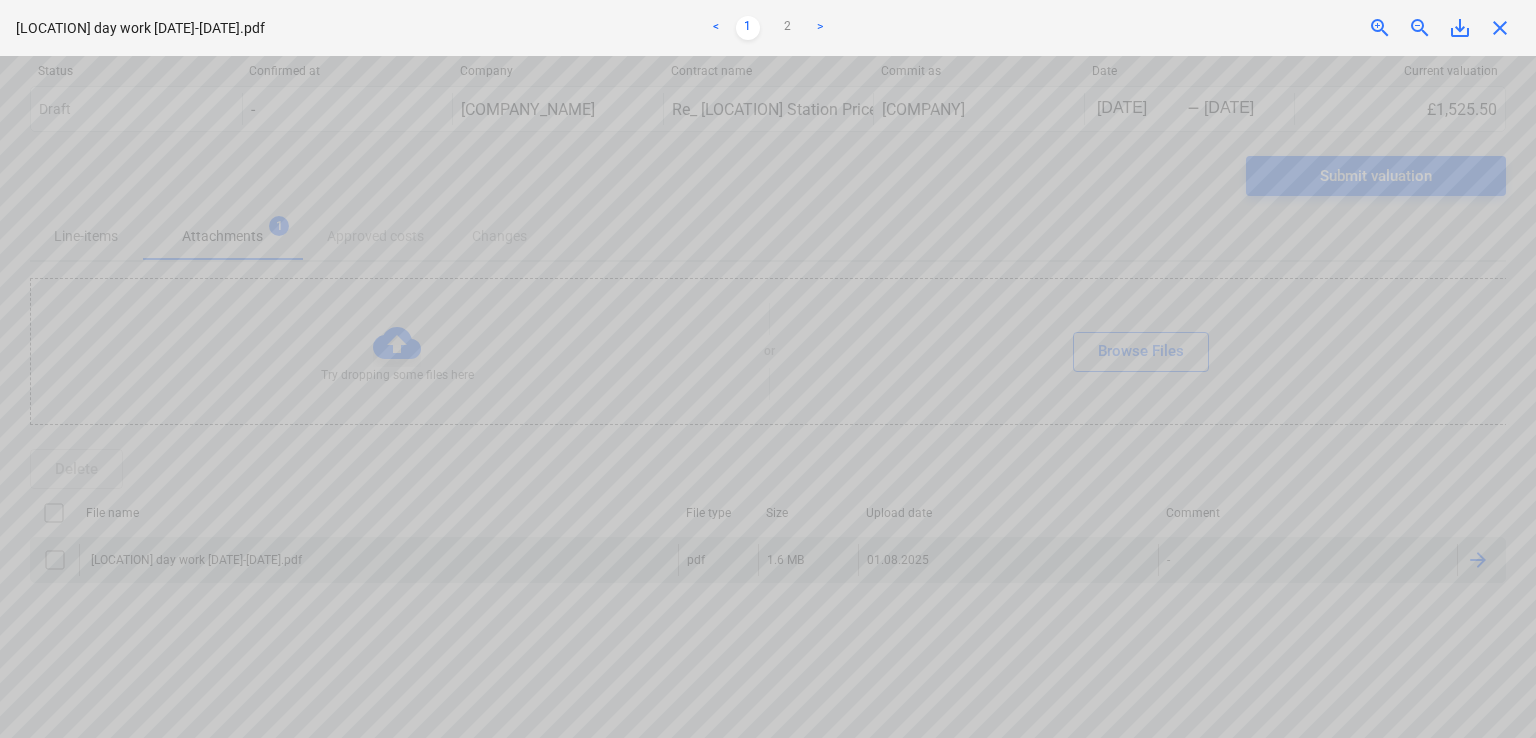 click on "zoom_out" at bounding box center (1420, 28) 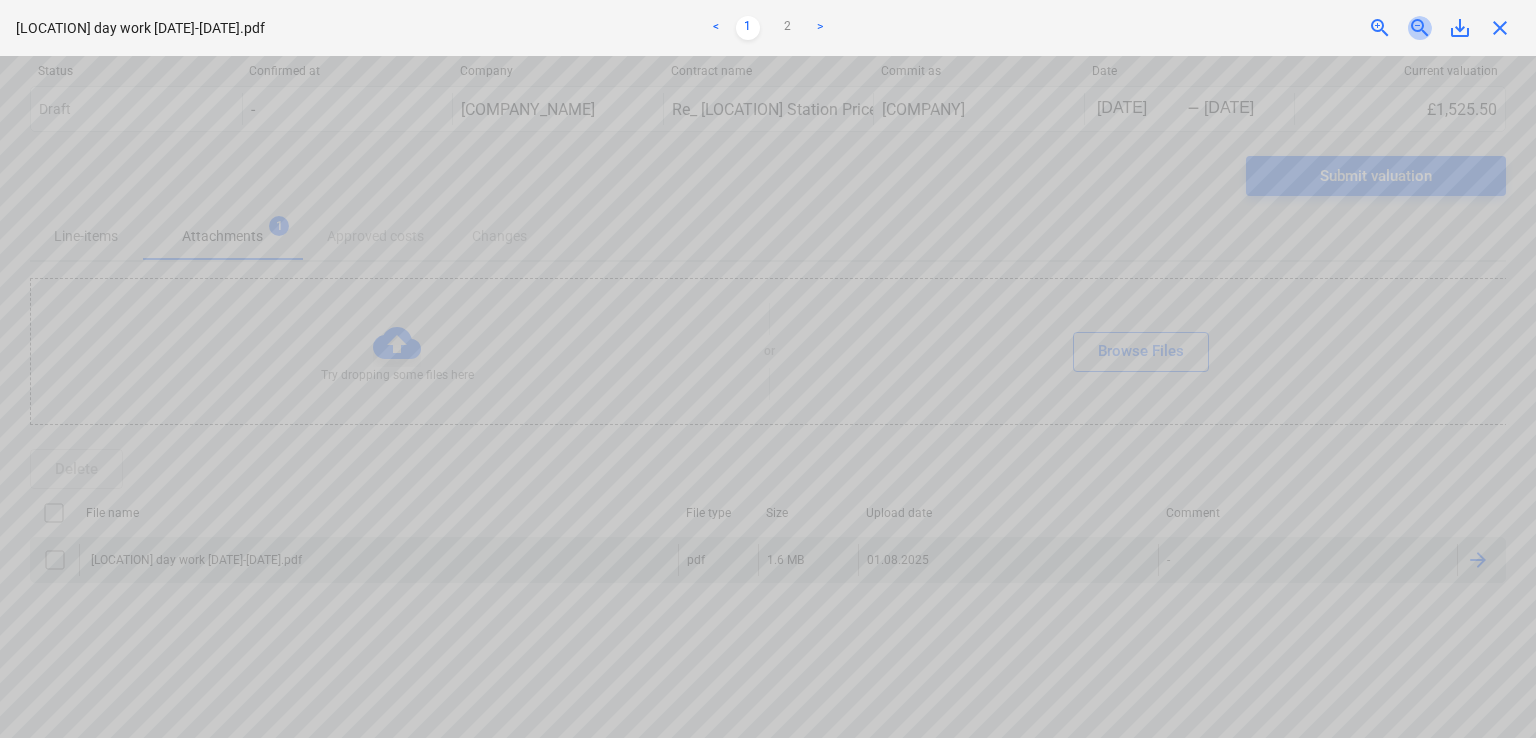 click on "zoom_out" at bounding box center [1420, 28] 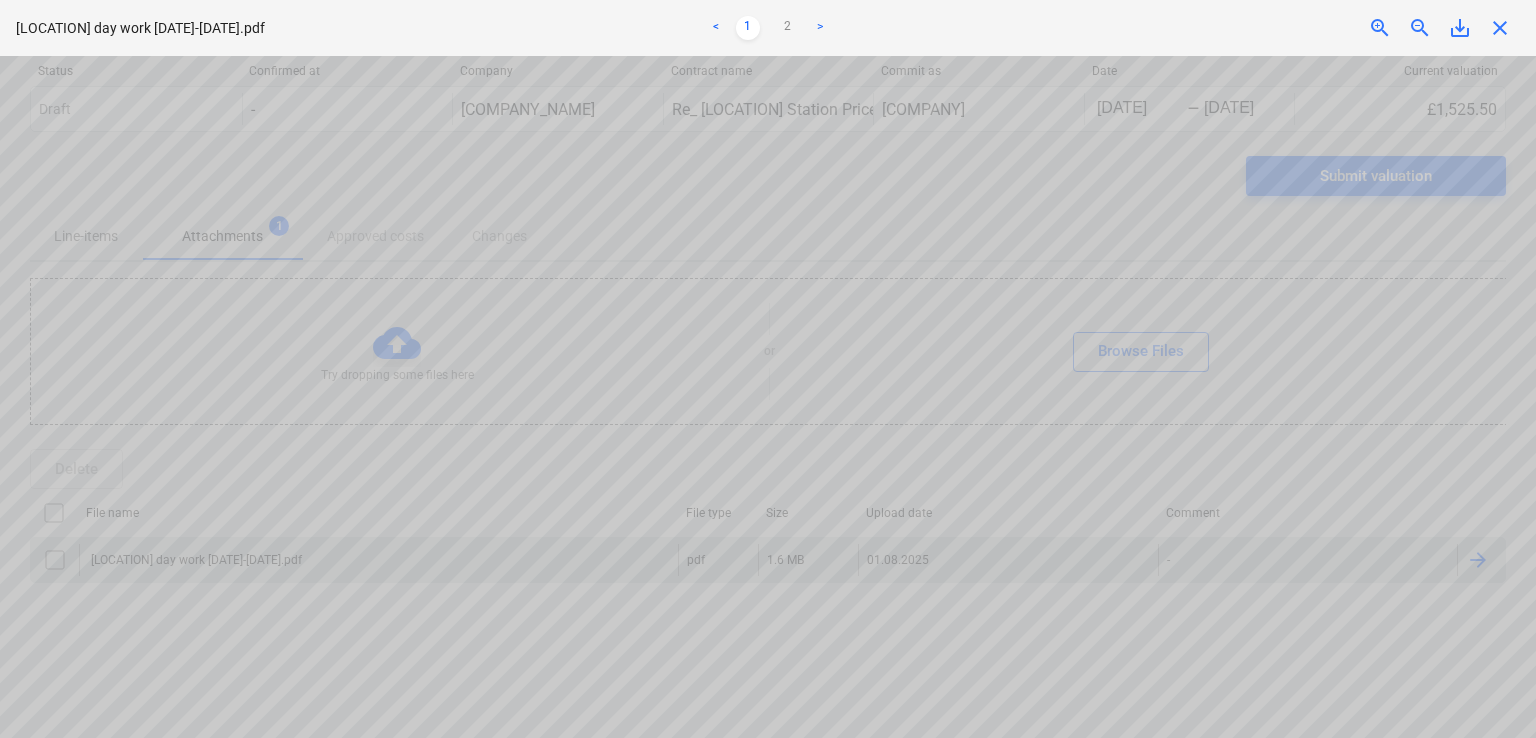 click on "zoom_out" at bounding box center (1420, 28) 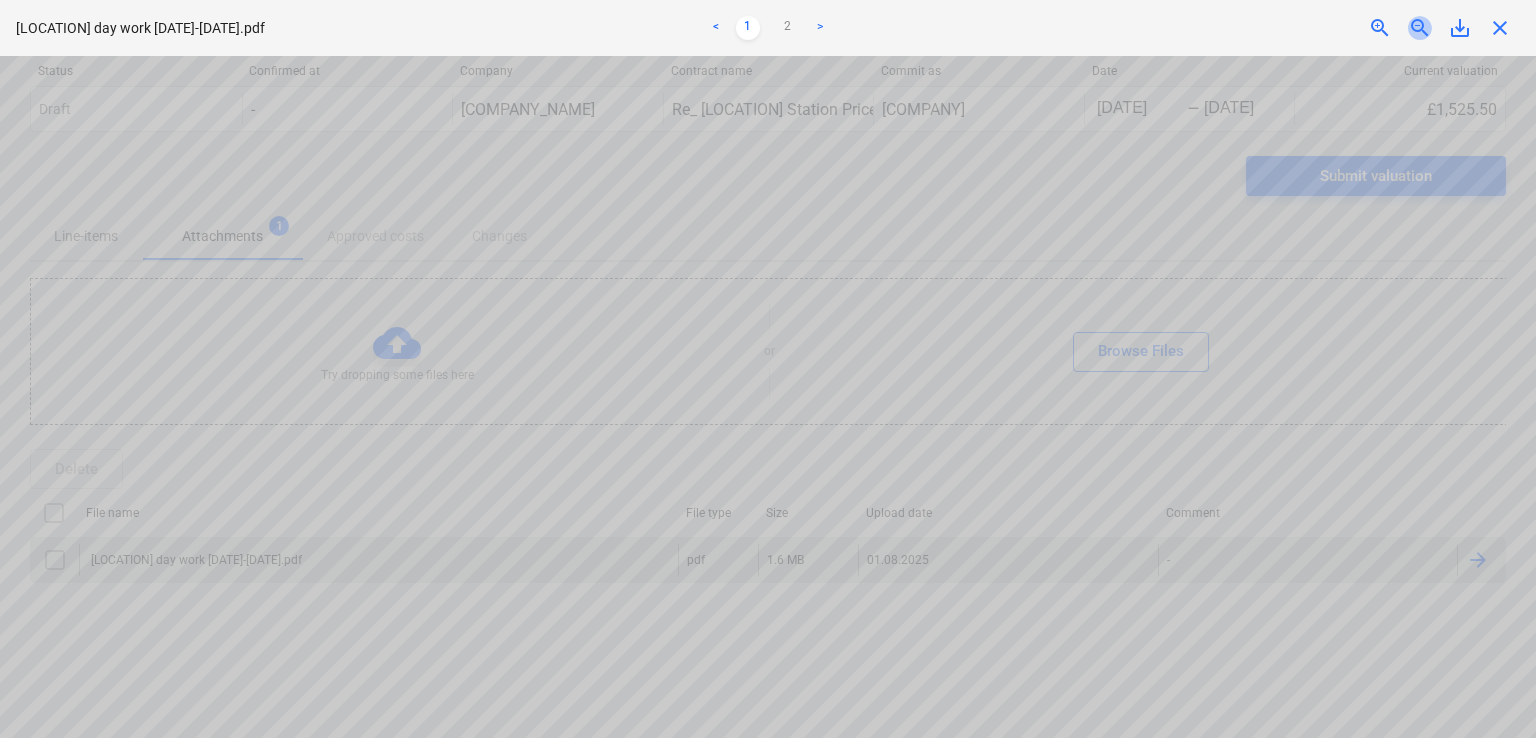 click on "zoom_out" at bounding box center [1420, 28] 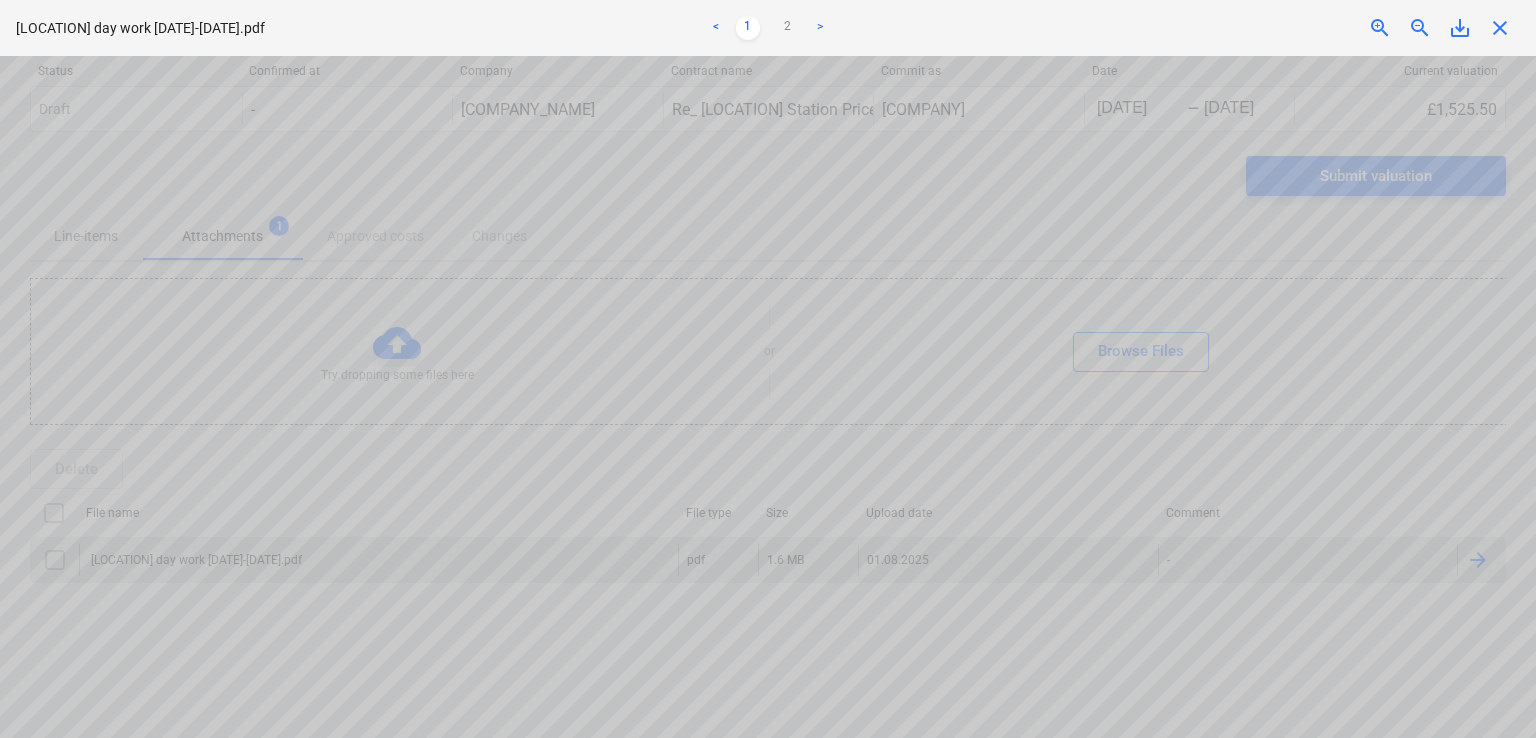 click on "zoom_out" at bounding box center [1420, 28] 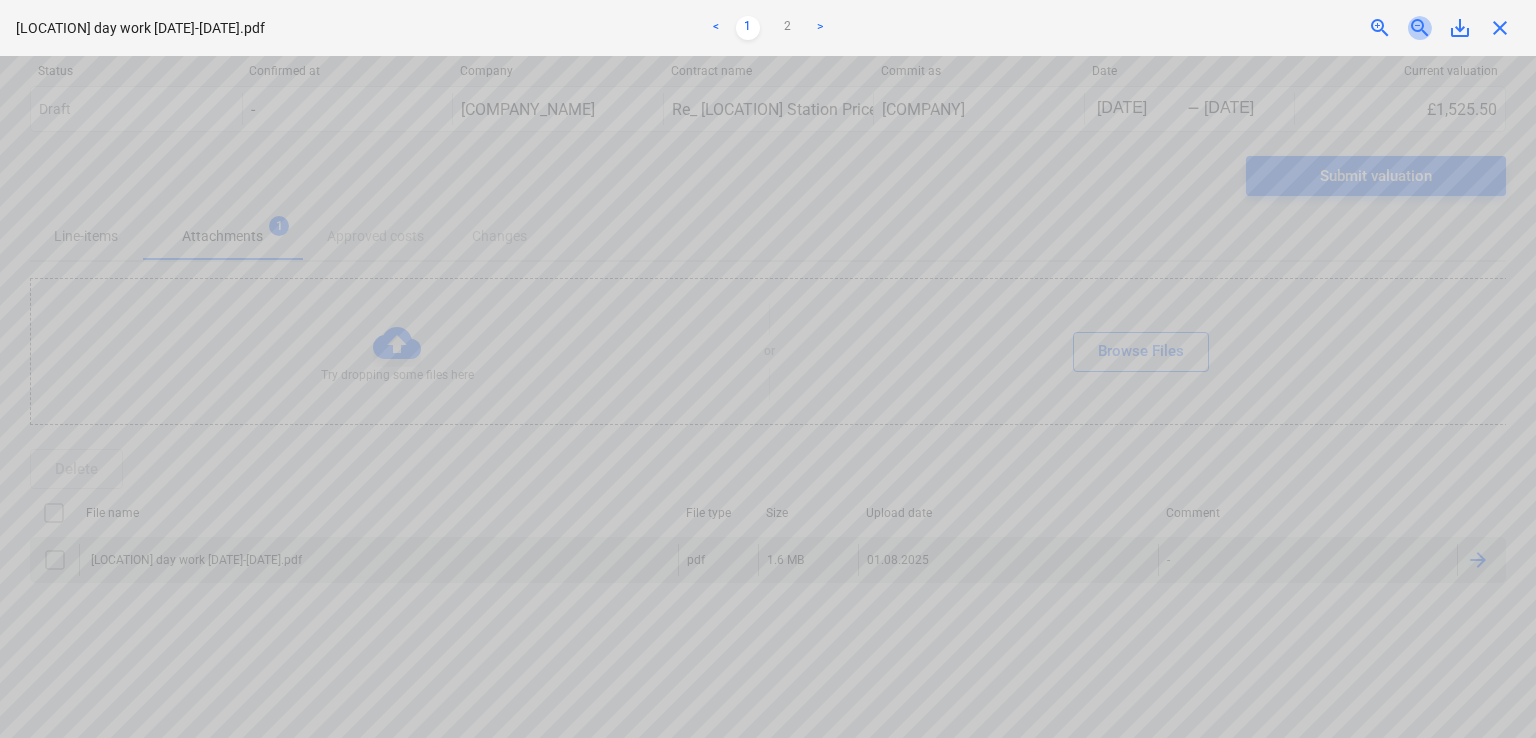 click on "zoom_out" at bounding box center (1420, 28) 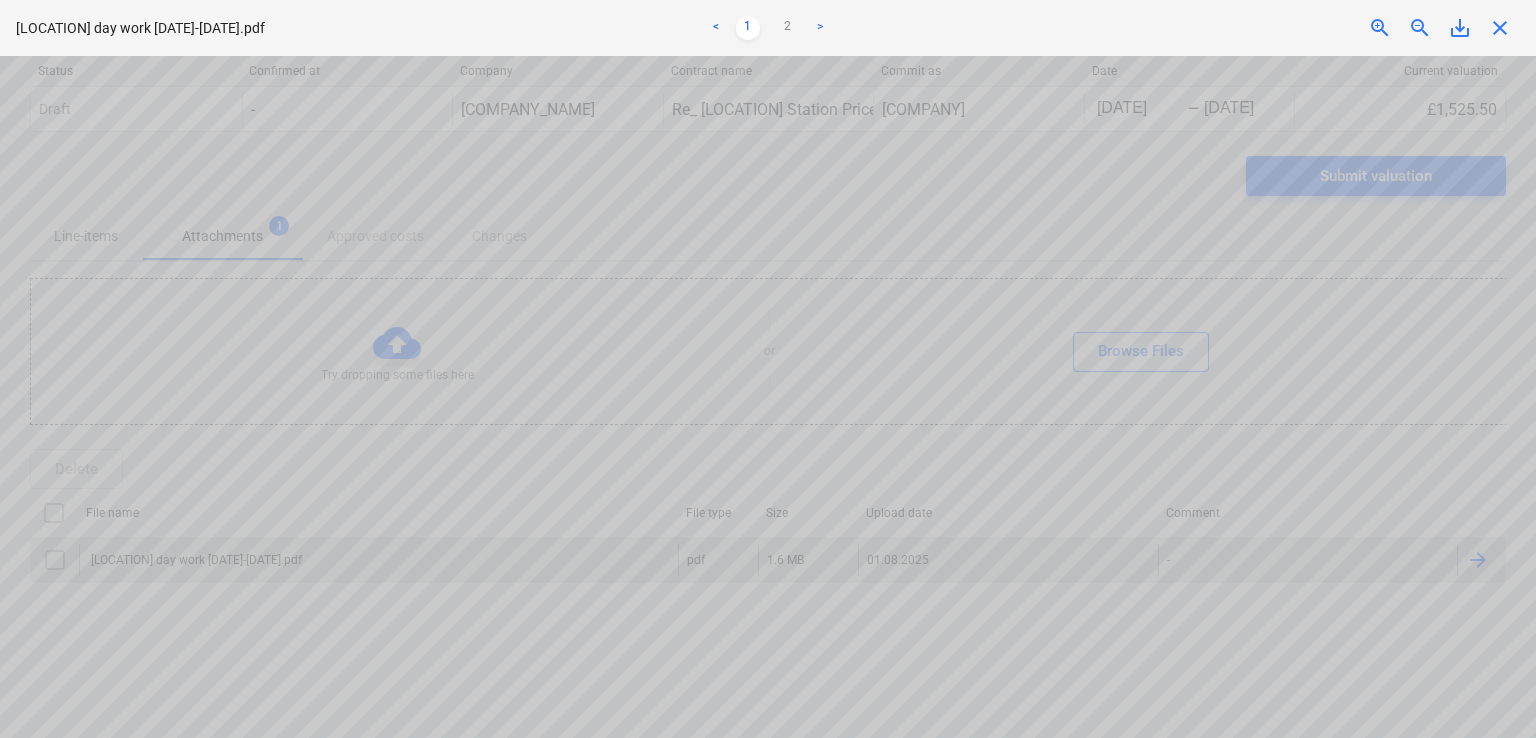 click on "zoom_out" at bounding box center (1420, 28) 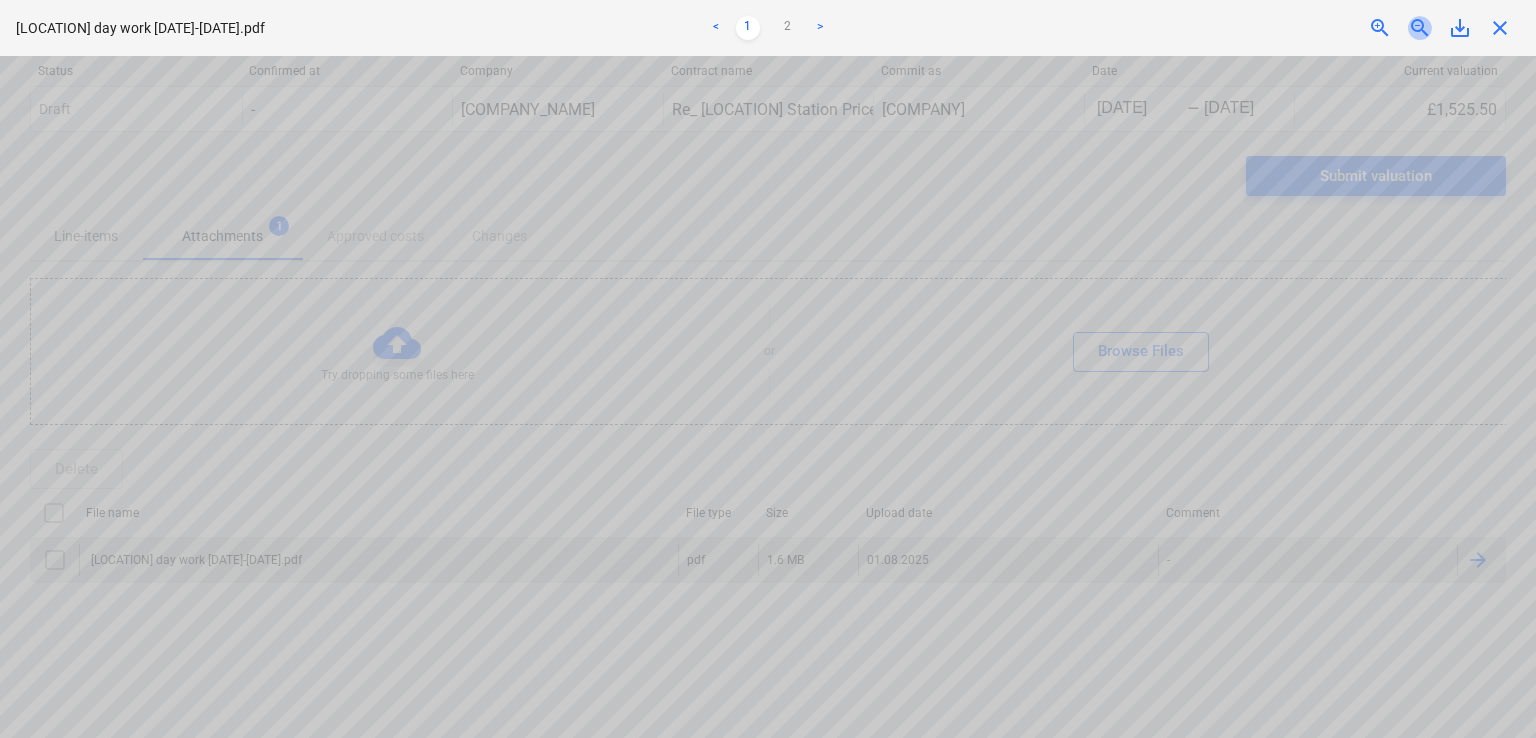 click on "zoom_out" at bounding box center (1420, 28) 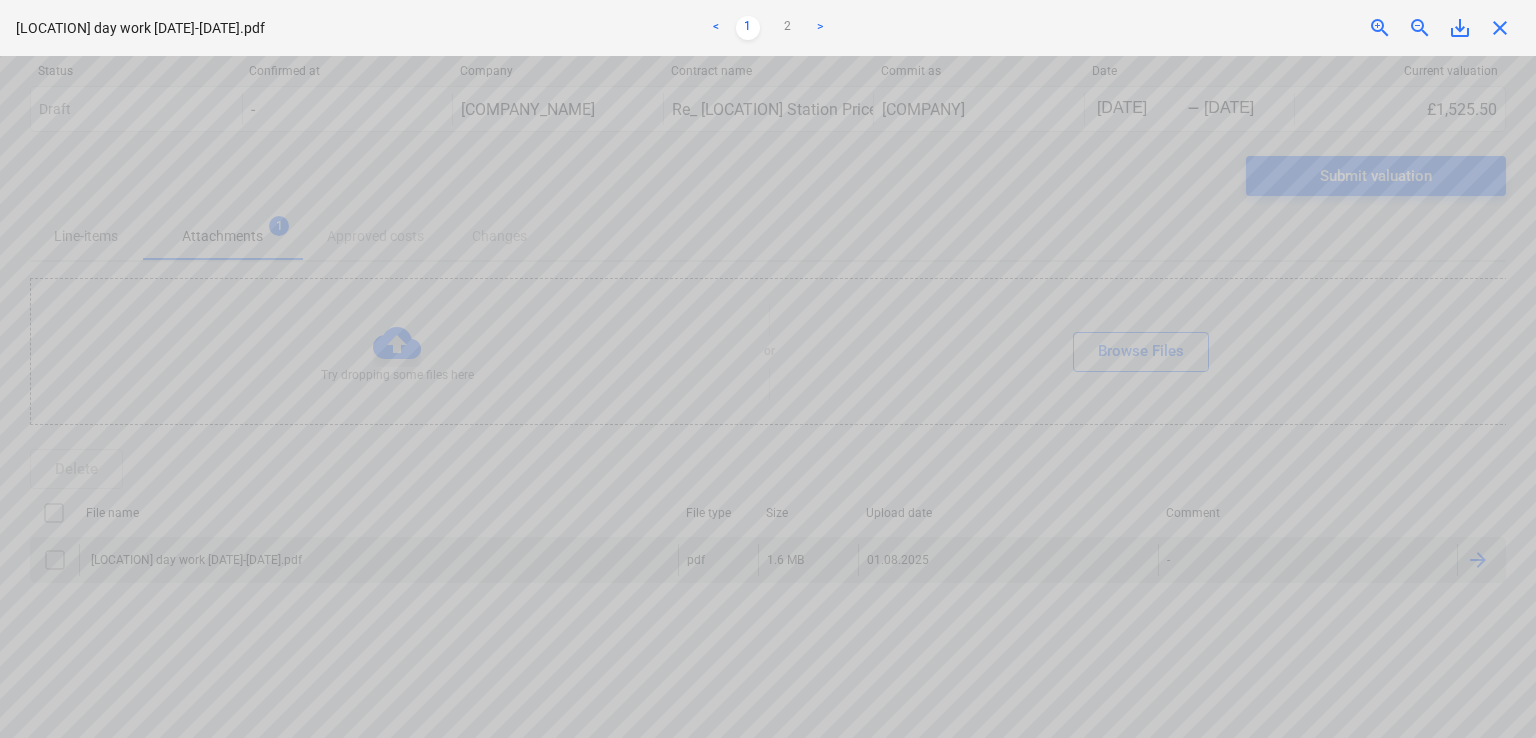 scroll, scrollTop: 0, scrollLeft: 28, axis: horizontal 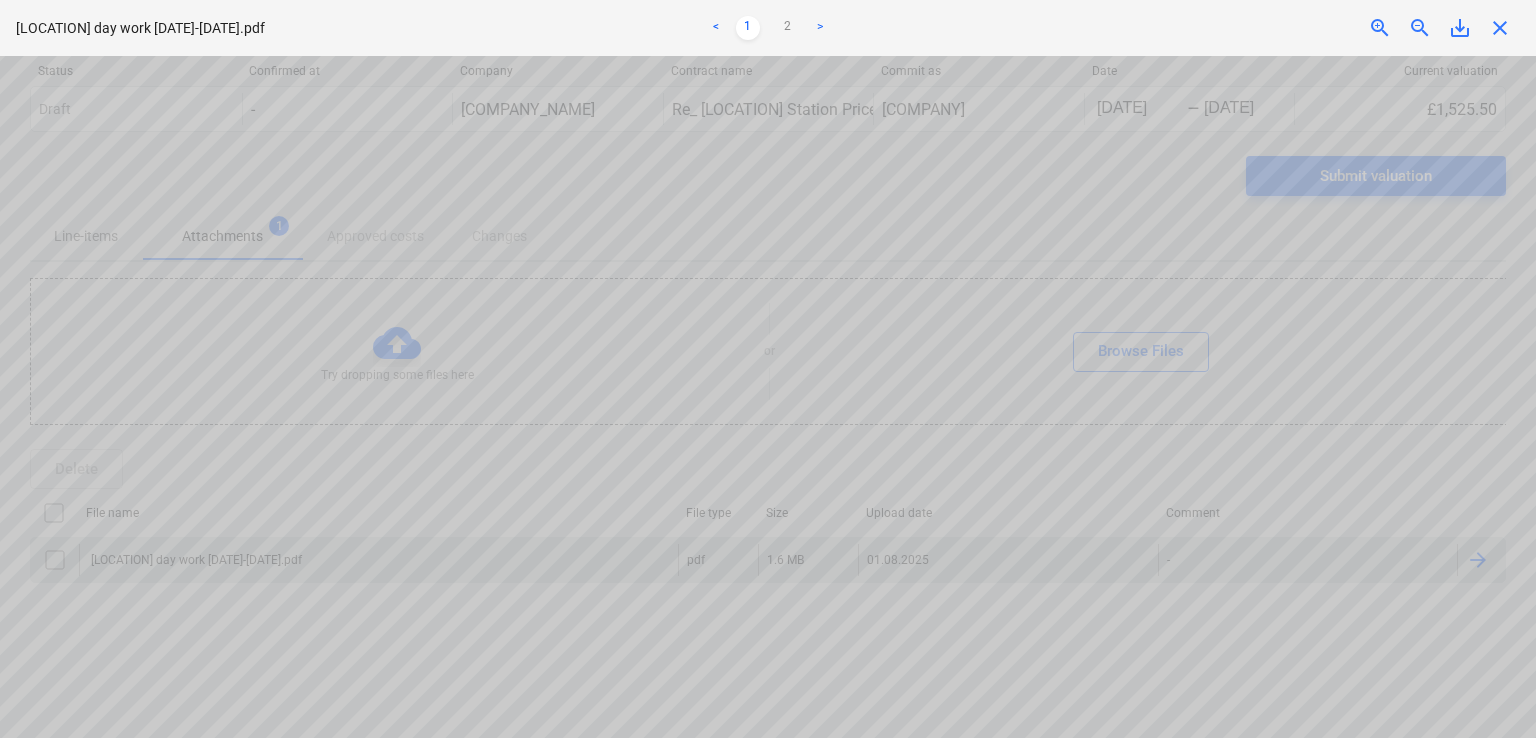 click on "keyboard_arrow_down Status Confirmed at Company Contract name Commit as Date Current valuation Draft - Vitrine Glazing a division of Fiducia Interiors Ltd Re_ Surrey Quays Station Price.msg Nani Construction Ltd 06/30/2025 Press the down arrow key to interact with the calendar and
select a date. Press the question mark key to get the keyboard shortcuts for changing dates. - 07/31/2025 Press the down arrow key to interact with the calendar and
select a date. Press the question mark key to get the keyboard shortcuts for changing dates. £1,525.50 Please wait Submit valuation Line-items Attachments 1 Approved costs Changes Try dropping some files here or Browse Files Delete File name File type Size Upload date Comment   Surrey Quays day work 1.07-31.07.pdf pdf 1.6 MB 01.08.2025 - Please wait
Surrey Quays day work 1.07-31.07.pdf < 1 2 > zoom_in zoom_out save_alt close" at bounding box center [768, 369] 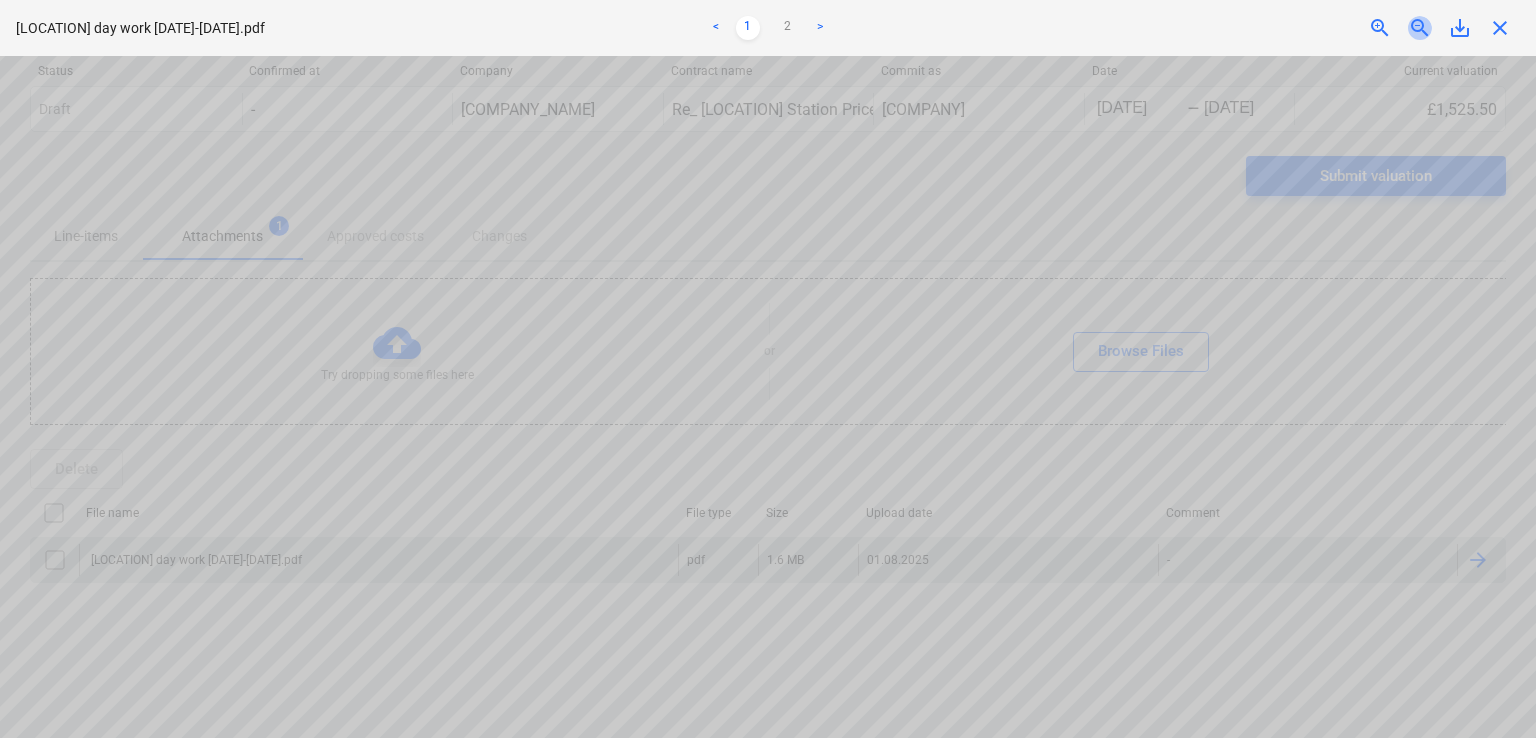 click on "zoom_out" at bounding box center (1420, 28) 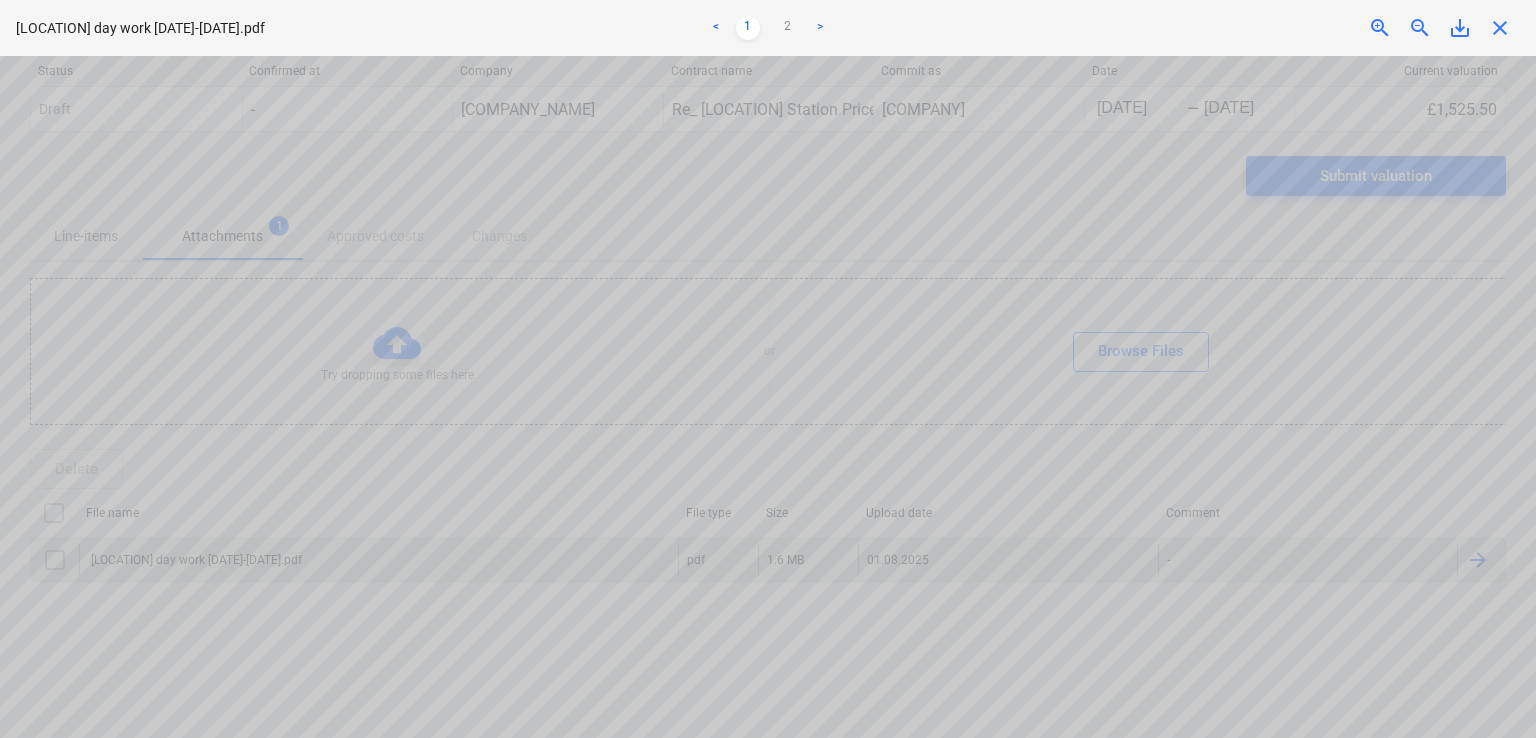 click on "<" at bounding box center (716, 28) 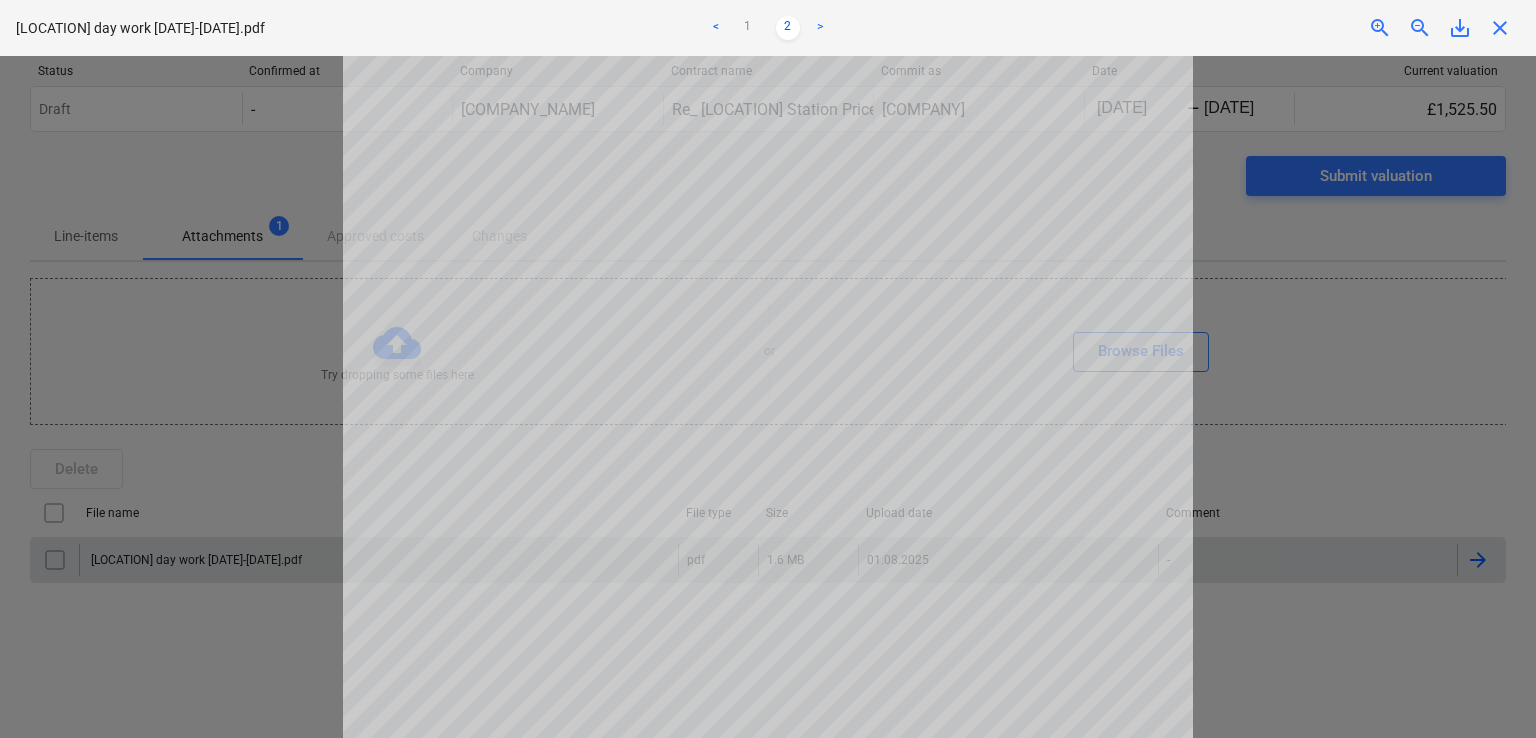 scroll, scrollTop: 0, scrollLeft: 0, axis: both 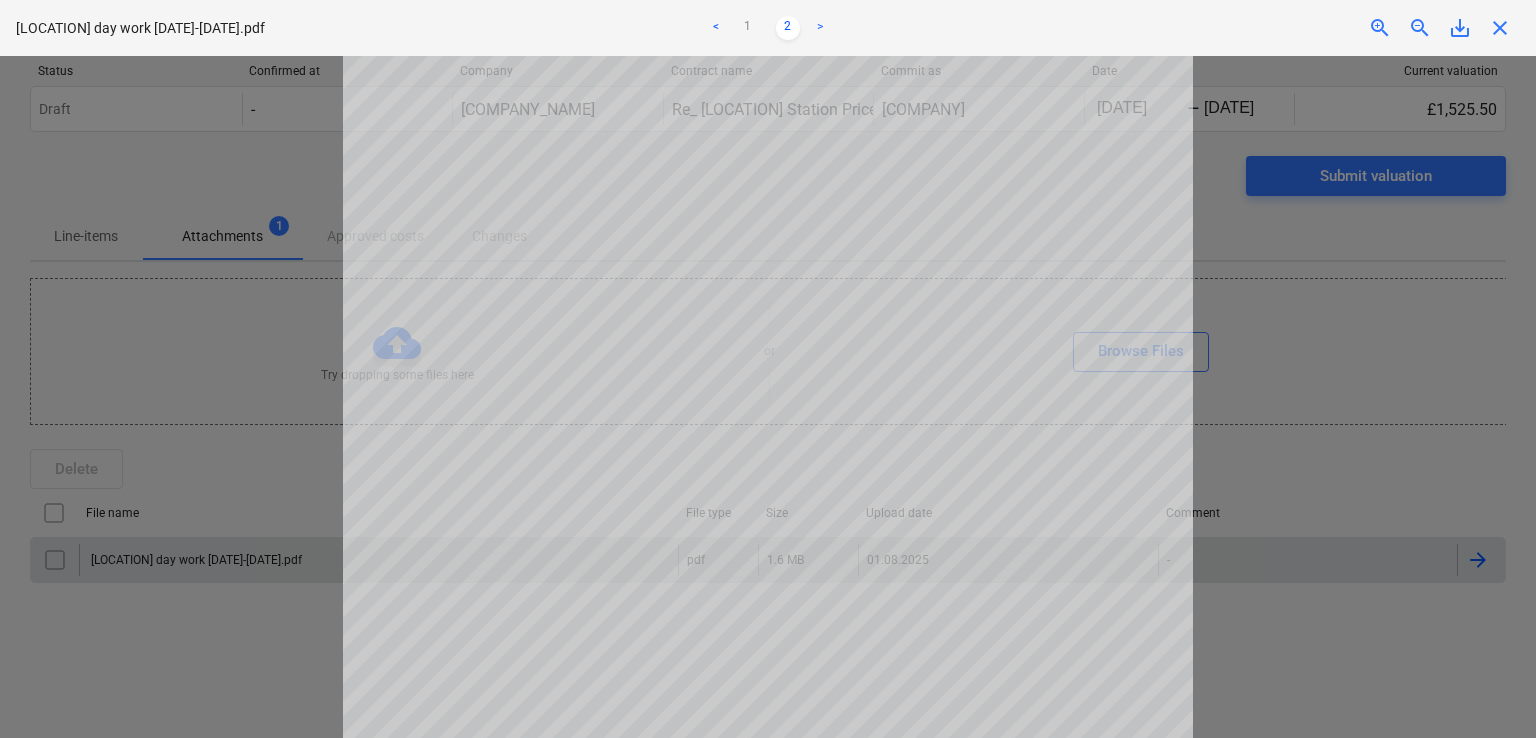 click on "keyboard_arrow_down Status Confirmed at Company Contract name Commit as Date Current valuation Draft - Vitrine Glazing a division of Fiducia Interiors Ltd Re_ Surrey Quays Station Price.msg Nani Construction Ltd 06/30/2025 Press the down arrow key to interact with the calendar and
select a date. Press the question mark key to get the keyboard shortcuts for changing dates. - 07/31/2025 Press the down arrow key to interact with the calendar and
select a date. Press the question mark key to get the keyboard shortcuts for changing dates. £1,525.50 Please wait Submit valuation Line-items Attachments 1 Approved costs Changes Try dropping some files here or Browse Files Delete File name File type Size Upload date Comment   Surrey Quays day work 1.07-31.07.pdf pdf 1.6 MB 01.08.2025 - Please wait
Surrey Quays day work 1.07-31.07.pdf < 1 2 > zoom_in zoom_out save_alt close" at bounding box center [768, 369] 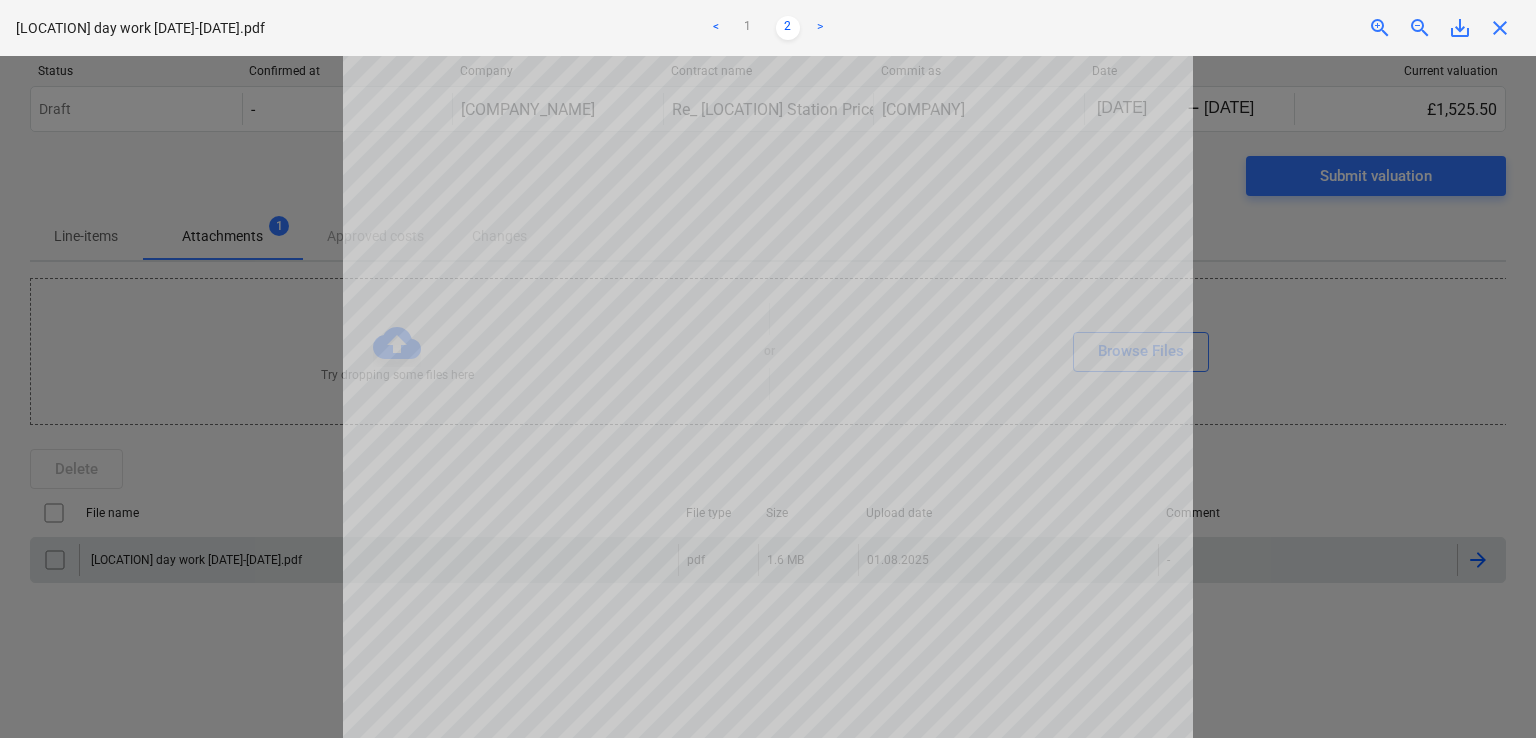 scroll, scrollTop: 232, scrollLeft: 0, axis: vertical 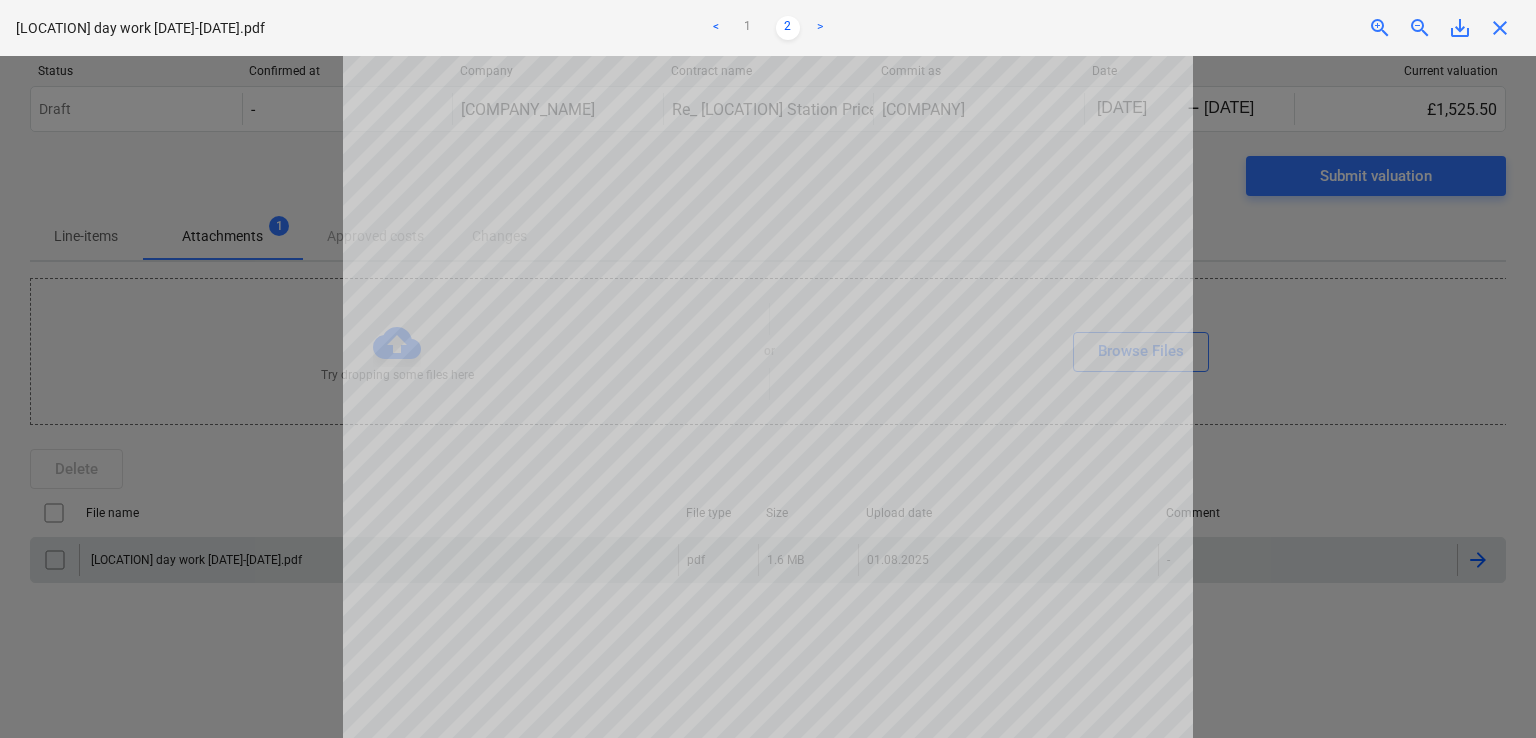 click on "keyboard_arrow_down Status Confirmed at Company Contract name Commit as Date Current valuation Draft - Vitrine Glazing a division of Fiducia Interiors Ltd Re_ Surrey Quays Station Price.msg Nani Construction Ltd 06/30/2025 Press the down arrow key to interact with the calendar and
select a date. Press the question mark key to get the keyboard shortcuts for changing dates. - 07/31/2025 Press the down arrow key to interact with the calendar and
select a date. Press the question mark key to get the keyboard shortcuts for changing dates. £1,525.50 Please wait Submit valuation Line-items Attachments 1 Approved costs Changes Try dropping some files here or Browse Files Delete File name File type Size Upload date Comment   Surrey Quays day work 1.07-31.07.pdf pdf 1.6 MB 01.08.2025 - Please wait
Surrey Quays day work 1.07-31.07.pdf < 1 2 > zoom_in zoom_out save_alt close" at bounding box center (768, 369) 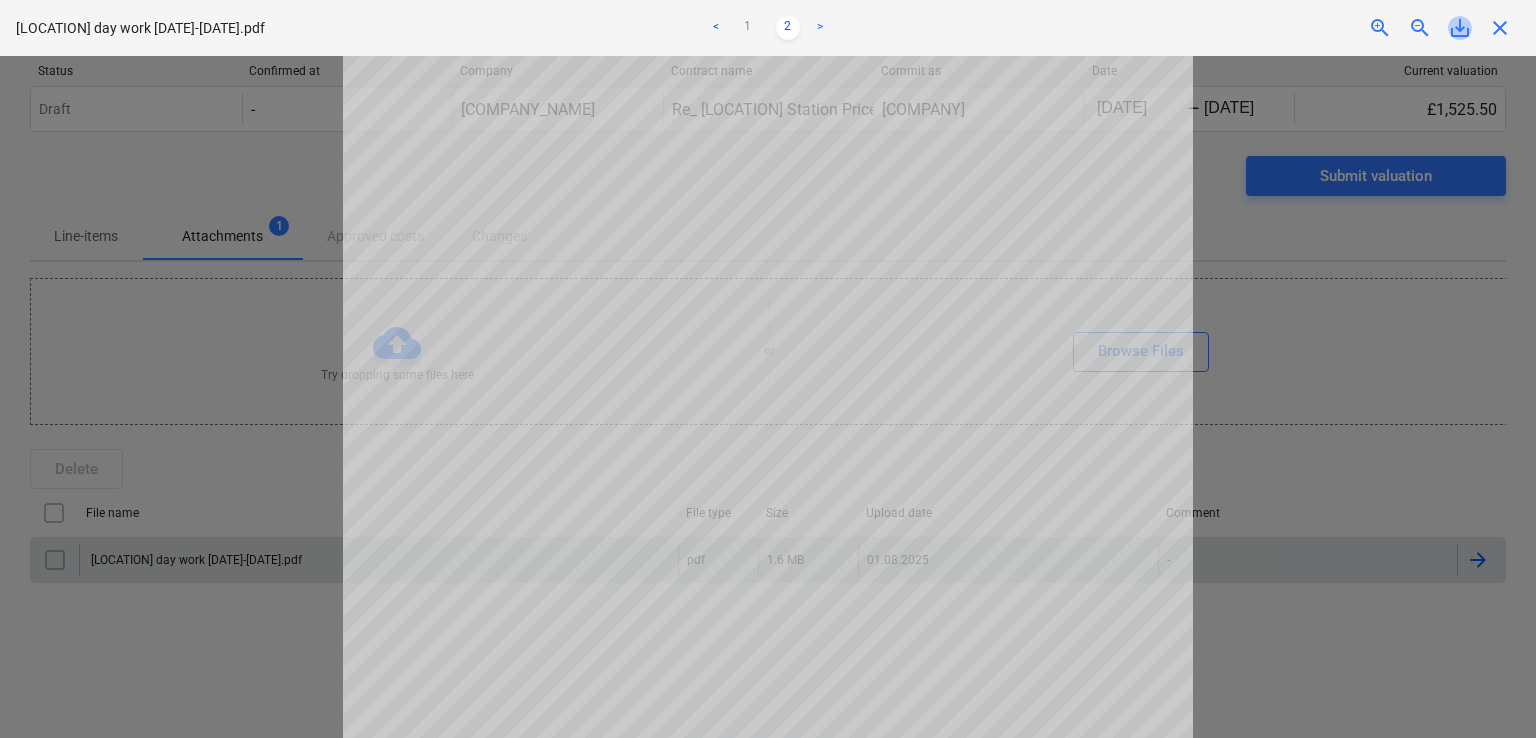 click on "save_alt" at bounding box center [1460, 28] 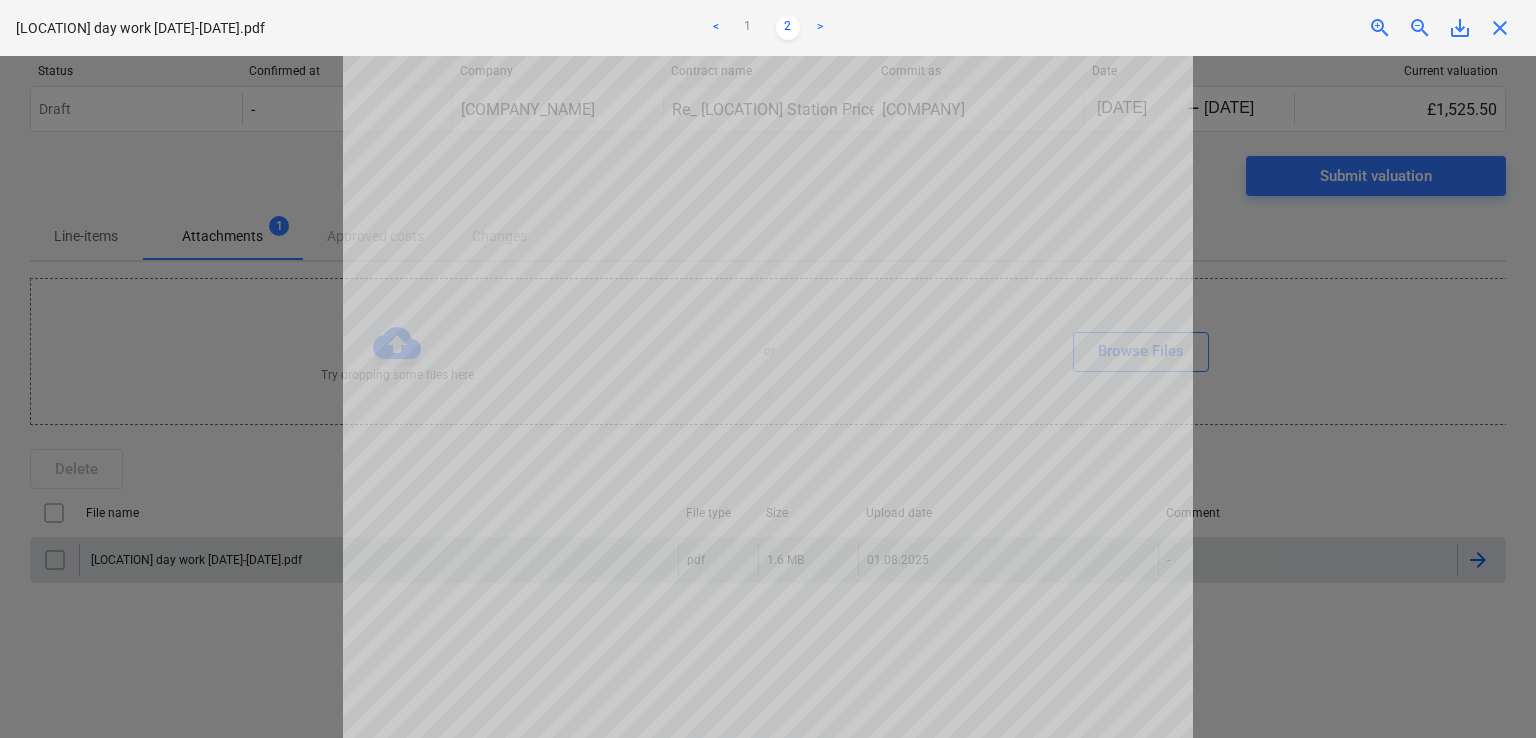 scroll, scrollTop: 376, scrollLeft: 0, axis: vertical 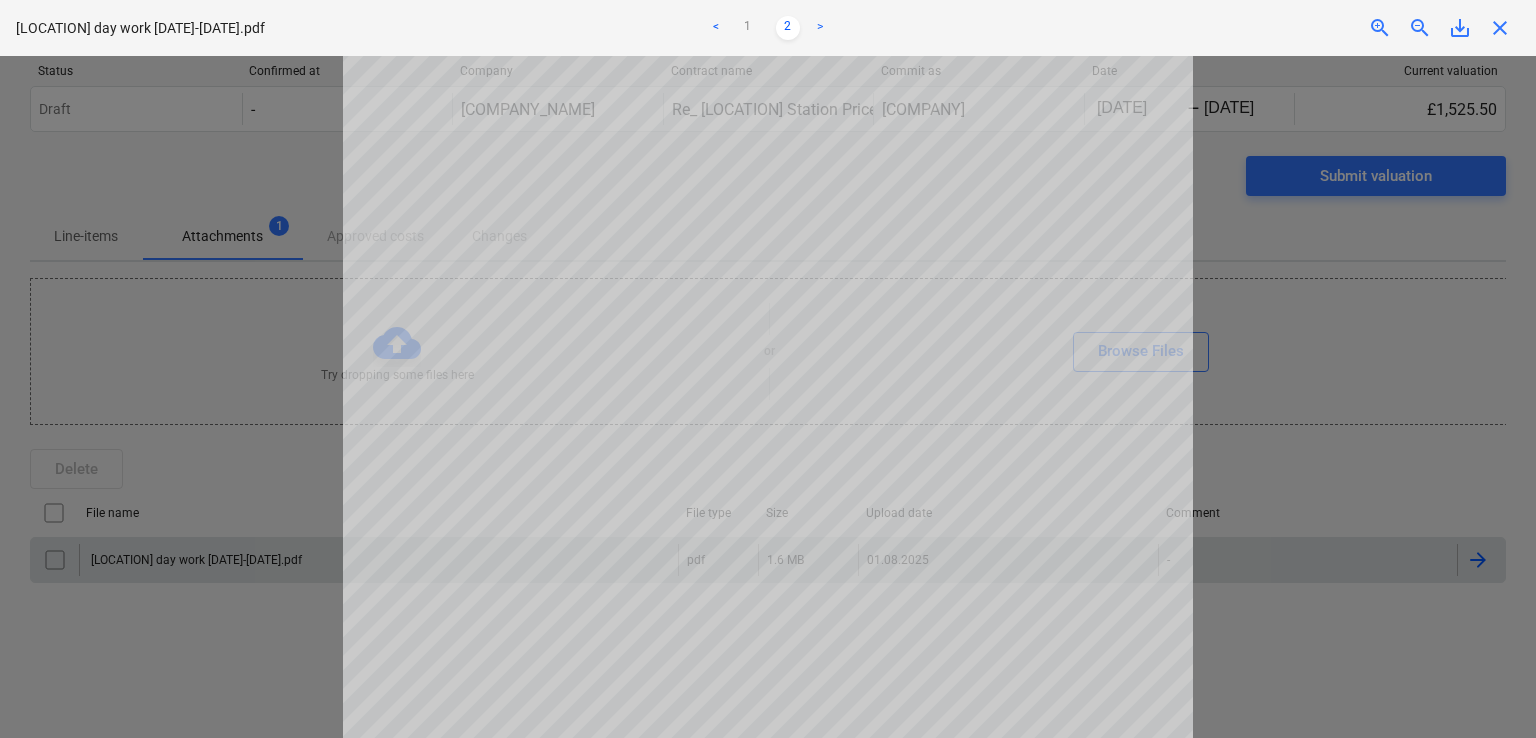 click on "keyboard_arrow_down Status Confirmed at Company Contract name Commit as Date Current valuation Draft - Vitrine Glazing a division of Fiducia Interiors Ltd Re_ Surrey Quays Station Price.msg Nani Construction Ltd 06/30/2025 Press the down arrow key to interact with the calendar and
select a date. Press the question mark key to get the keyboard shortcuts for changing dates. - 07/31/2025 Press the down arrow key to interact with the calendar and
select a date. Press the question mark key to get the keyboard shortcuts for changing dates. £1,525.50 Please wait Submit valuation Line-items Attachments 1 Approved costs Changes Try dropping some files here or Browse Files Delete File name File type Size Upload date Comment   Surrey Quays day work 1.07-31.07.pdf pdf 1.6 MB 01.08.2025 - Please wait
Surrey Quays day work 1.07-31.07.pdf < 1 2 > zoom_in zoom_out save_alt close" at bounding box center [768, 369] 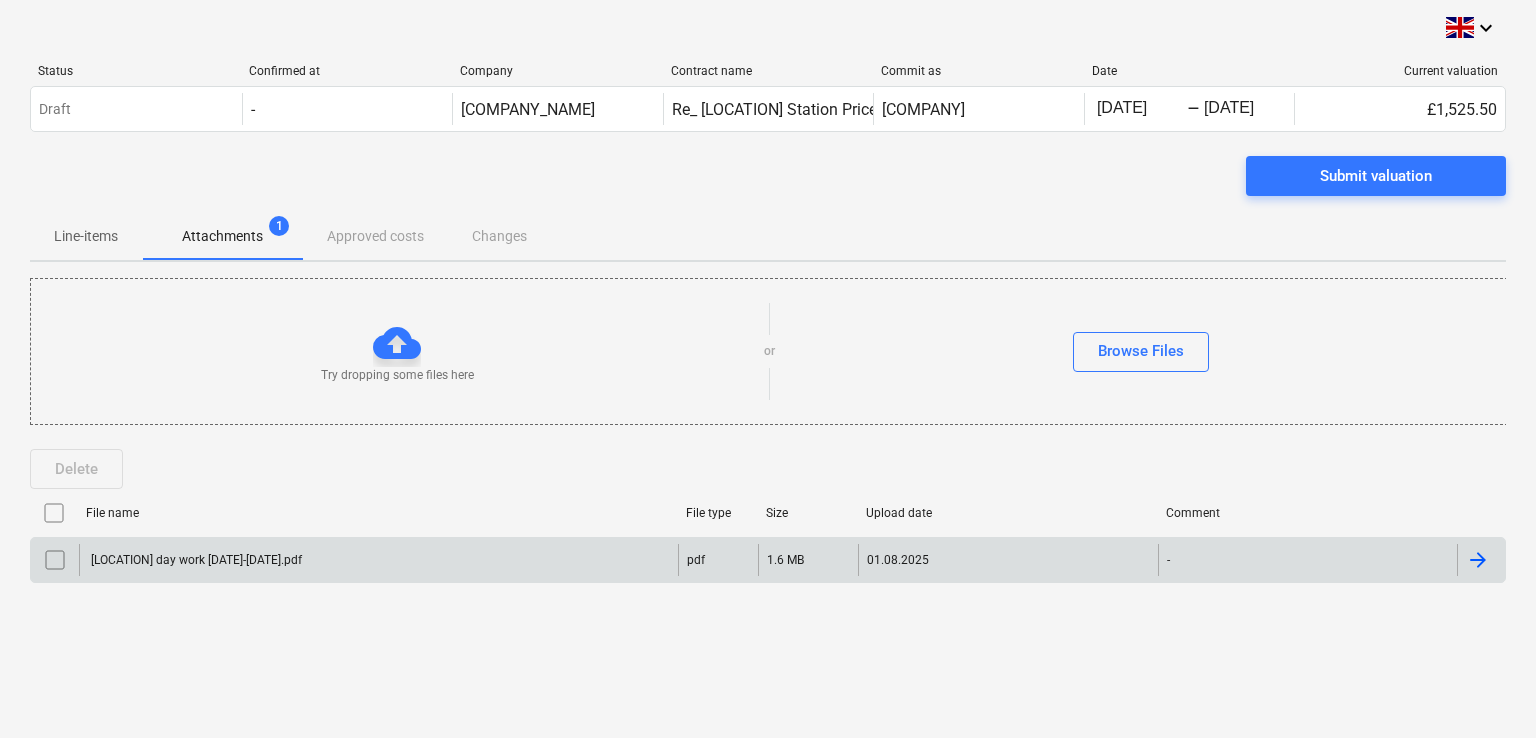click at bounding box center (1478, 560) 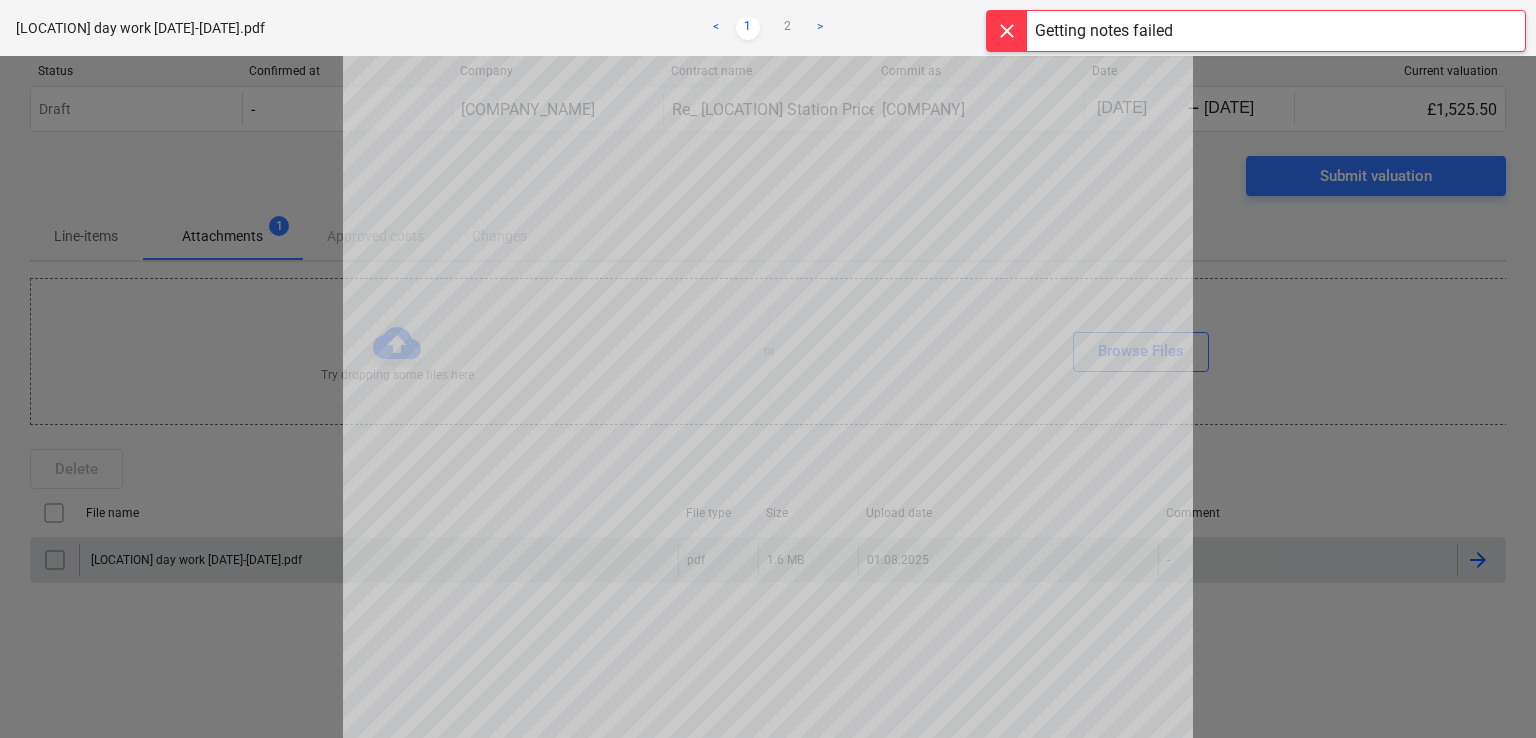 scroll, scrollTop: 0, scrollLeft: 0, axis: both 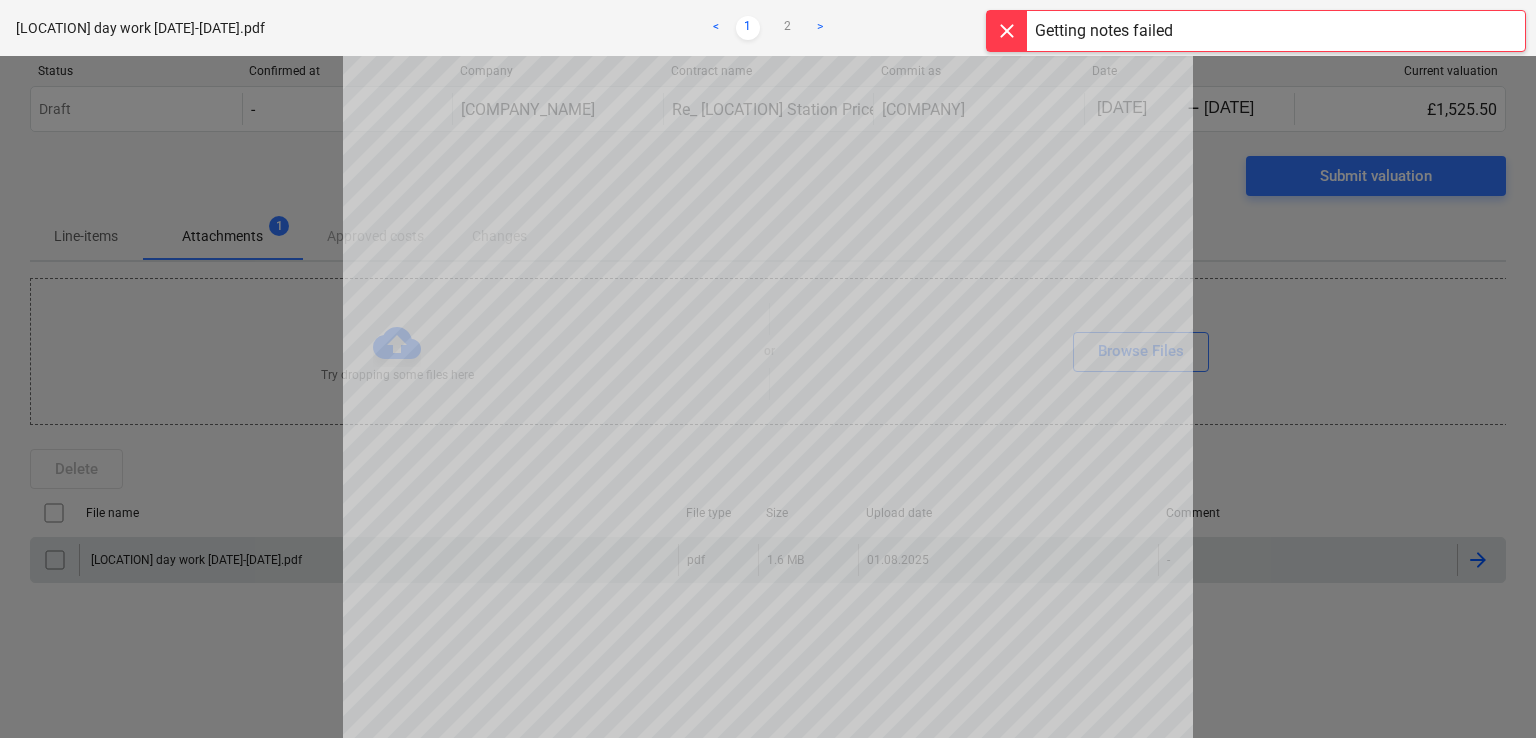 click on "keyboard_arrow_down Status Confirmed at Company Contract name Commit as Date Current valuation Draft - Vitrine Glazing a division of Fiducia Interiors Ltd Re_ Surrey Quays Station Price.msg Nani Construction Ltd 06/30/2025 Press the down arrow key to interact with the calendar and
select a date. Press the question mark key to get the keyboard shortcuts for changing dates. - 07/31/2025 Press the down arrow key to interact with the calendar and
select a date. Press the question mark key to get the keyboard shortcuts for changing dates. £1,525.50 Please wait Submit valuation Line-items Attachments 1 Approved costs Changes Try dropping some files here or Browse Files Delete File name File type Size Upload date Comment   Surrey Quays day work 1.07-31.07.pdf pdf 1.6 MB 01.08.2025 - Please wait Getting notes failed
Surrey Quays day work 1.07-31.07.pdf < 1 2 > zoom_in zoom_out save_alt close" at bounding box center (768, 369) 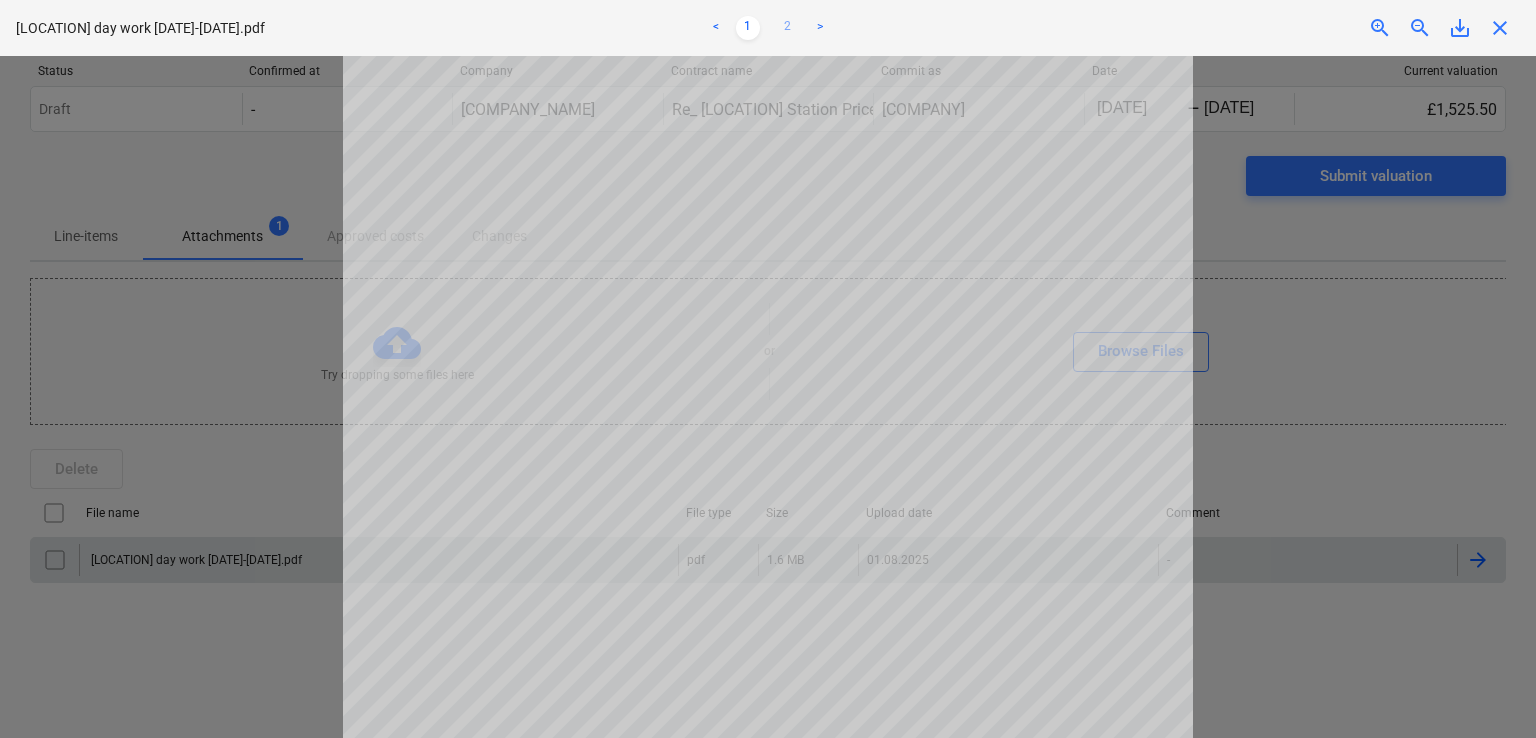 click on "2" at bounding box center (788, 28) 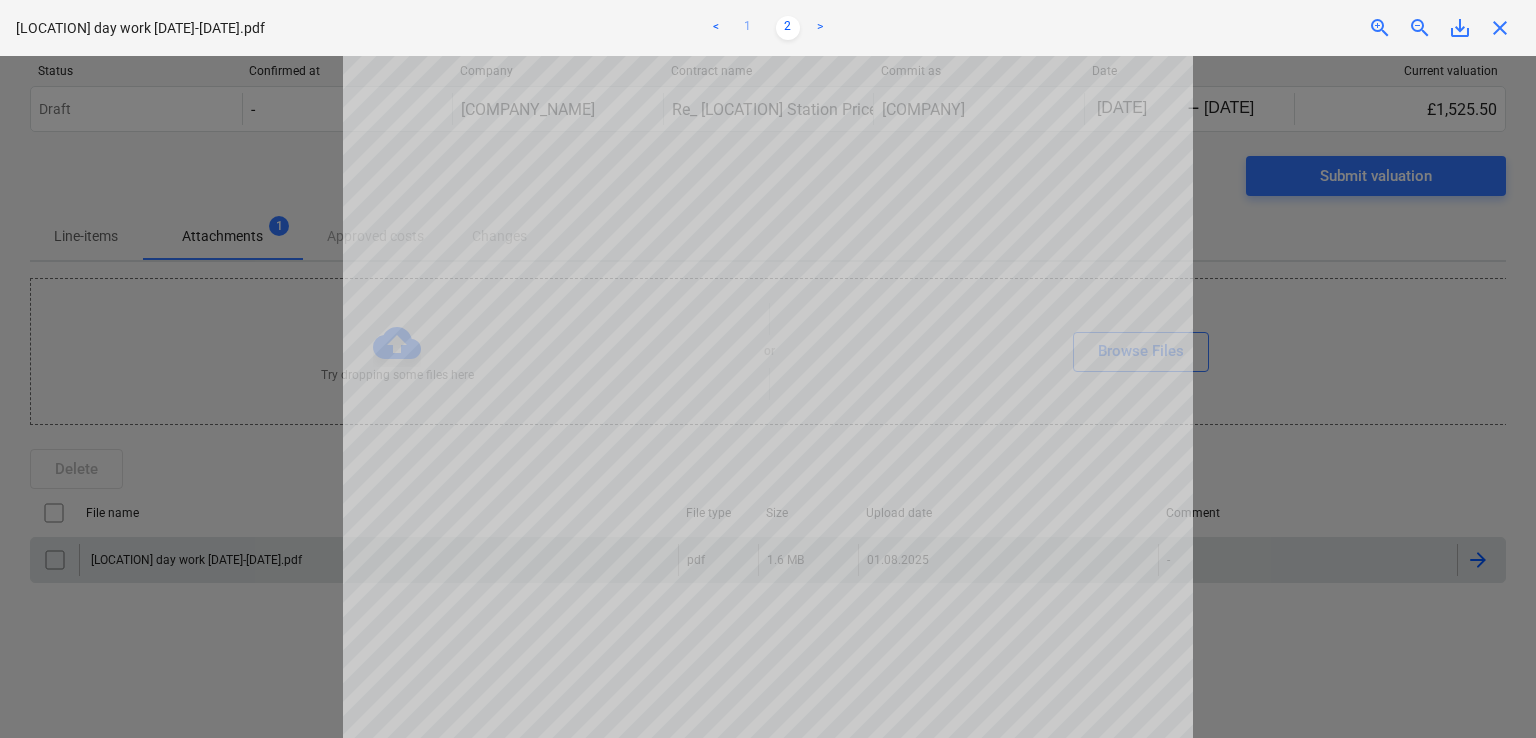 click on "1" at bounding box center (748, 28) 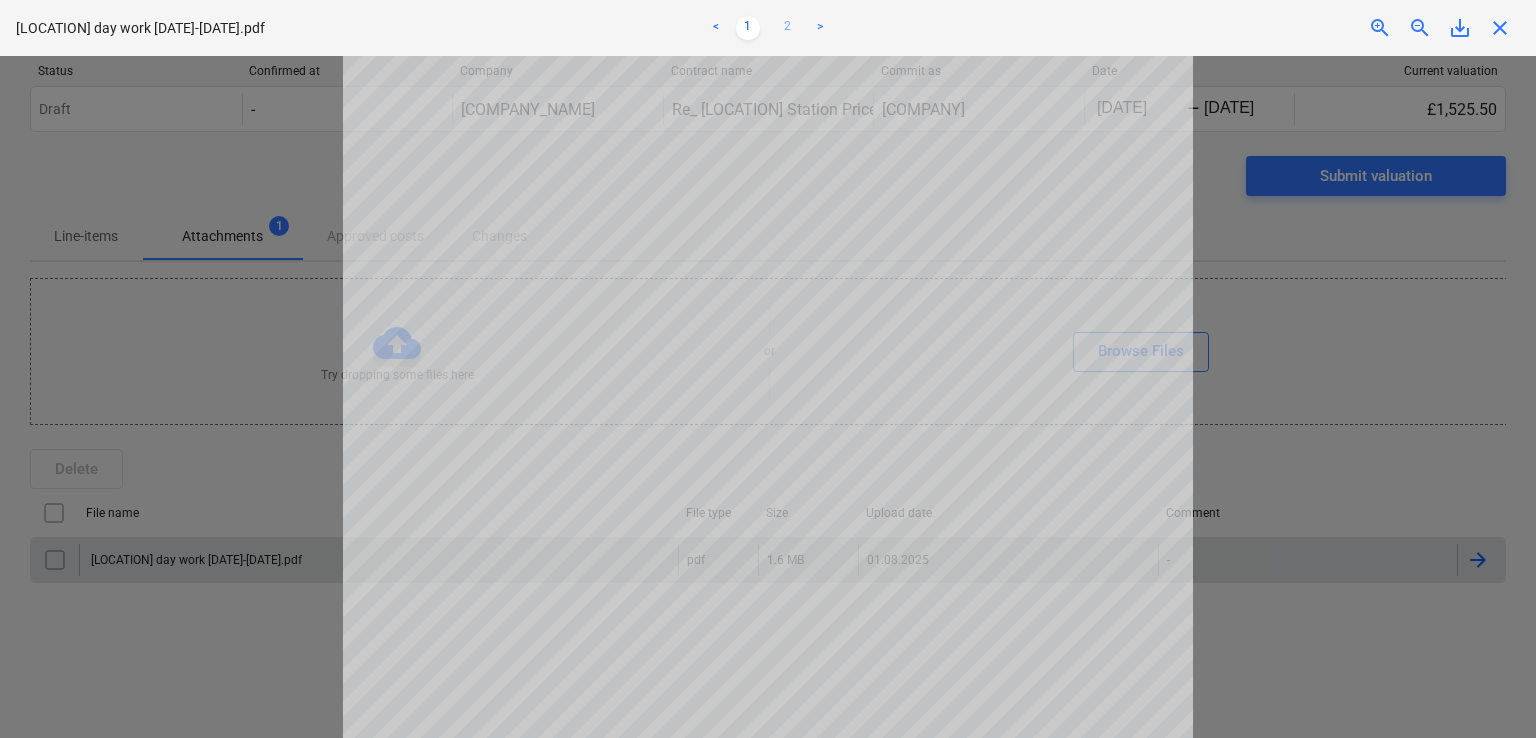 click on "2" at bounding box center (788, 28) 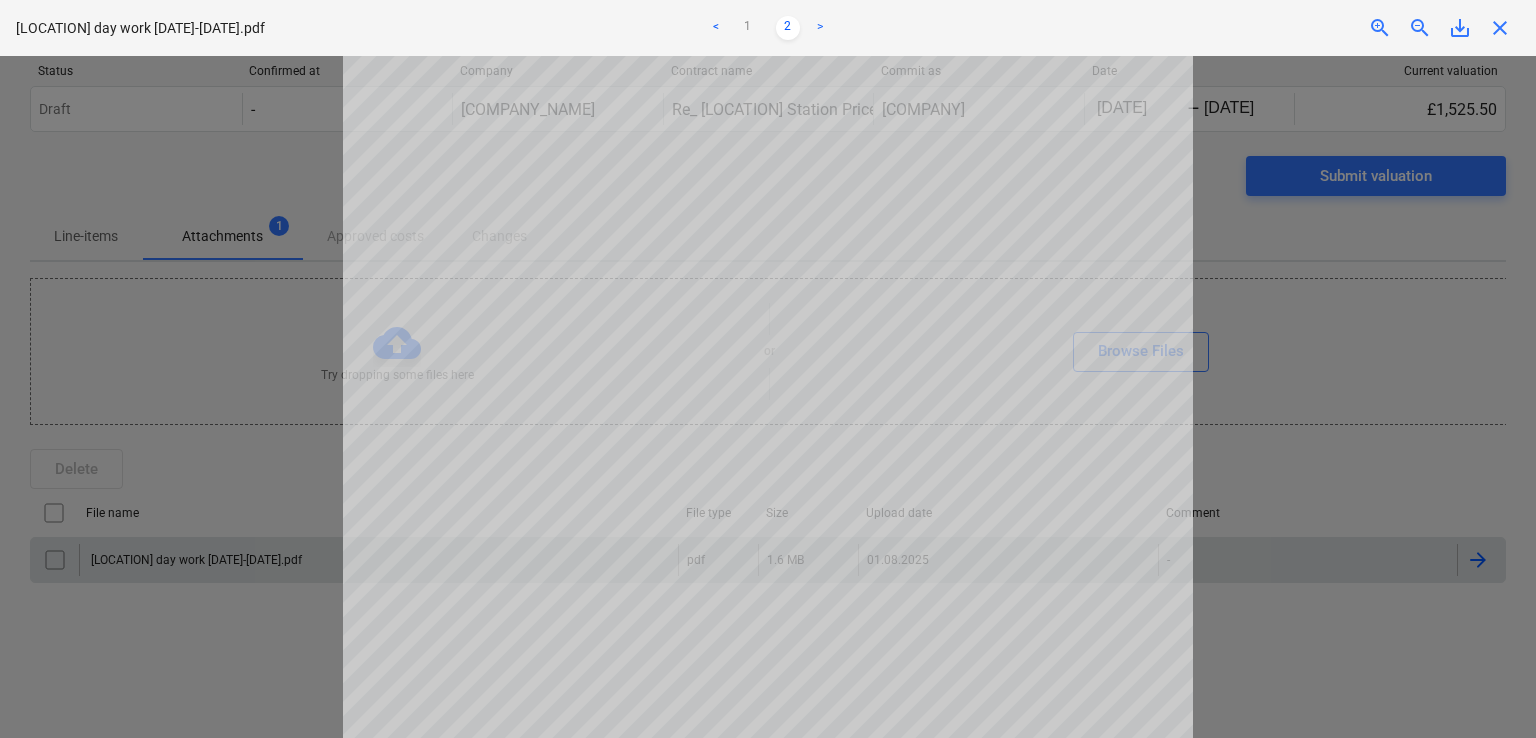 click at bounding box center (768, 397) 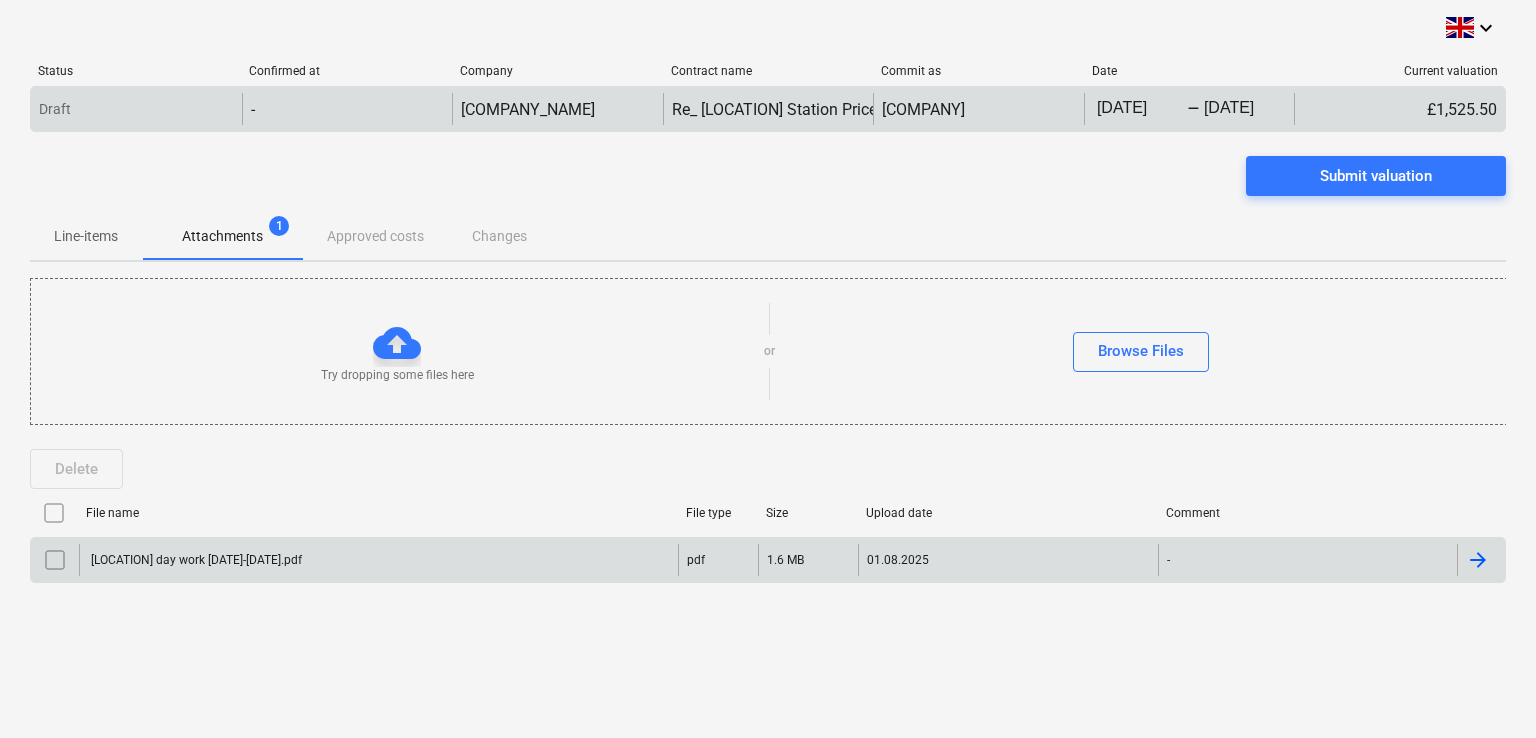 click on "-" at bounding box center [1193, 109] 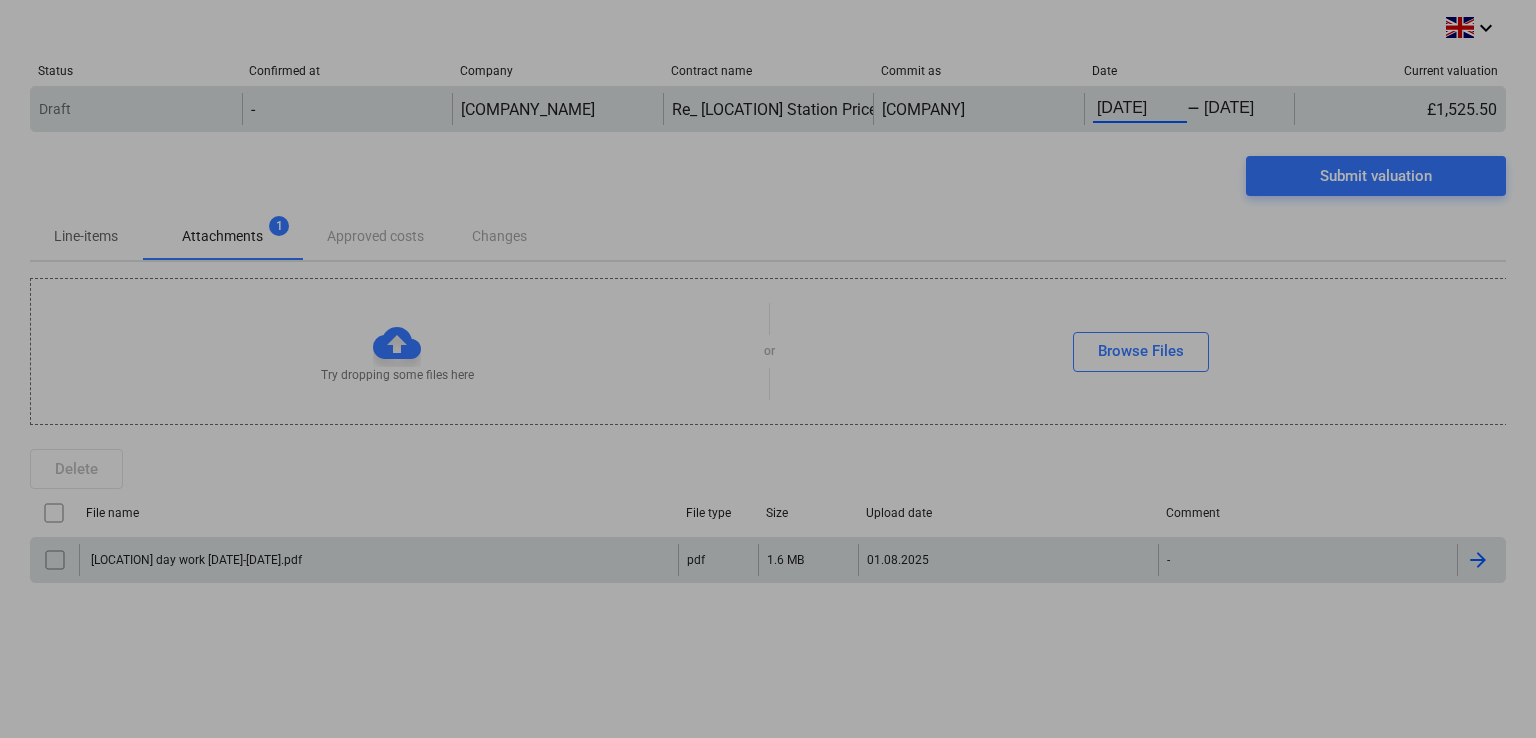 click on "keyboard_arrow_down Status Confirmed at Company Contract name Commit as Date Current valuation Draft - Vitrine Glazing a division of Fiducia Interiors Ltd Re_ Surrey Quays Station Price.msg Nani Construction Ltd 06/30/2025 Press the down arrow key to interact with the calendar and
select a date. Press the question mark key to get the keyboard shortcuts for changing dates. - 07/31/2025 Press the down arrow key to interact with the calendar and
select a date. Press the question mark key to get the keyboard shortcuts for changing dates. £1,525.50 Please wait Submit valuation Line-items Attachments 1 Approved costs Changes Try dropping some files here or Browse Files Delete File name File type Size Upload date Comment   Surrey Quays day work 1.07-31.07.pdf pdf 1.6 MB 01.08.2025 - Please wait
Su Mo Tu We Th Fr Sa Su Mo Tu We Th Fr Sa May 2025 1 2 3 4 5 6 7 8 9 10 11 12 13 14 15 16 17 18 19 20 21 22 23 24 25 26 27 28 29 30 31 June 2025 1 2 3 4 5 6 7 8 9 10 11 12 13 14 15 16 17 18 19 20 21 22" at bounding box center (768, 369) 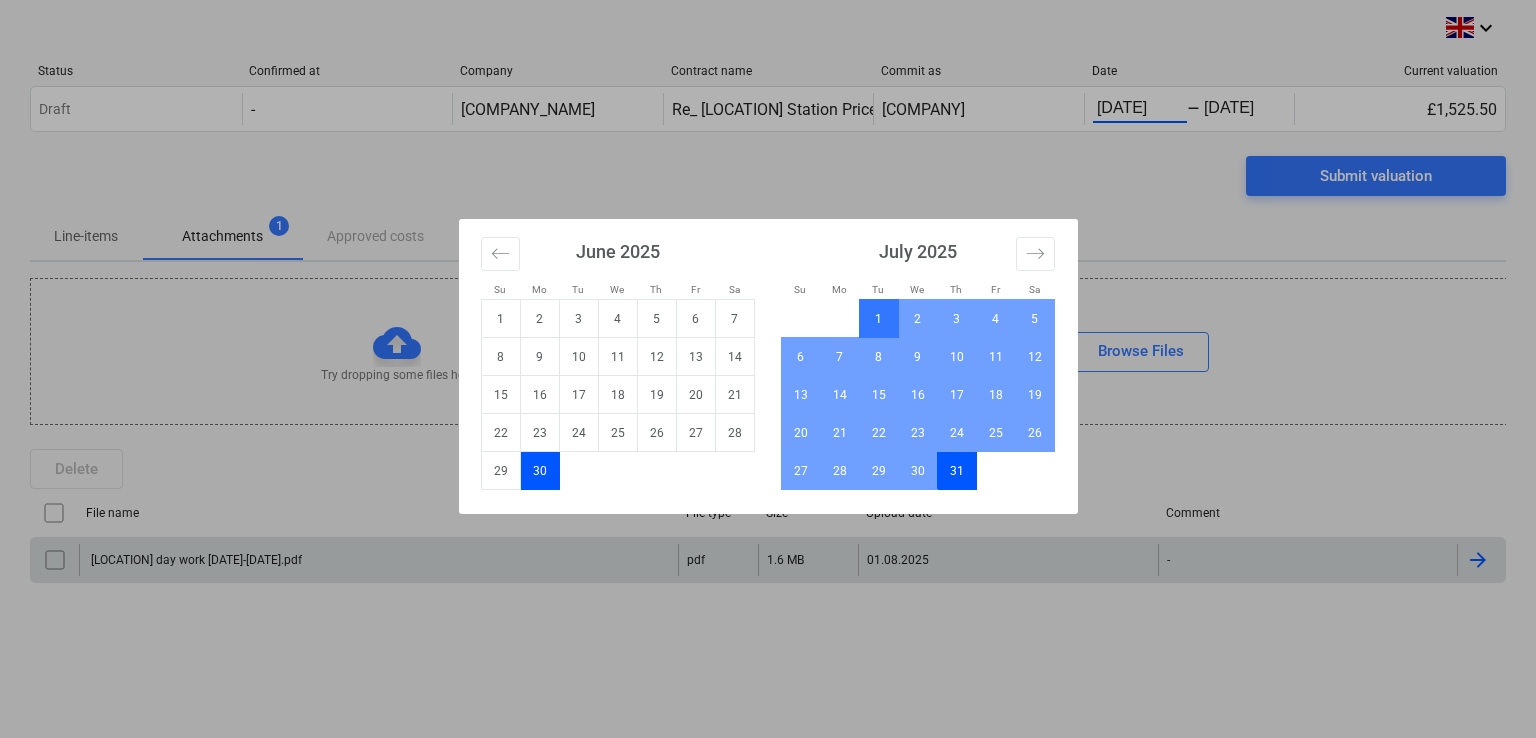 click on "1" at bounding box center [878, 319] 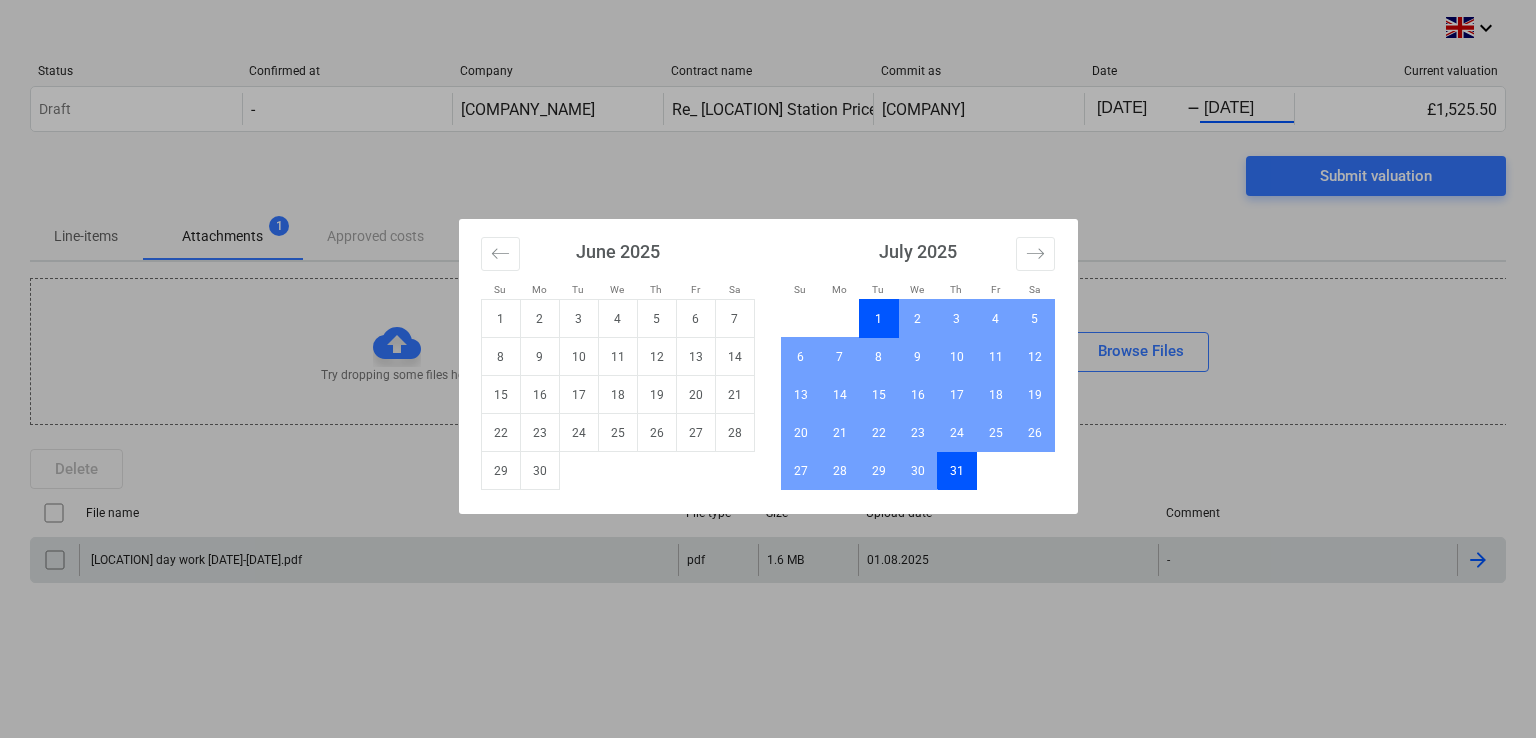 click on "31" at bounding box center [956, 471] 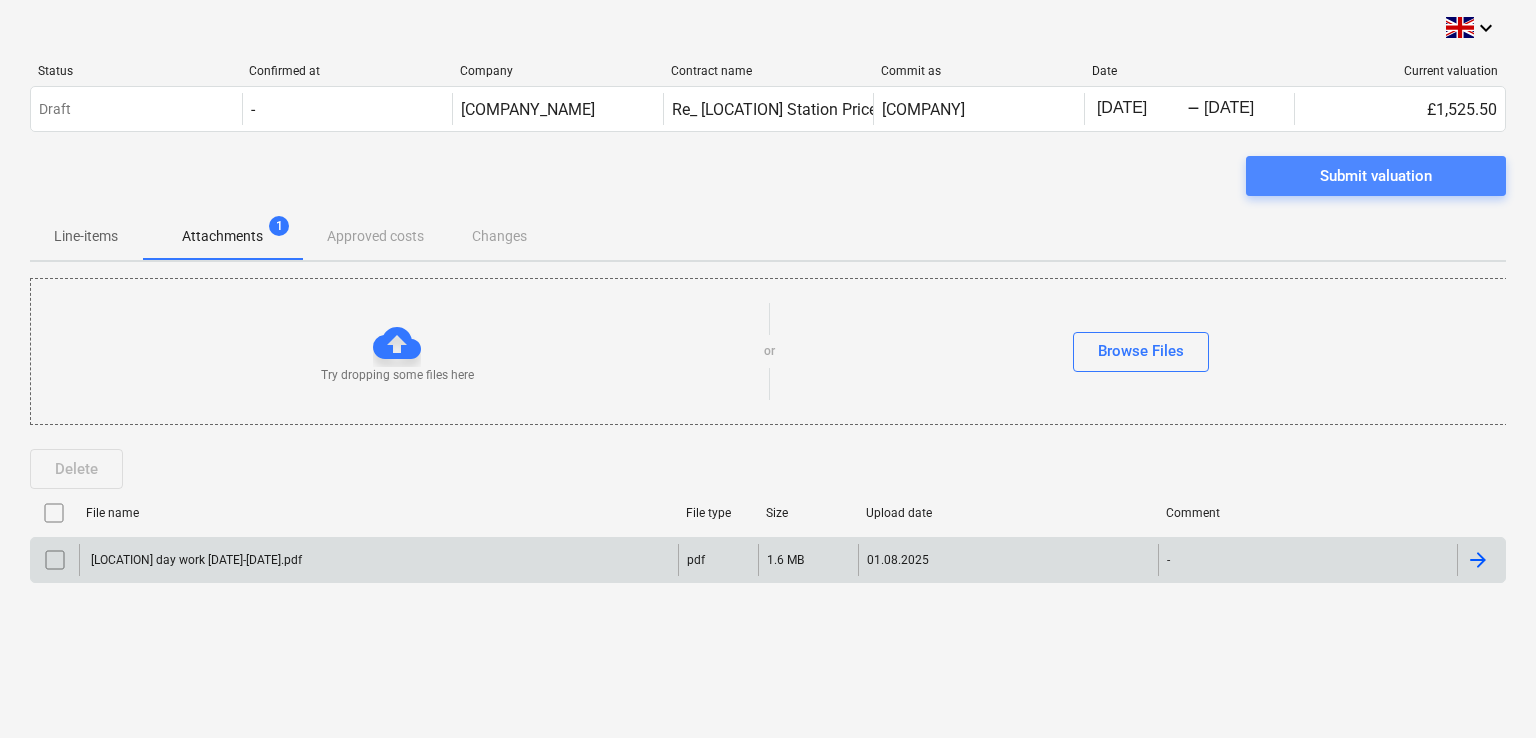 click on "Submit valuation" at bounding box center (1376, 176) 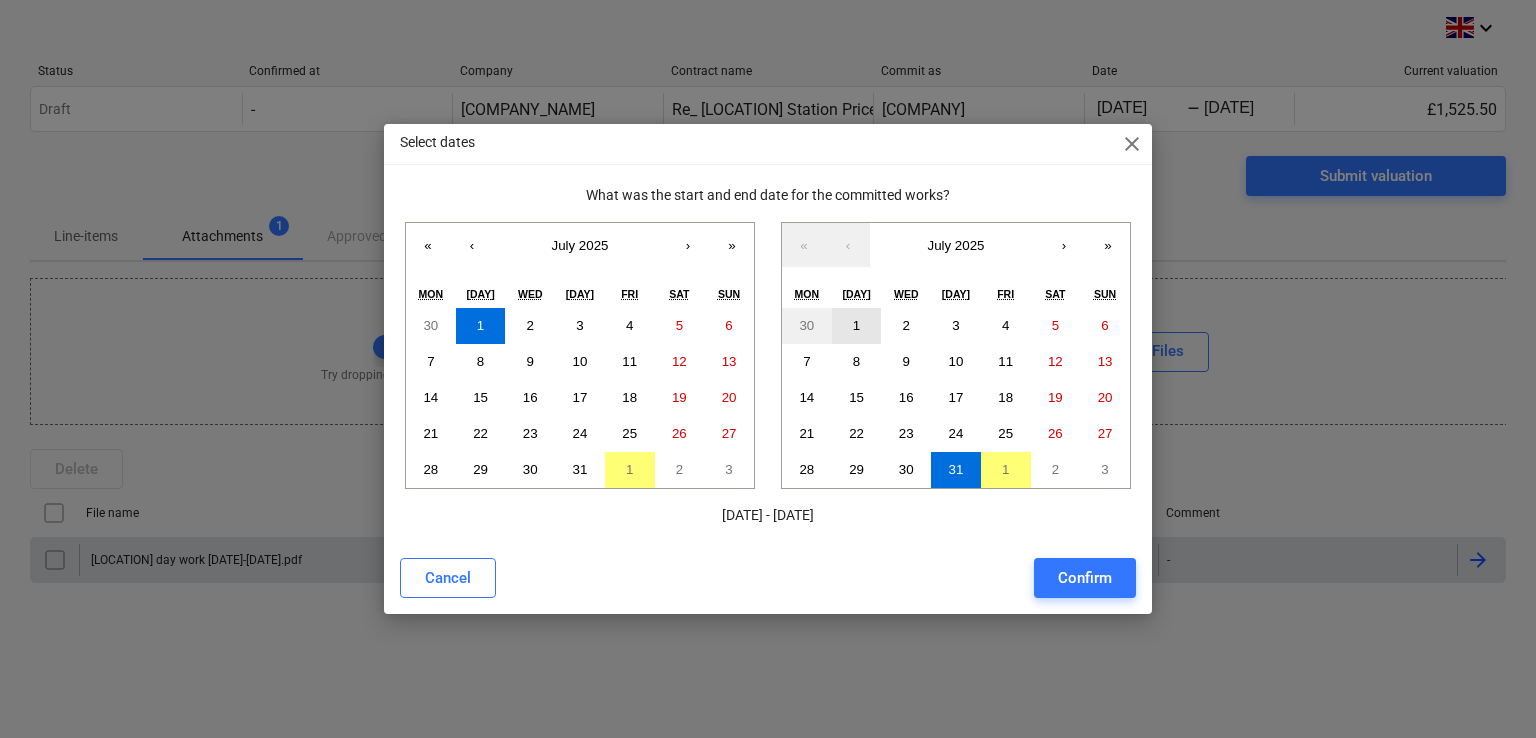 click on "1" at bounding box center (857, 326) 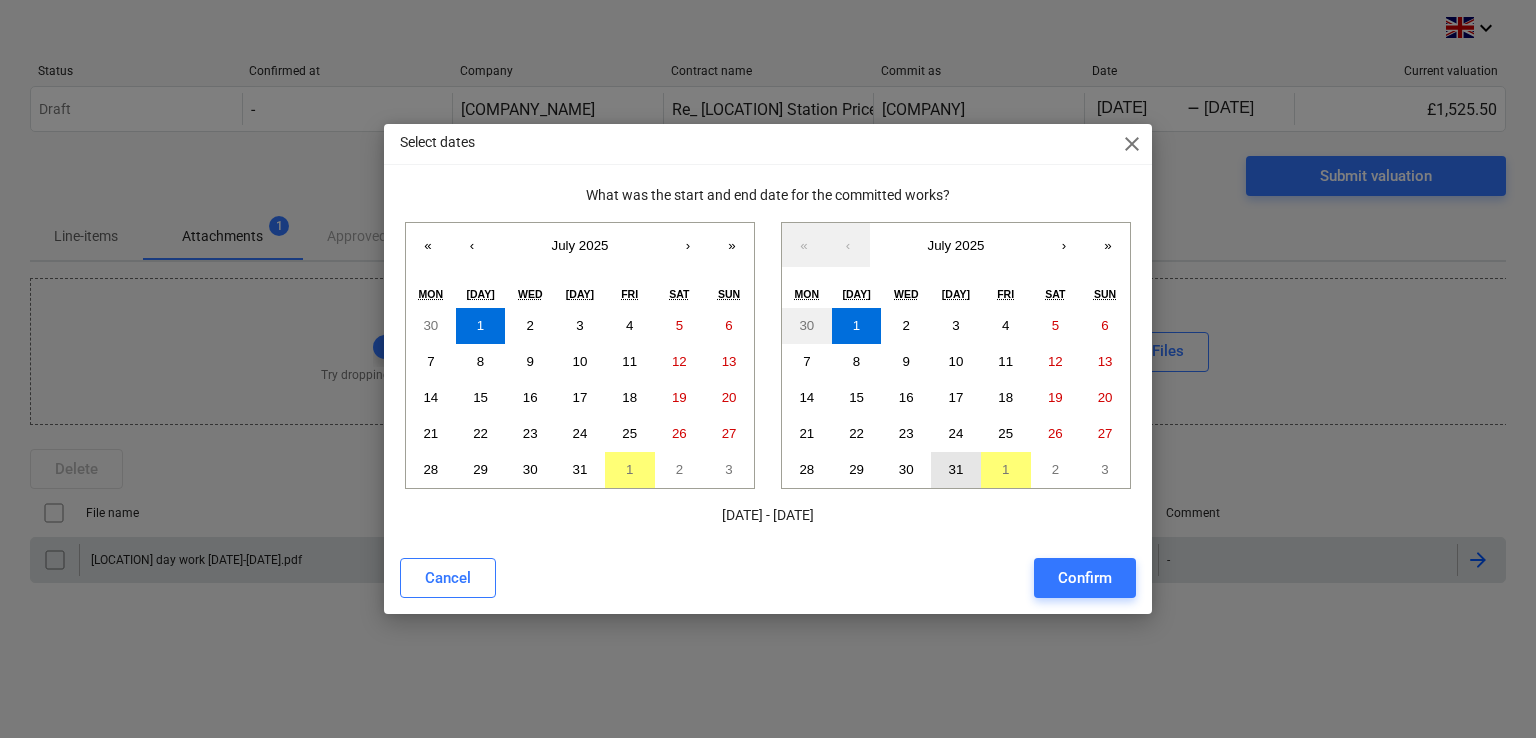 click on "31" at bounding box center [956, 469] 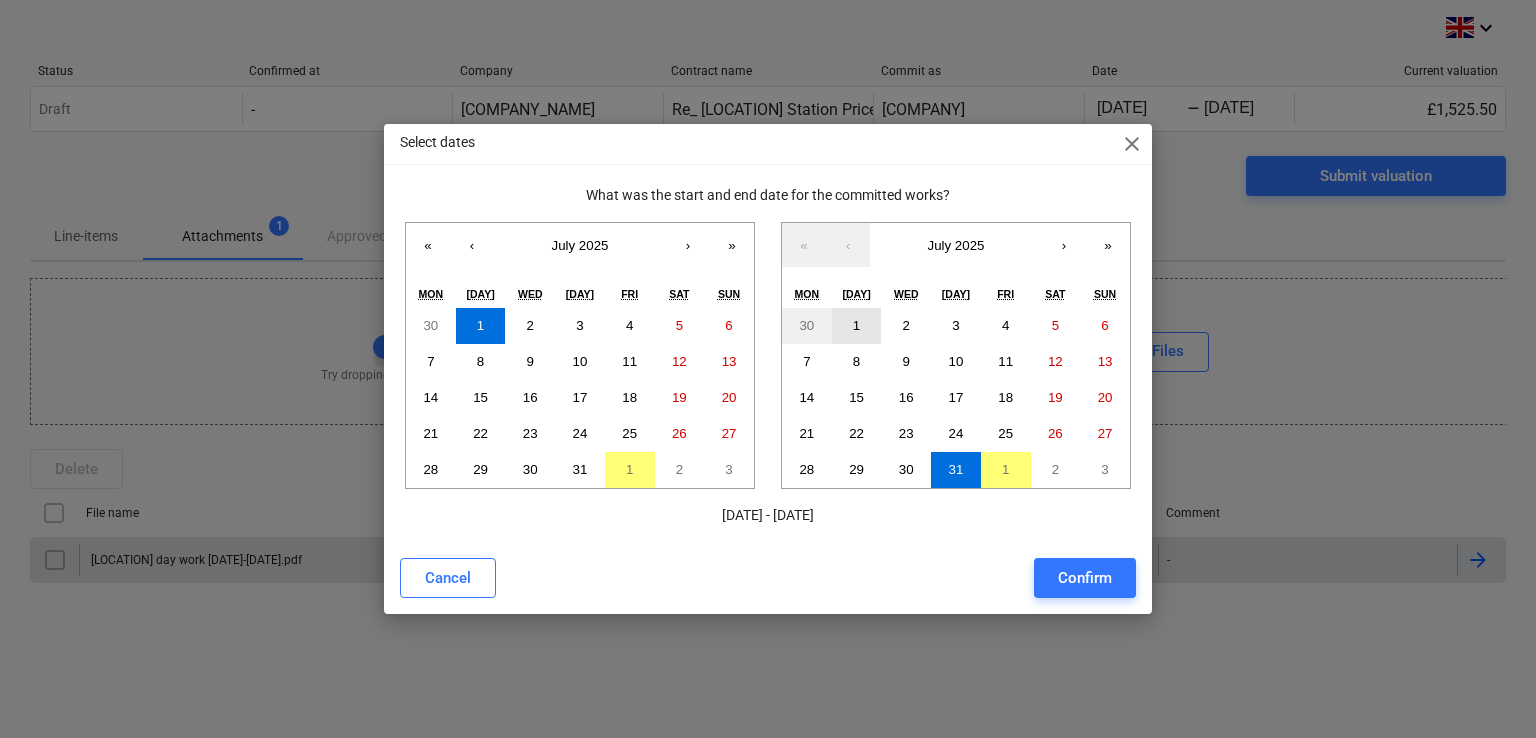 click on "1" at bounding box center (857, 326) 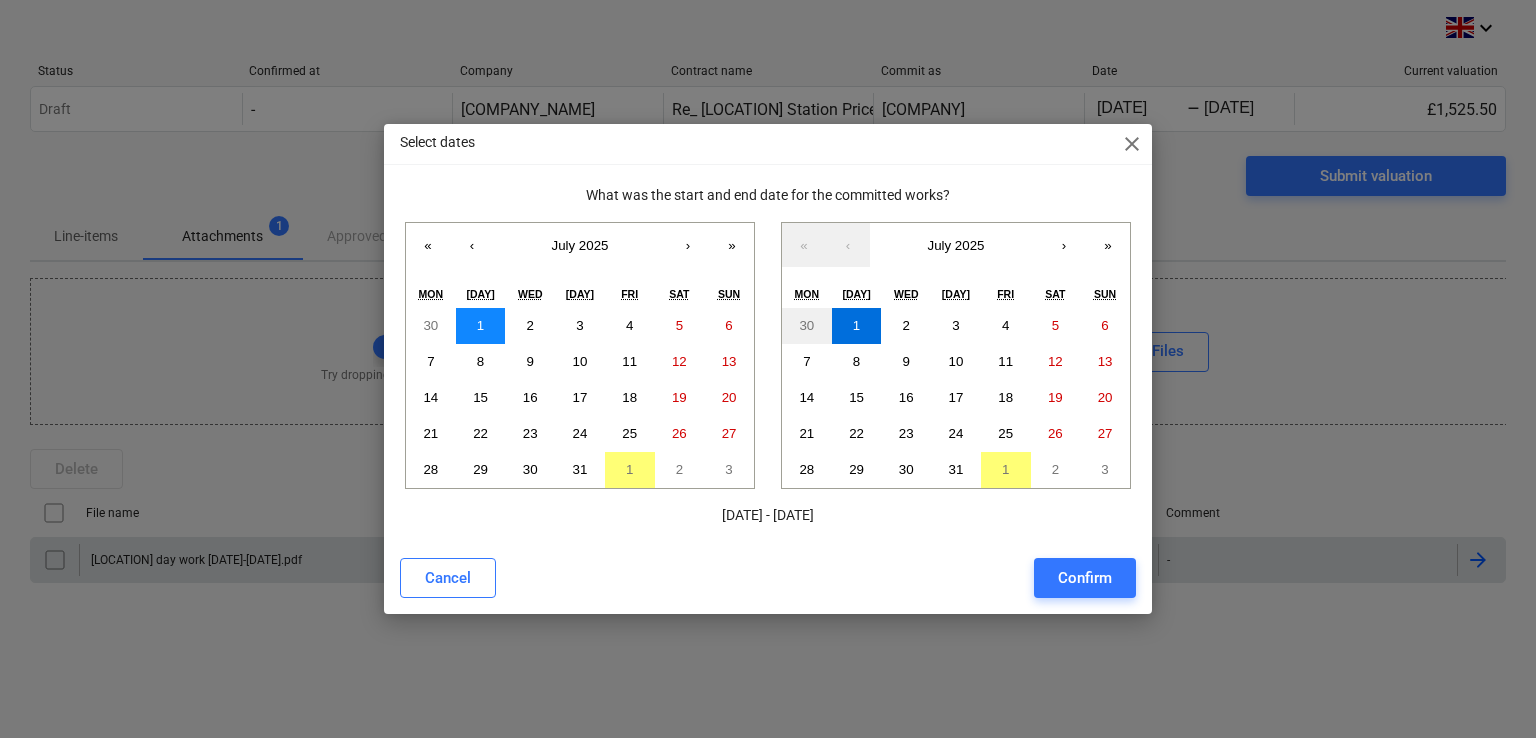 click on "1" at bounding box center [480, 325] 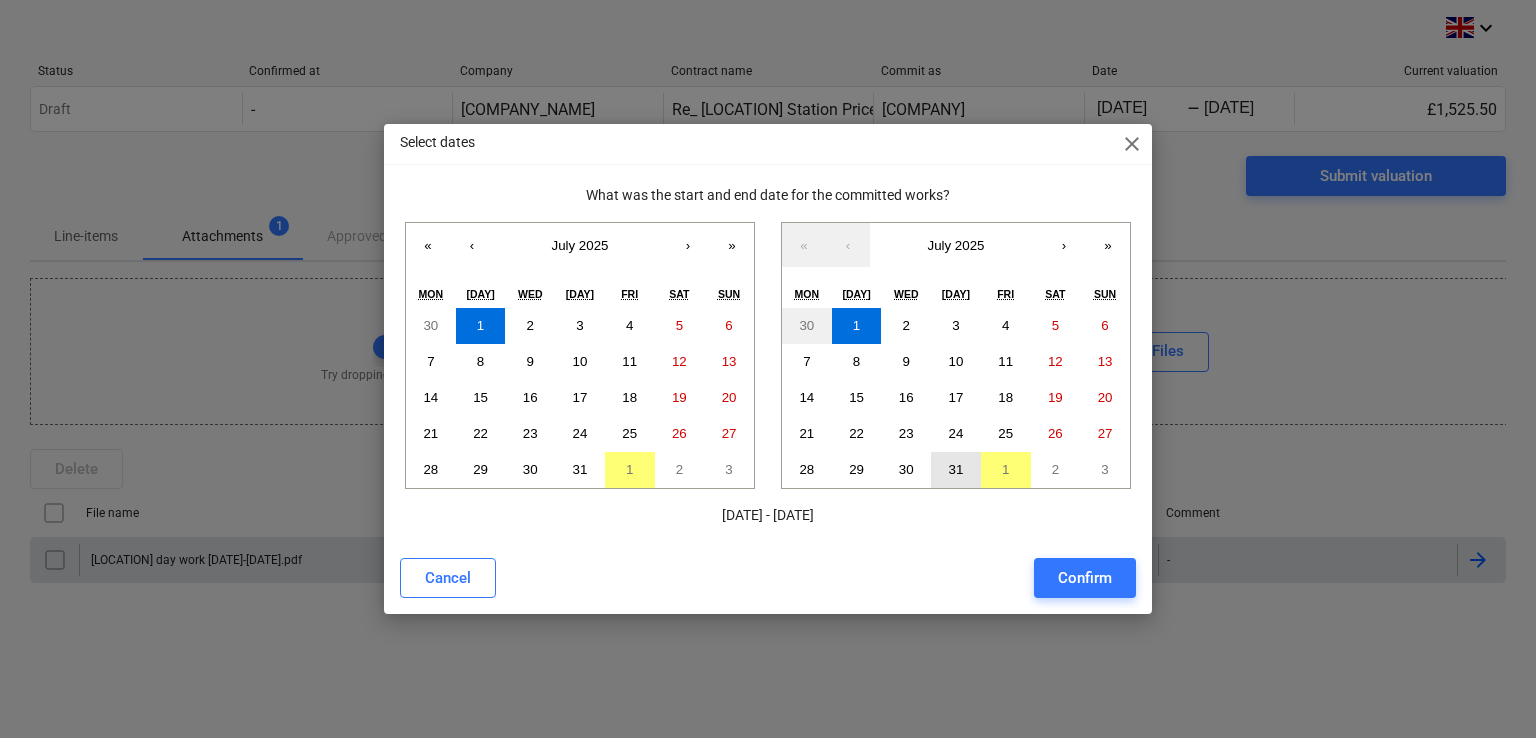 click on "31" at bounding box center [956, 469] 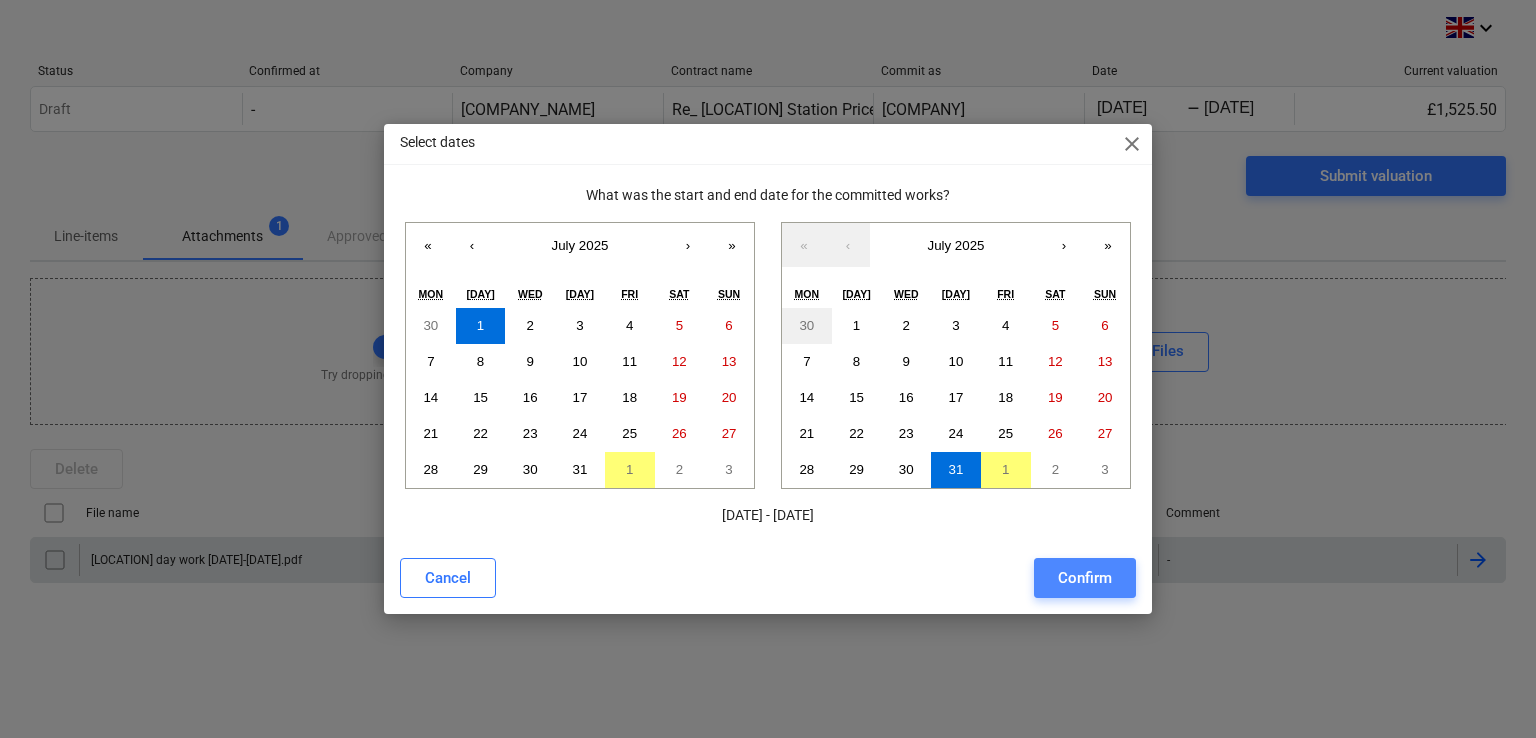 click on "Confirm" at bounding box center [1085, 578] 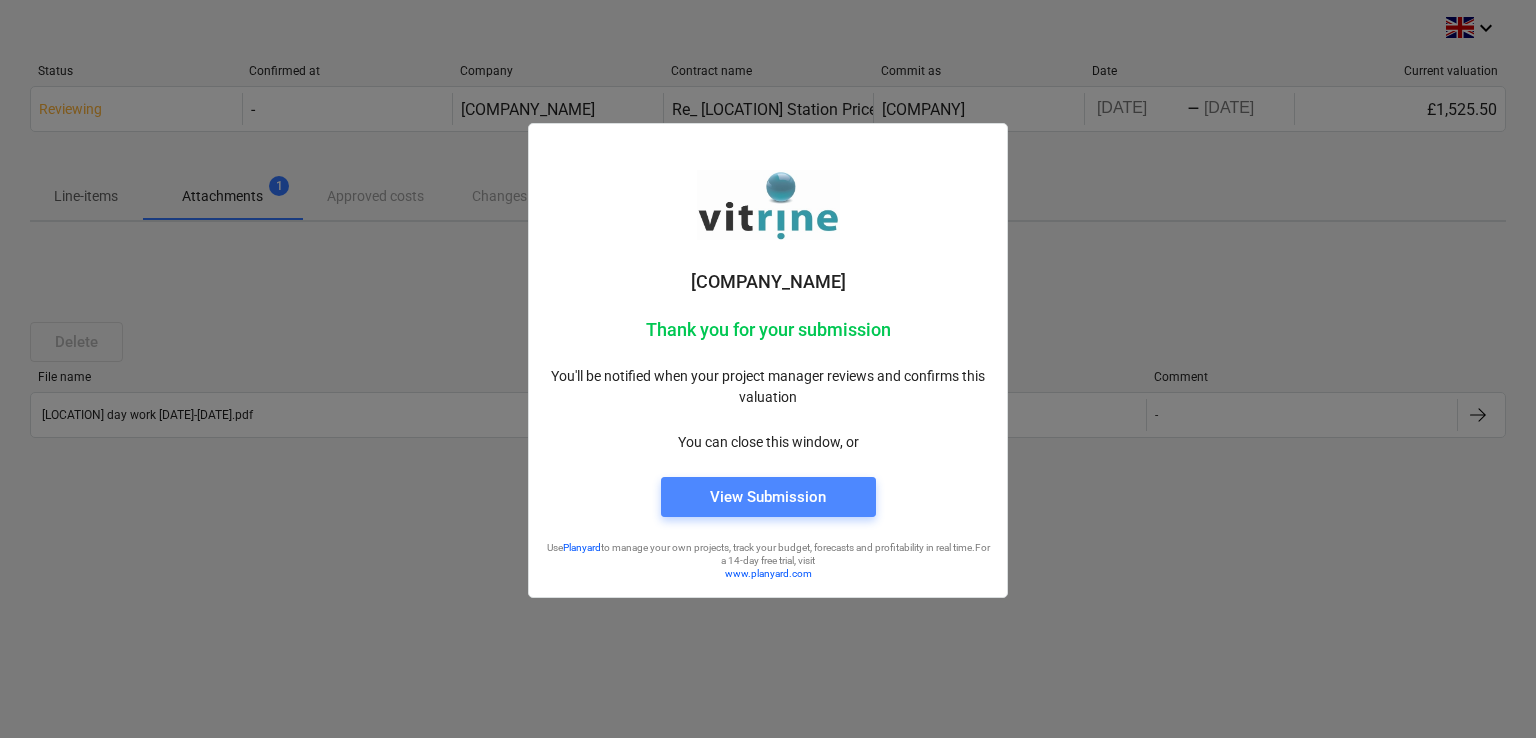 click on "View Submission" at bounding box center (768, 497) 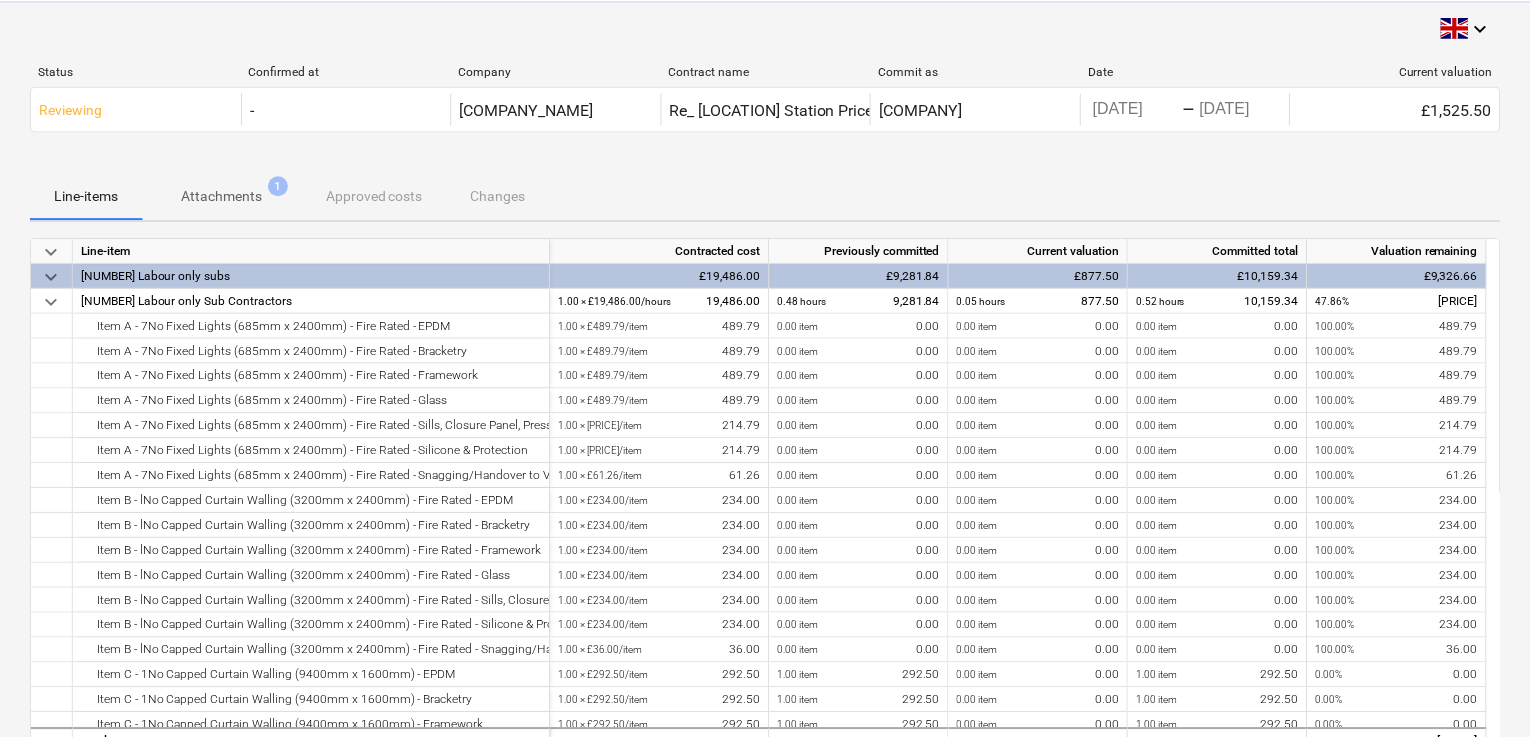 scroll, scrollTop: 76, scrollLeft: 0, axis: vertical 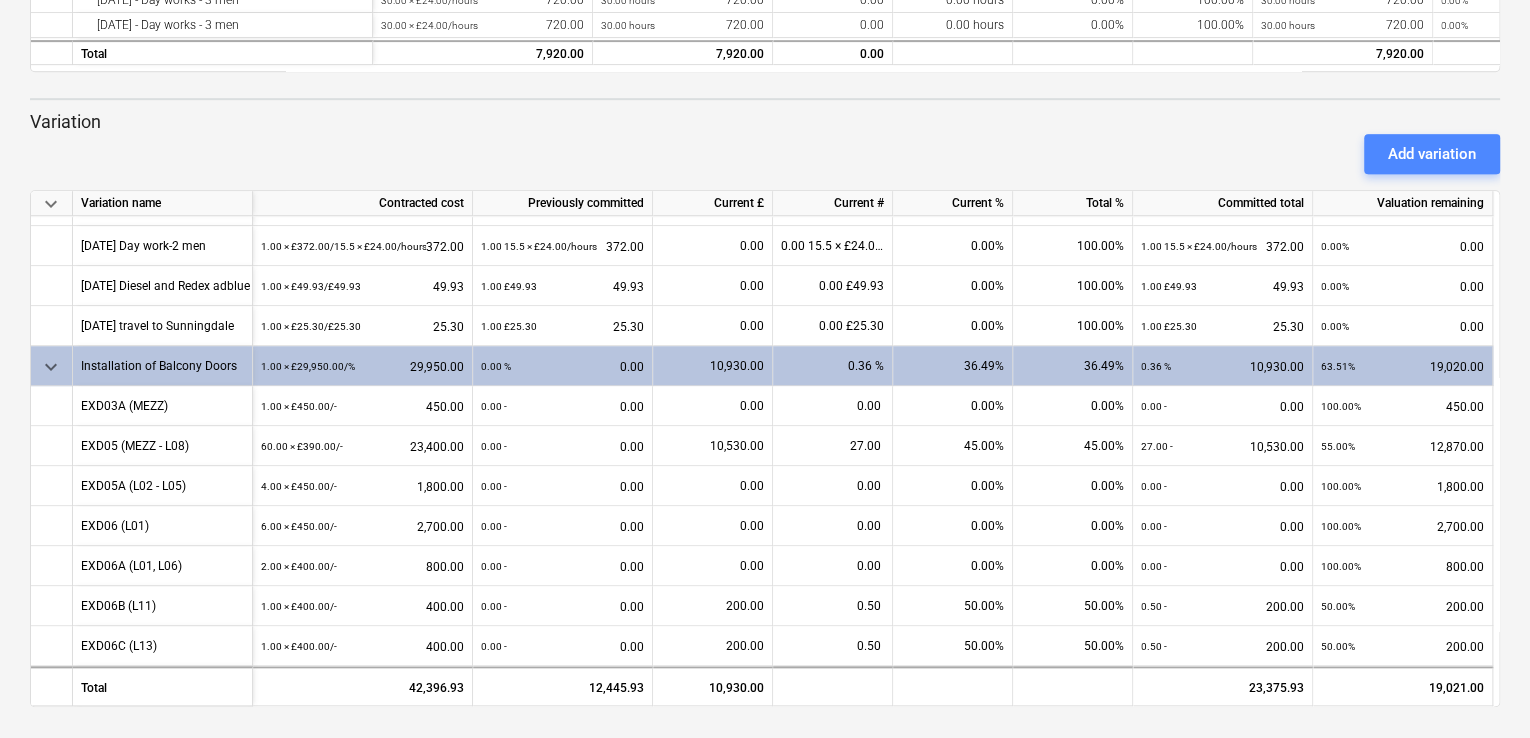 click on "Add variation" at bounding box center (1432, 154) 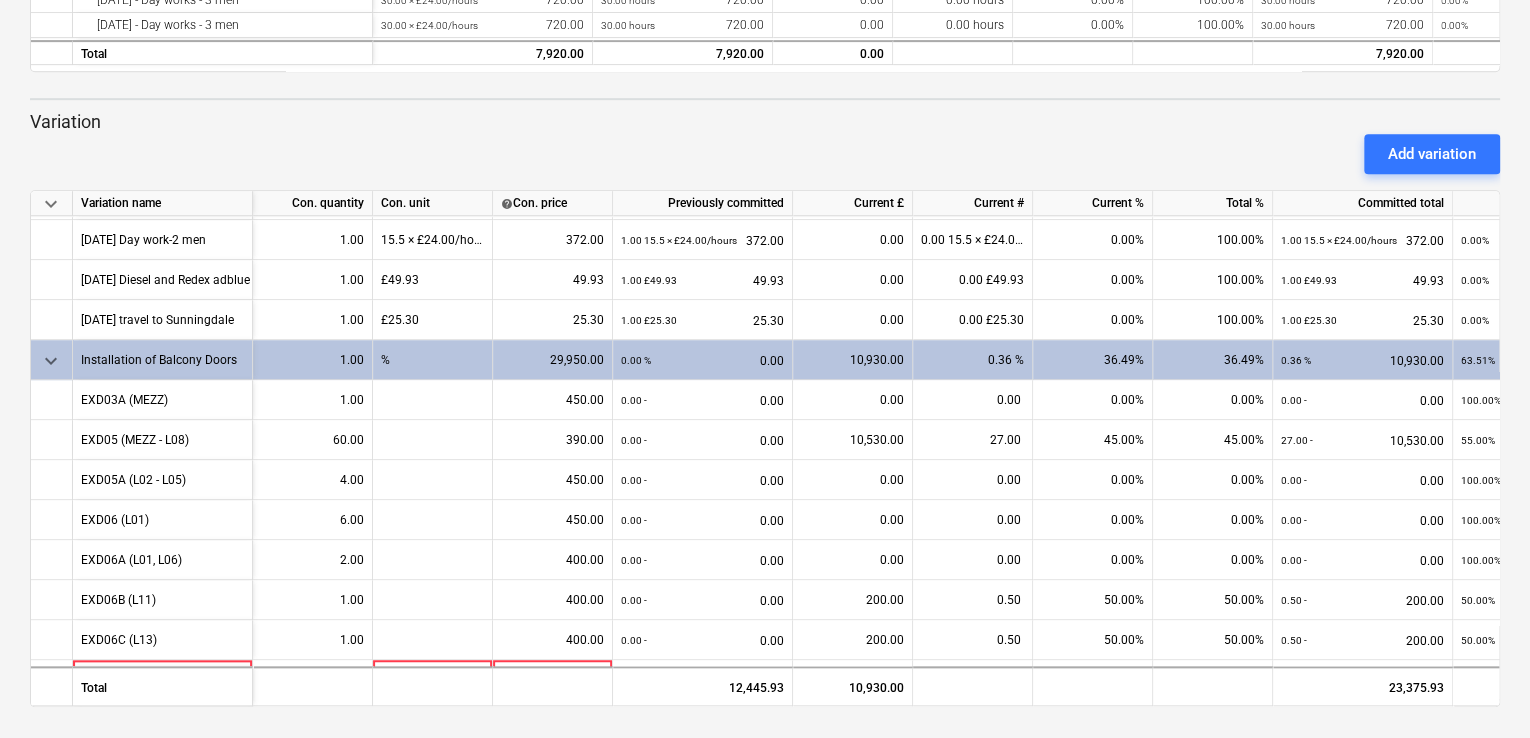 scroll, scrollTop: 876, scrollLeft: 0, axis: vertical 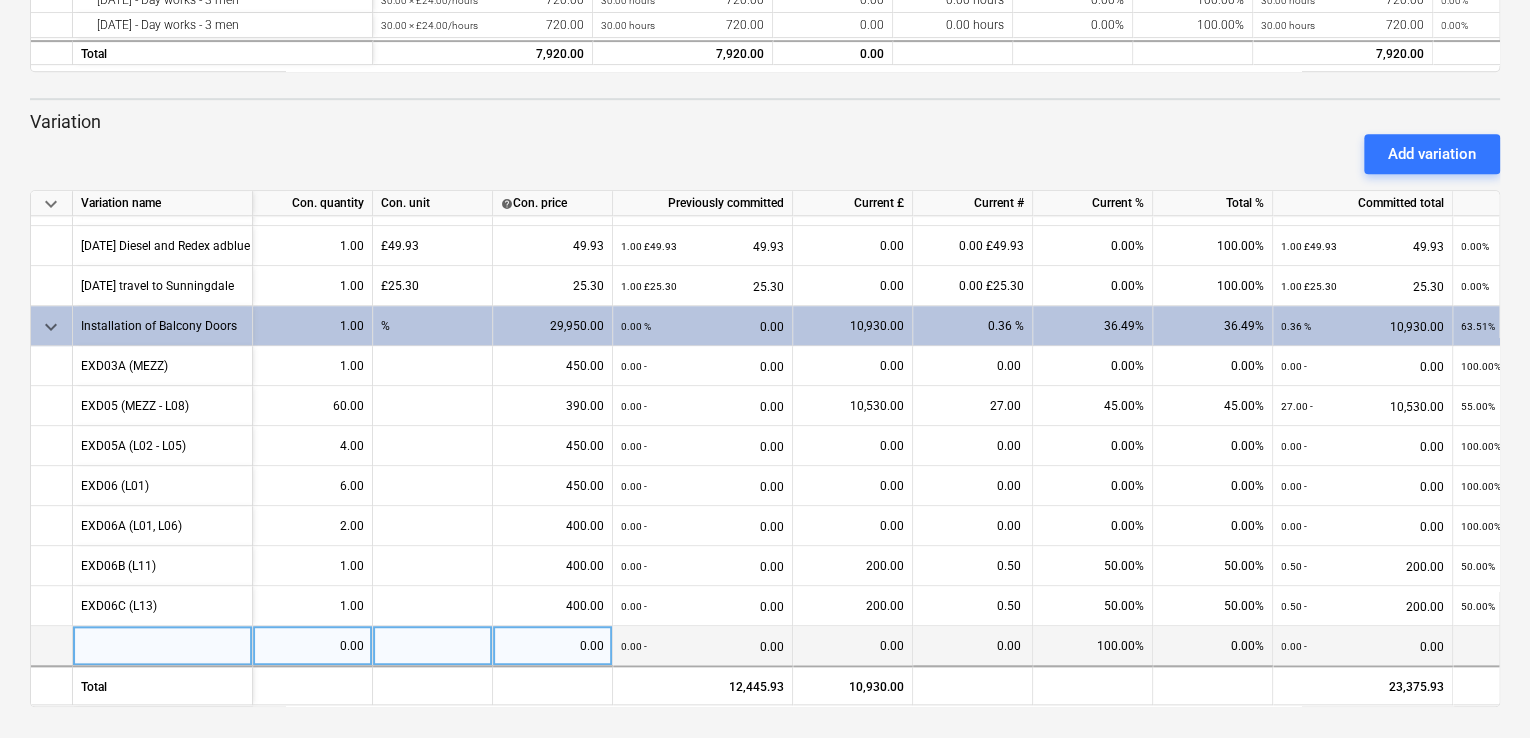 click at bounding box center (163, 646) 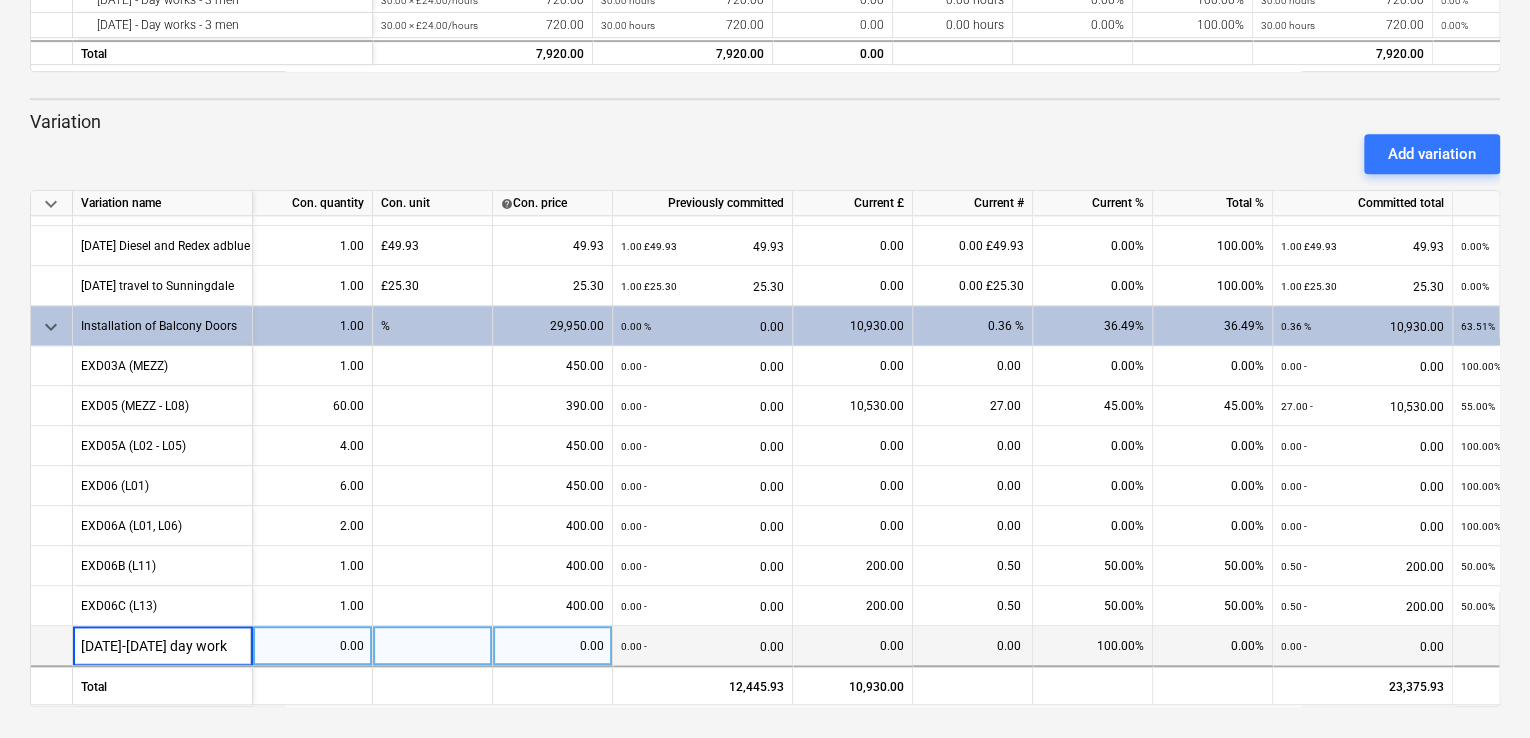 click on "[DATE]-[DATE] day work" at bounding box center [162, 645] 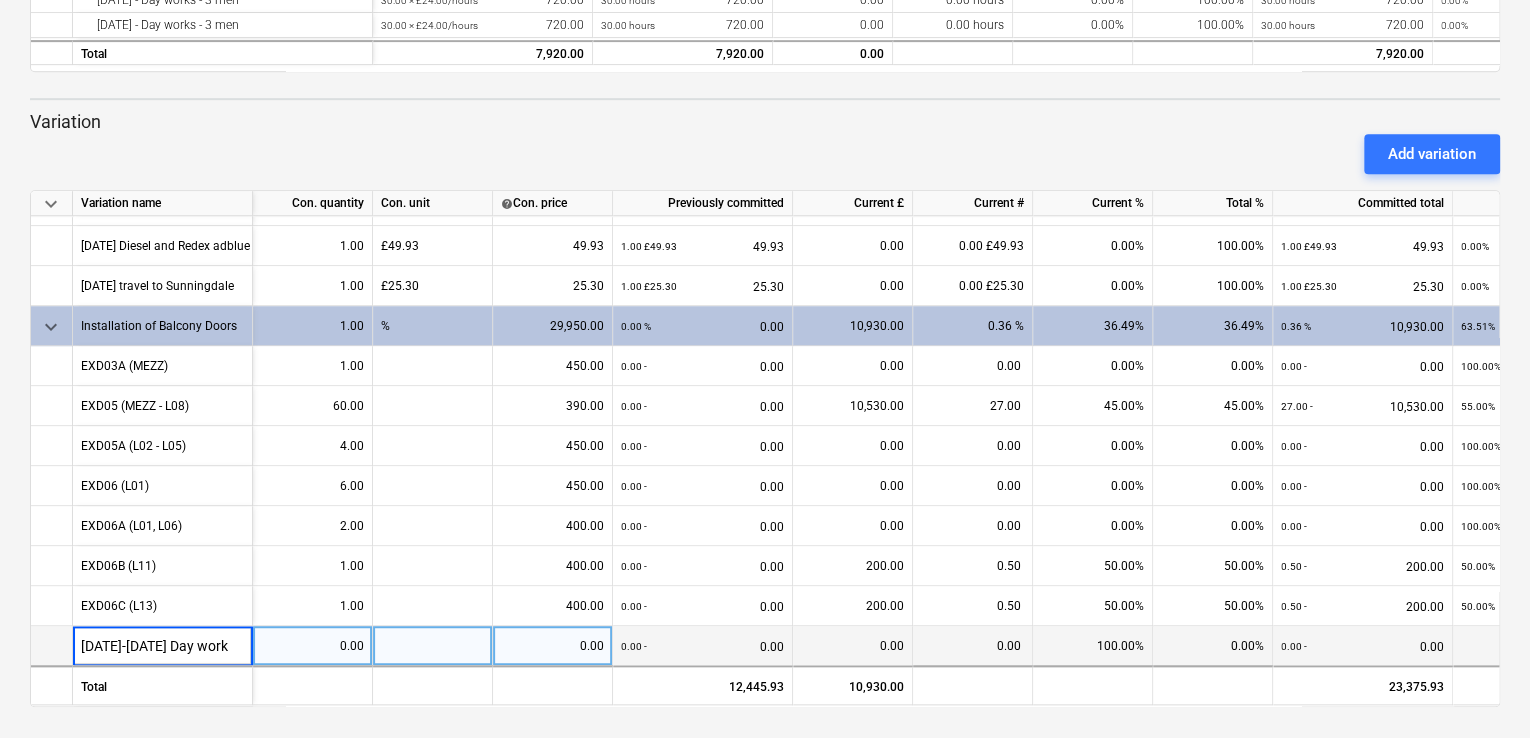 click on "[DATE]-[DATE] Day work" at bounding box center [162, 645] 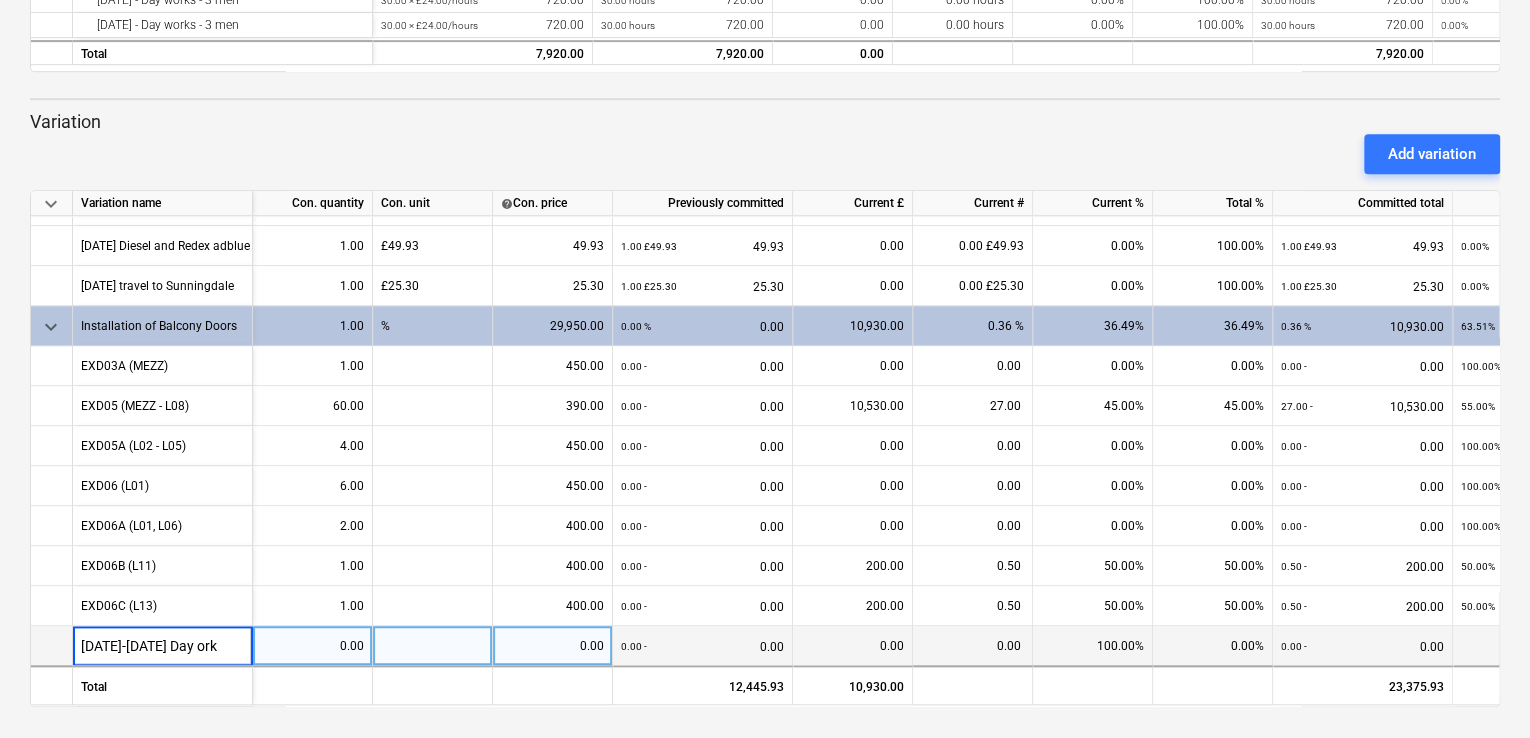 type on "[DATE]-[DATE] Day Work" 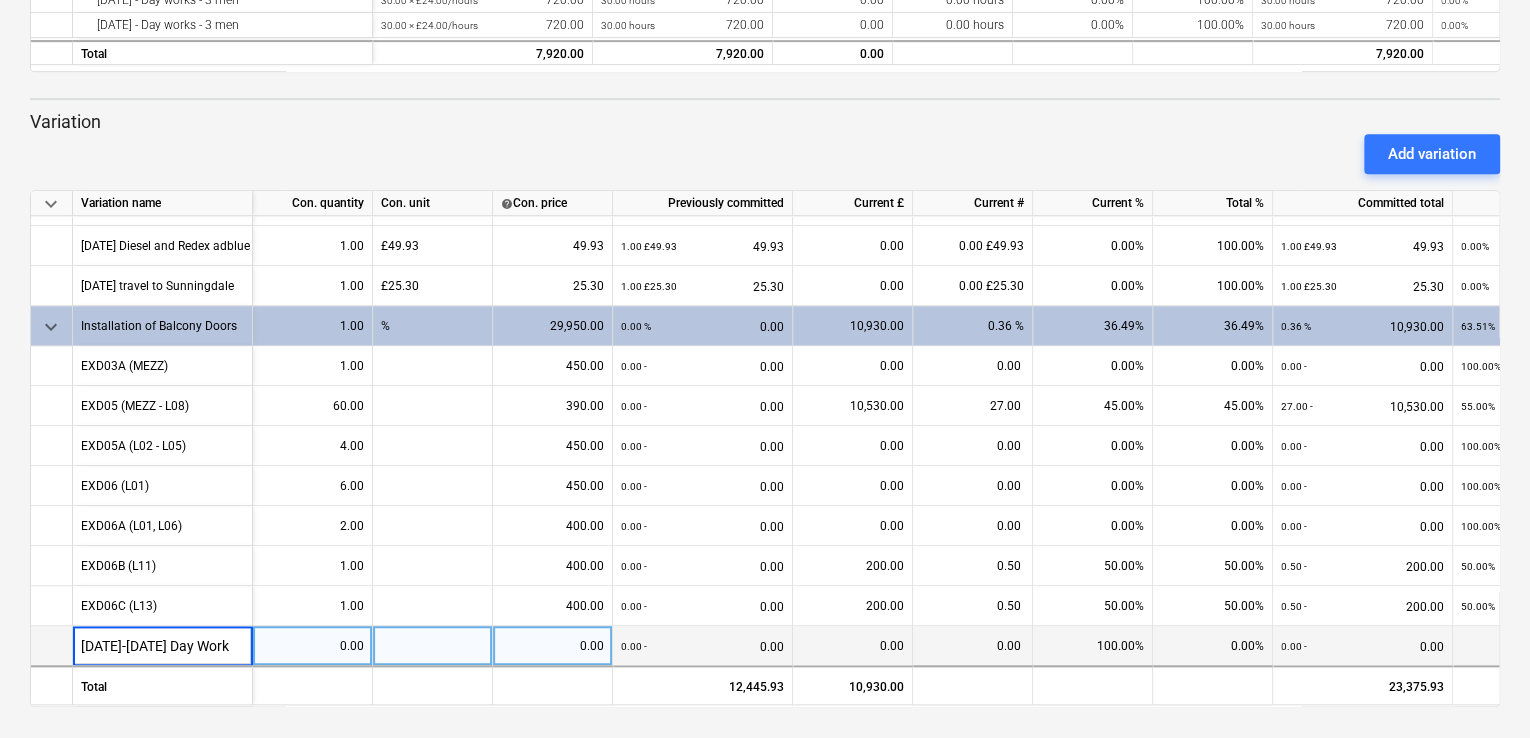 click on "0.00" at bounding box center [552, 646] 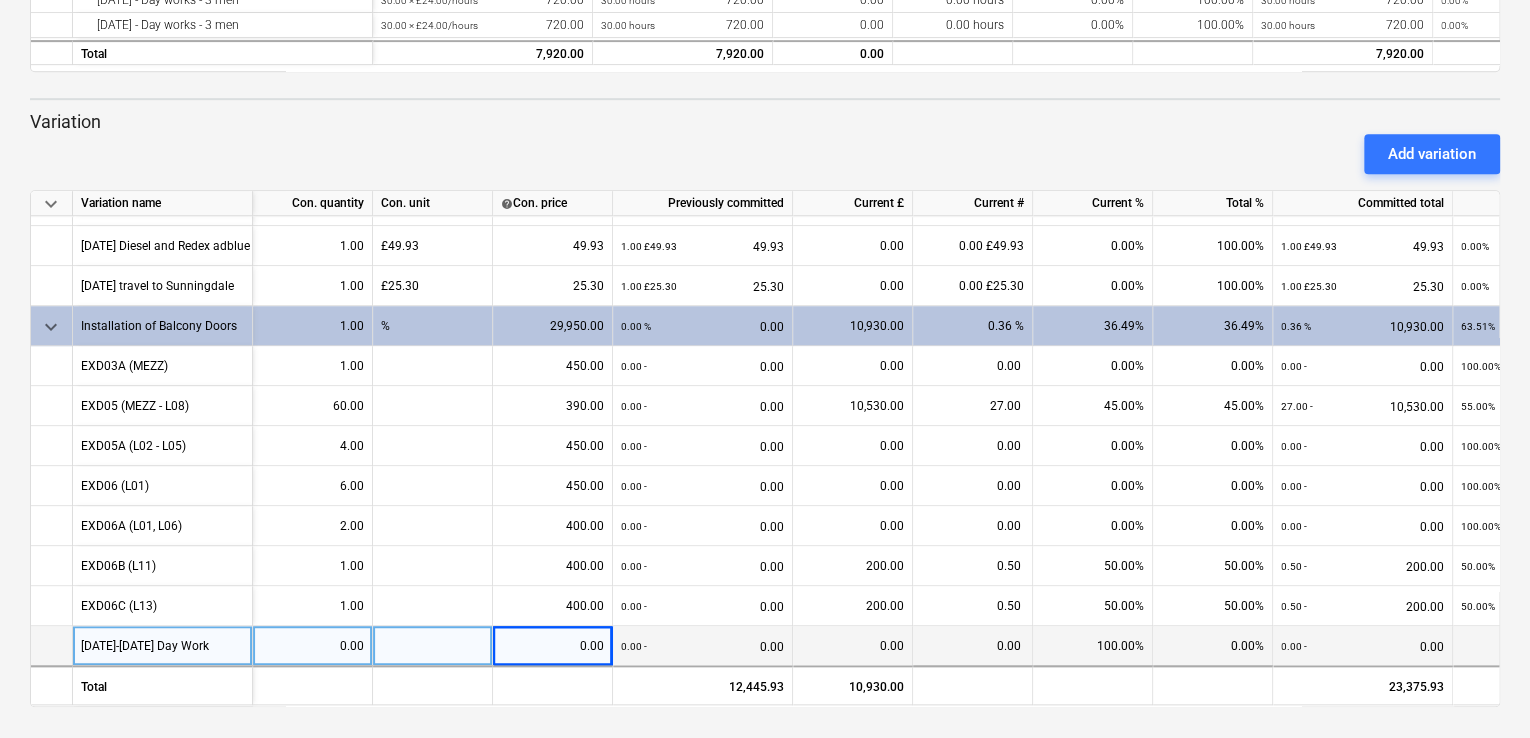 click on "0.00" at bounding box center (552, 646) 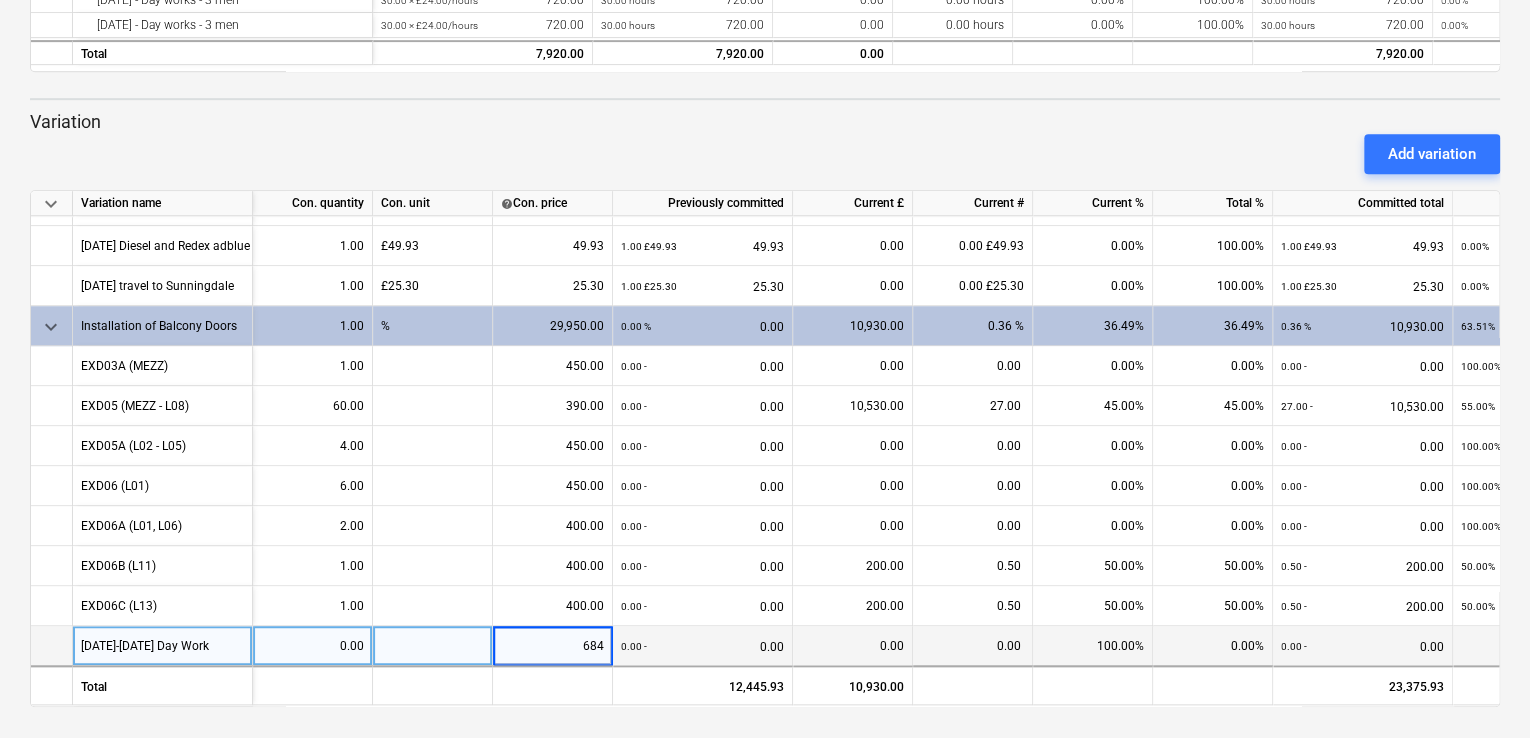 type on "6840" 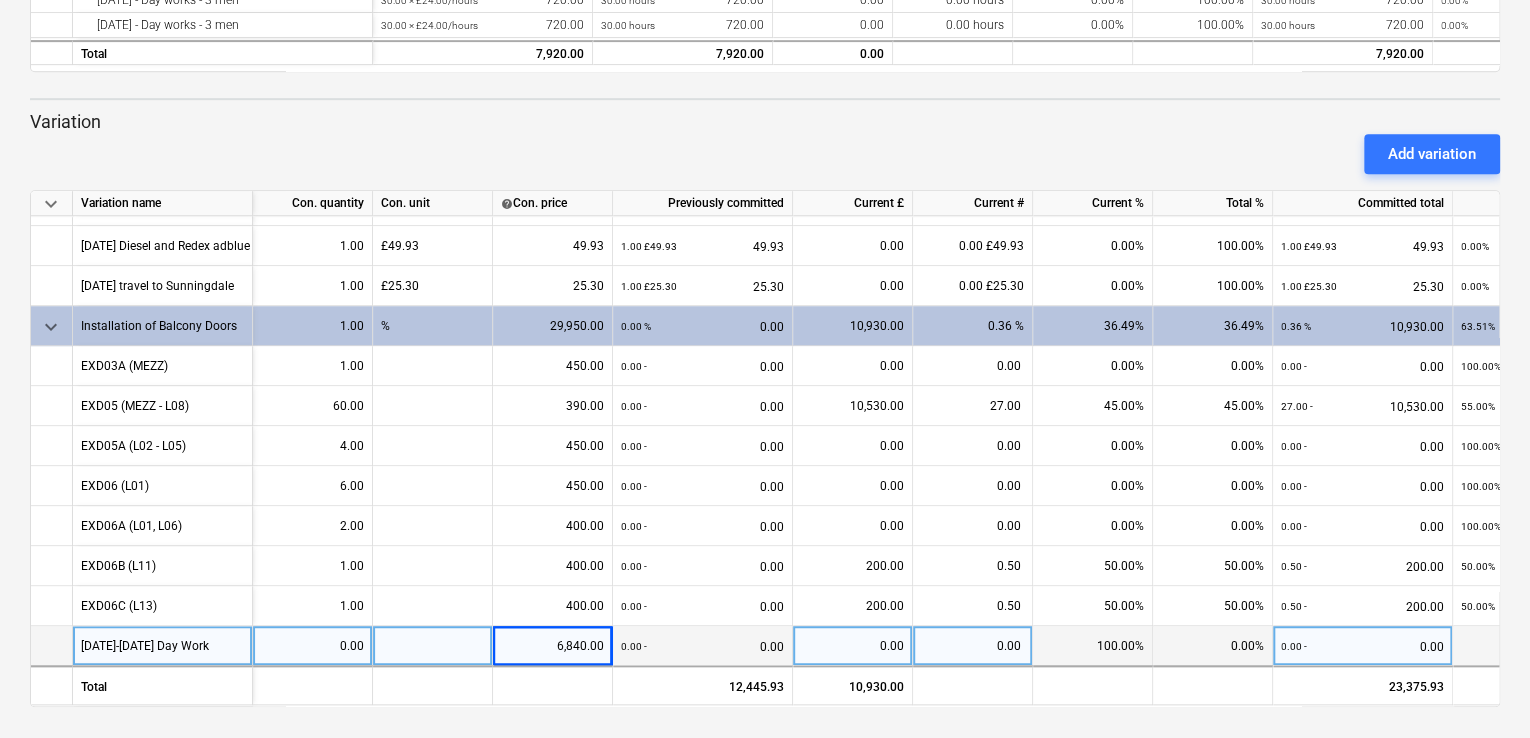click on "0.00" at bounding box center [312, 646] 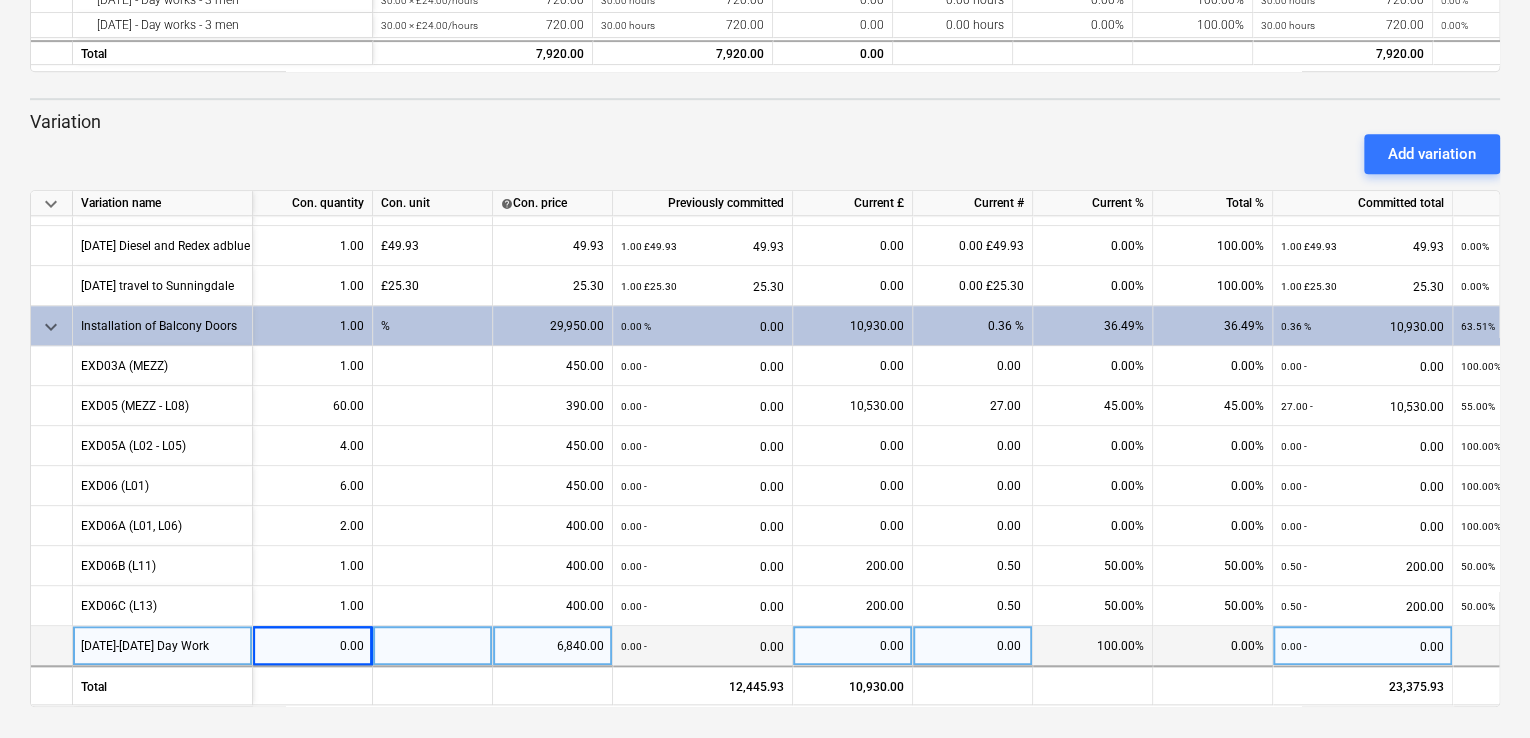 click on "0.00" at bounding box center (312, 646) 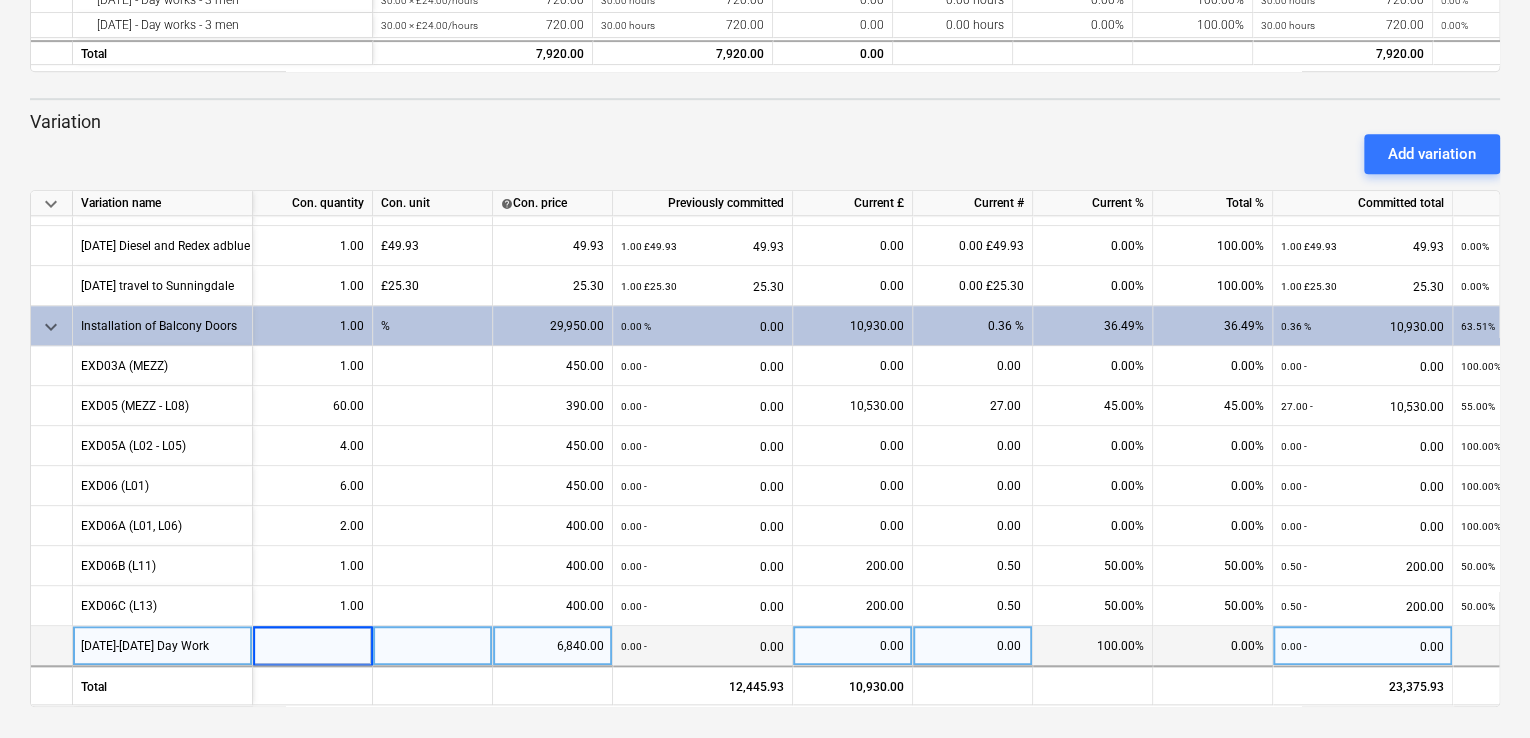 type on "1" 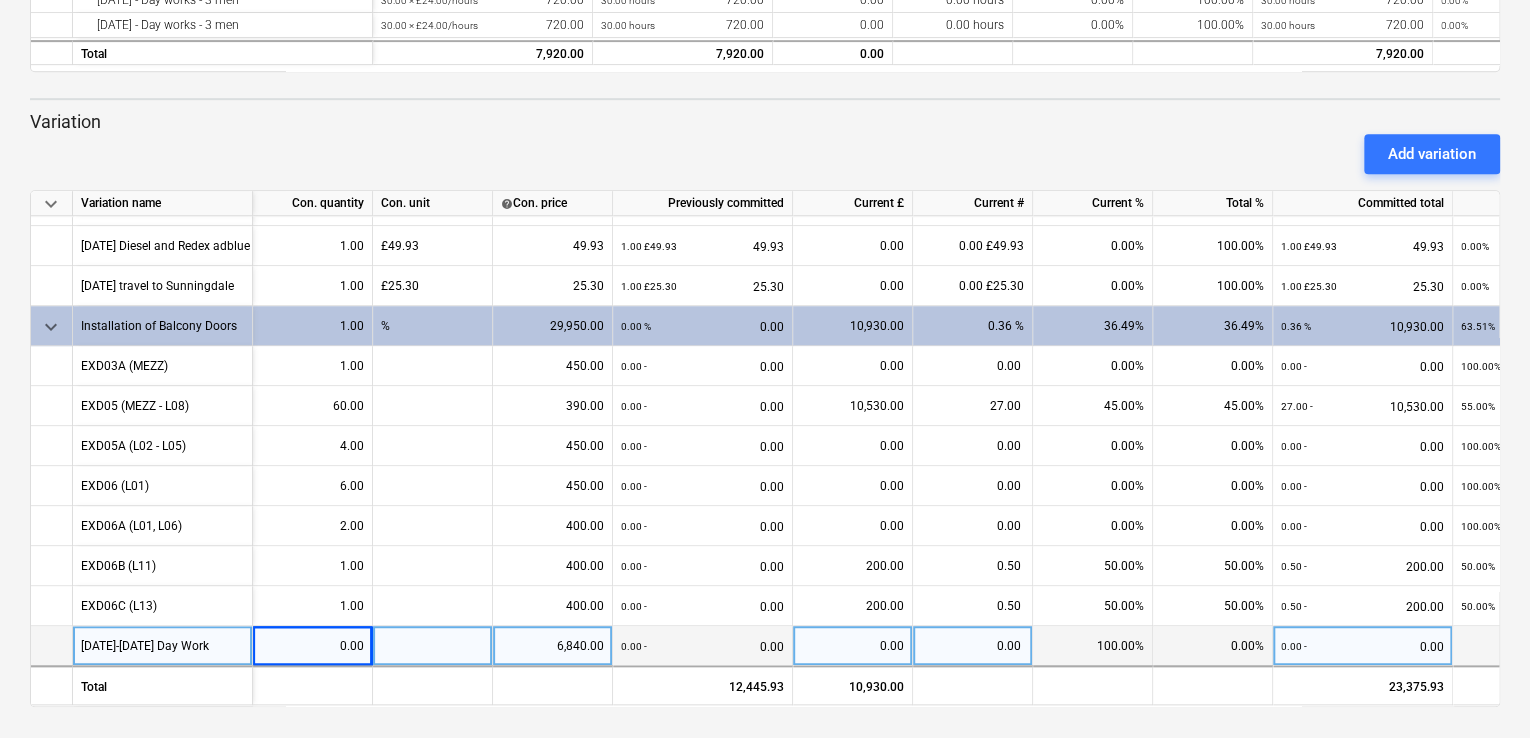 click on "0.00%" at bounding box center (1213, 646) 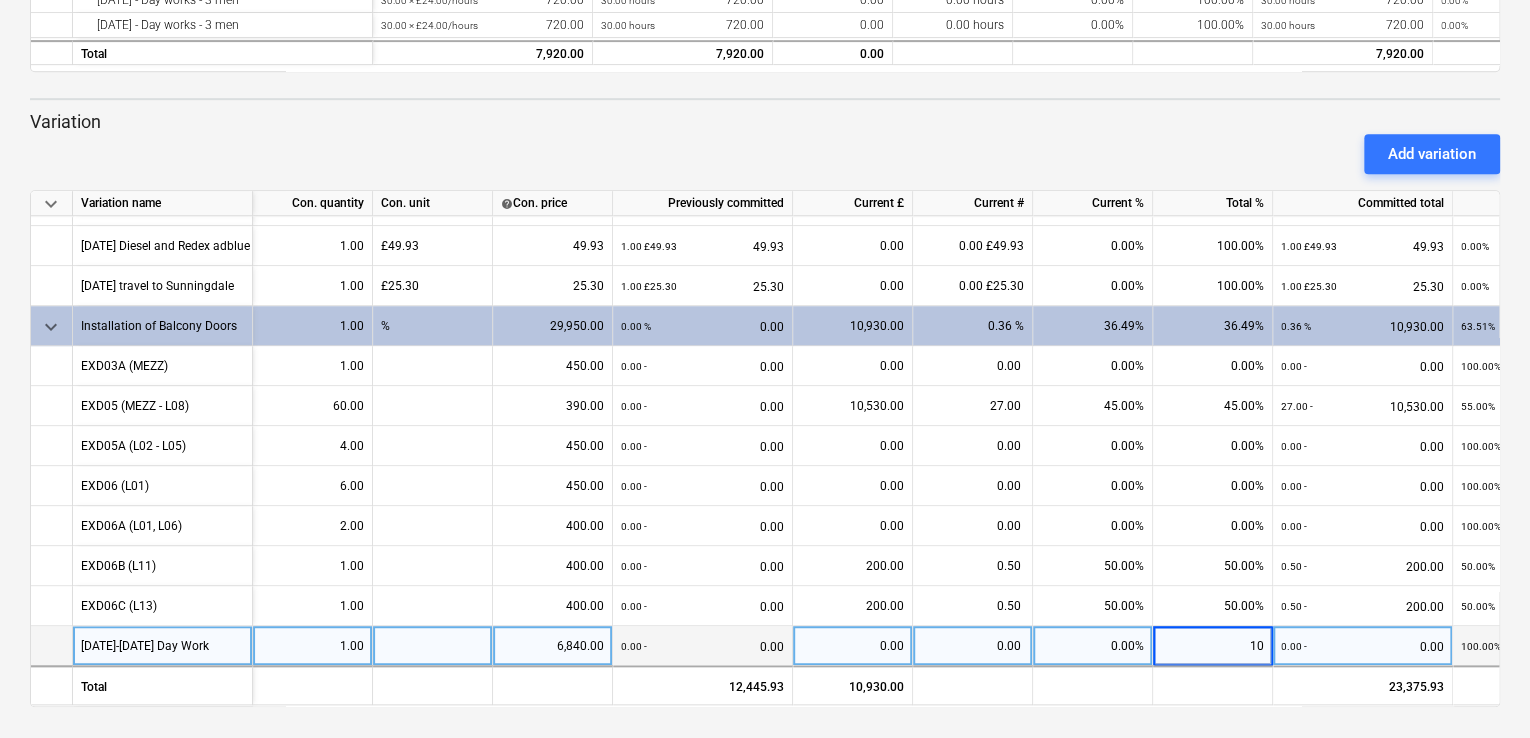 type on "100" 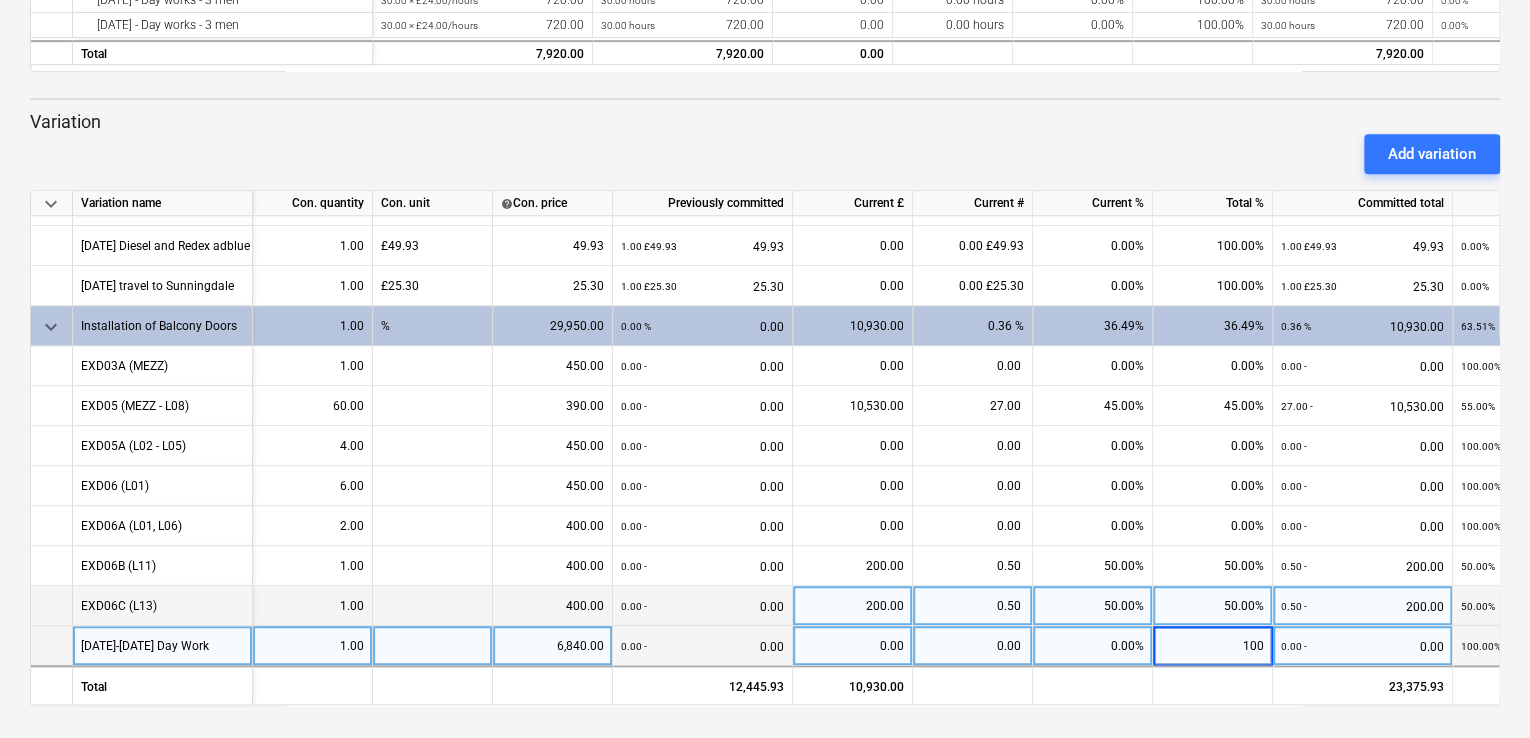 click on "50.00%" at bounding box center [1213, 606] 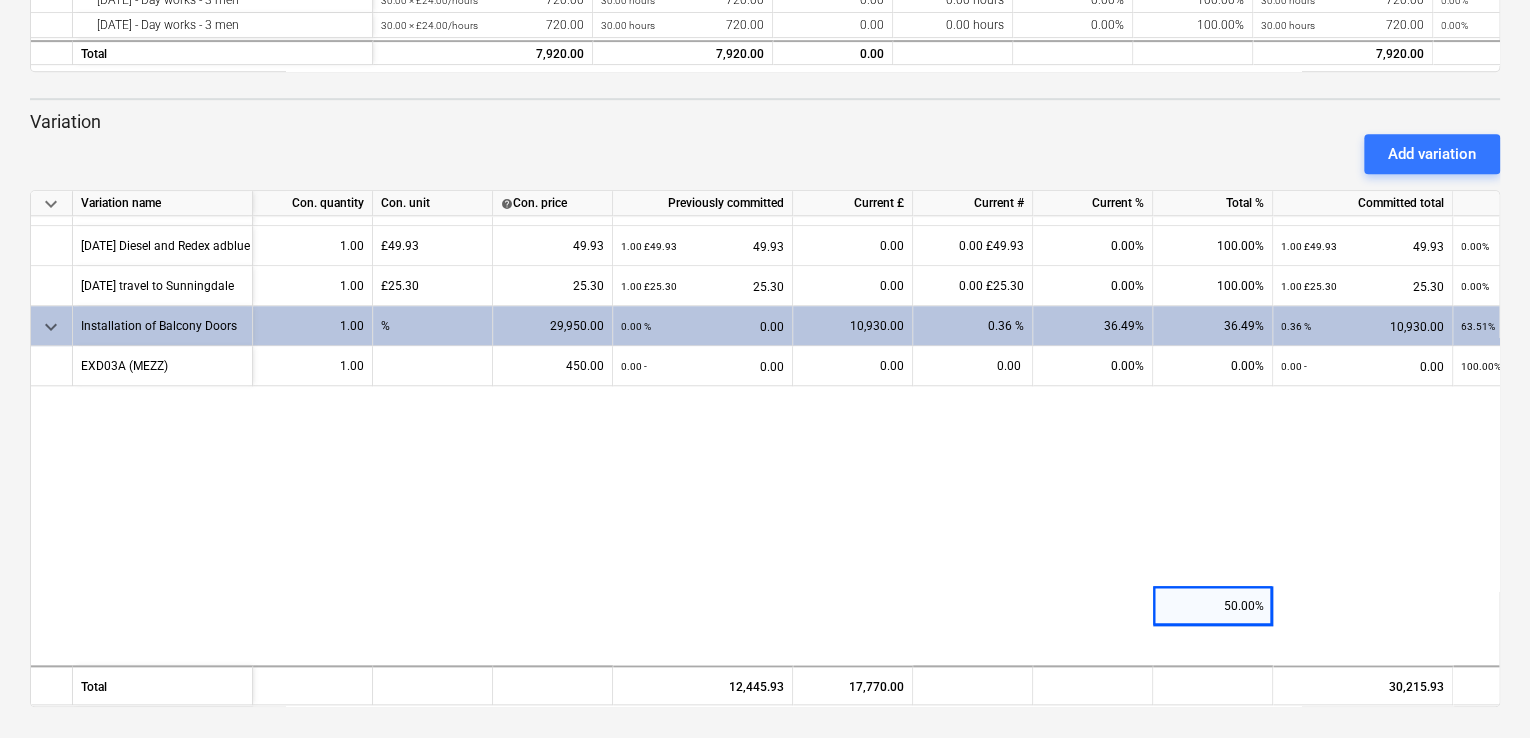 scroll, scrollTop: 432, scrollLeft: 0, axis: vertical 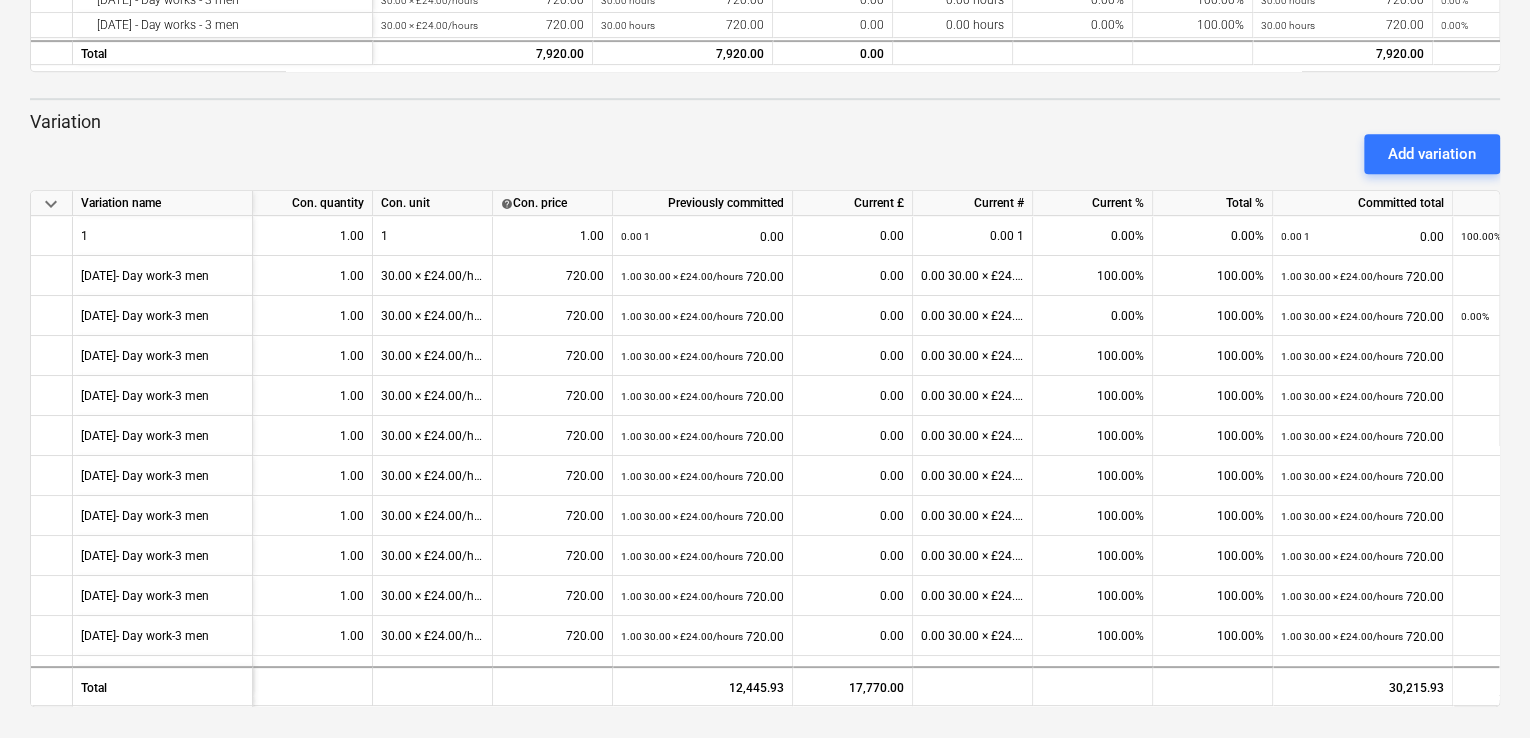 click on "Add variation" at bounding box center (765, 154) 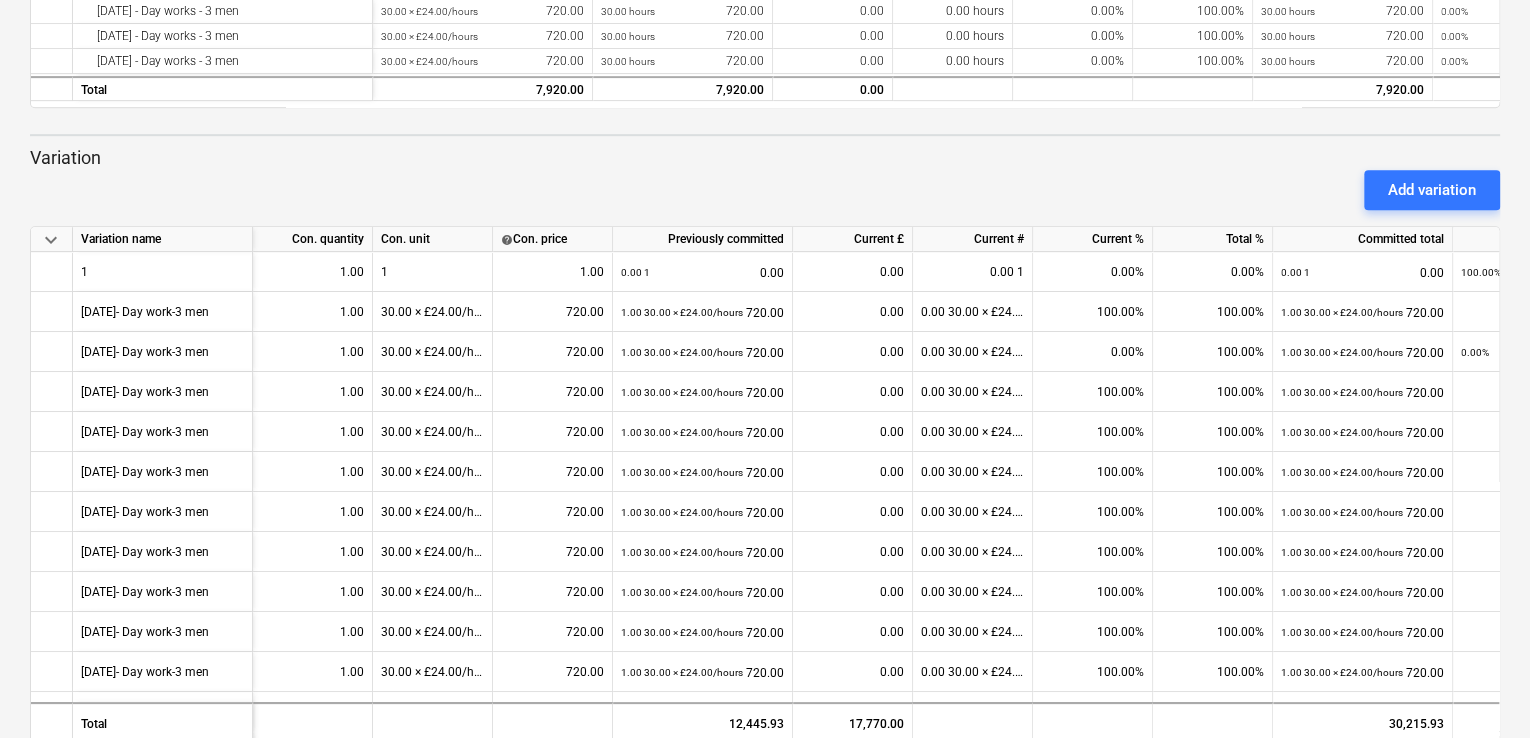 scroll, scrollTop: 591, scrollLeft: 0, axis: vertical 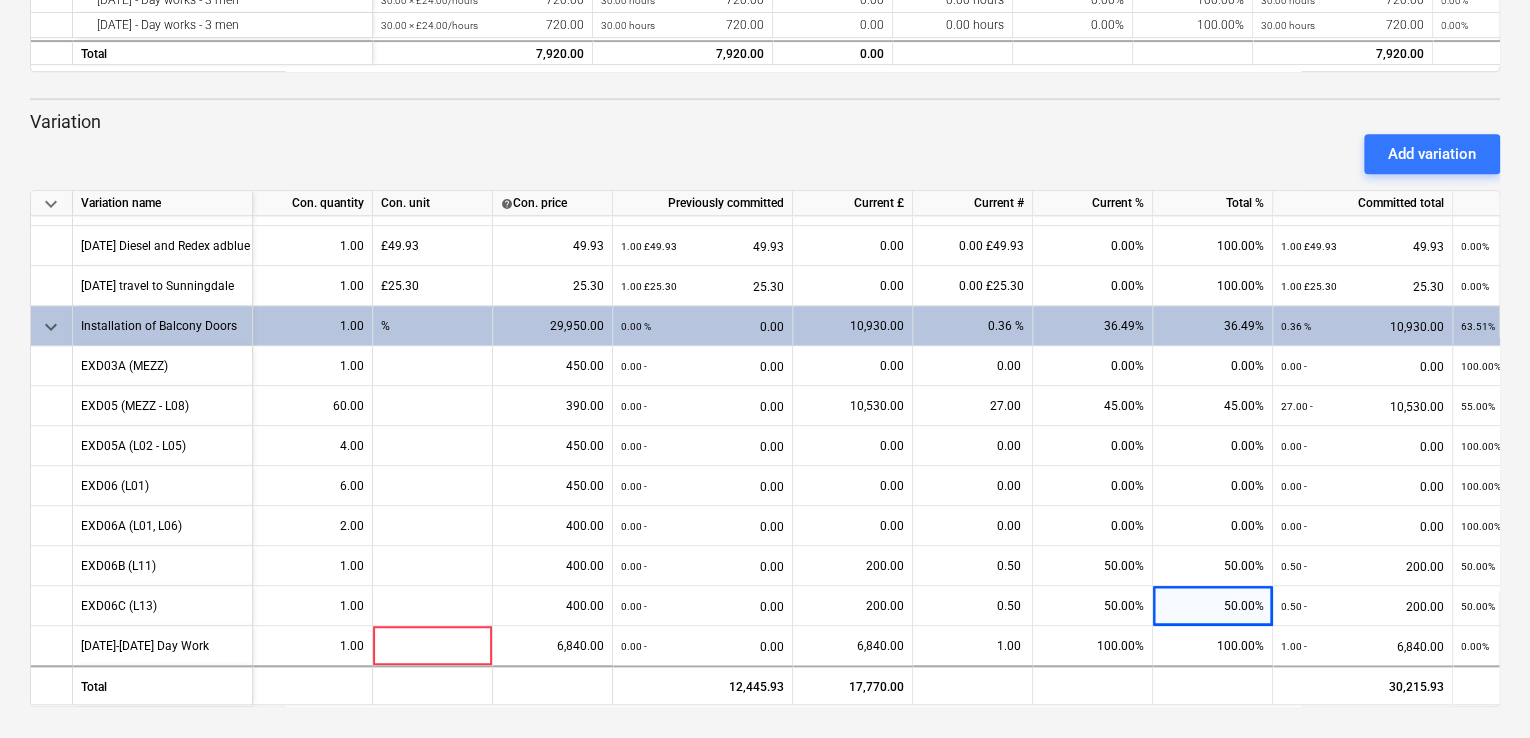 click on "Confirmed at Company Contract name Commit as Date Current valuation Draft - Vitrine Glazing a division of Fiducia Interiors Ltd C24501 - Trundleys - Nani Construction Nani Construction Ltd Press the down arrow key to interact with the calendar and
select a date. Press the question mark key to get the keyboard shortcuts for changing dates. - Press the down arrow key to interact with the calendar and
select a date. Press the question mark key to get the keyboard shortcuts for changing dates. £17,770.00 Please wait Submit valuation Line-items Attachments Approved costs Changes keyboard_arrow_down Line-item Contracted cost Previously committed Current £ Current # Current % Total % Committed total Valuation remaining keyboard_arrow_down 3 Labour only subs  £7,920.00 £7,920.00 £0.00 - 0.00% 100.00% £7,920.00 £0.00 keyboard_arrow_down 31 Labour only Sub Contractors  1.00   ×   £7,920.00 / hours 7,920.00 1.00   hours 7,920.00 0.00 0.00   hours 0.00% 100.00% 1.00   hours" at bounding box center (765, 74) 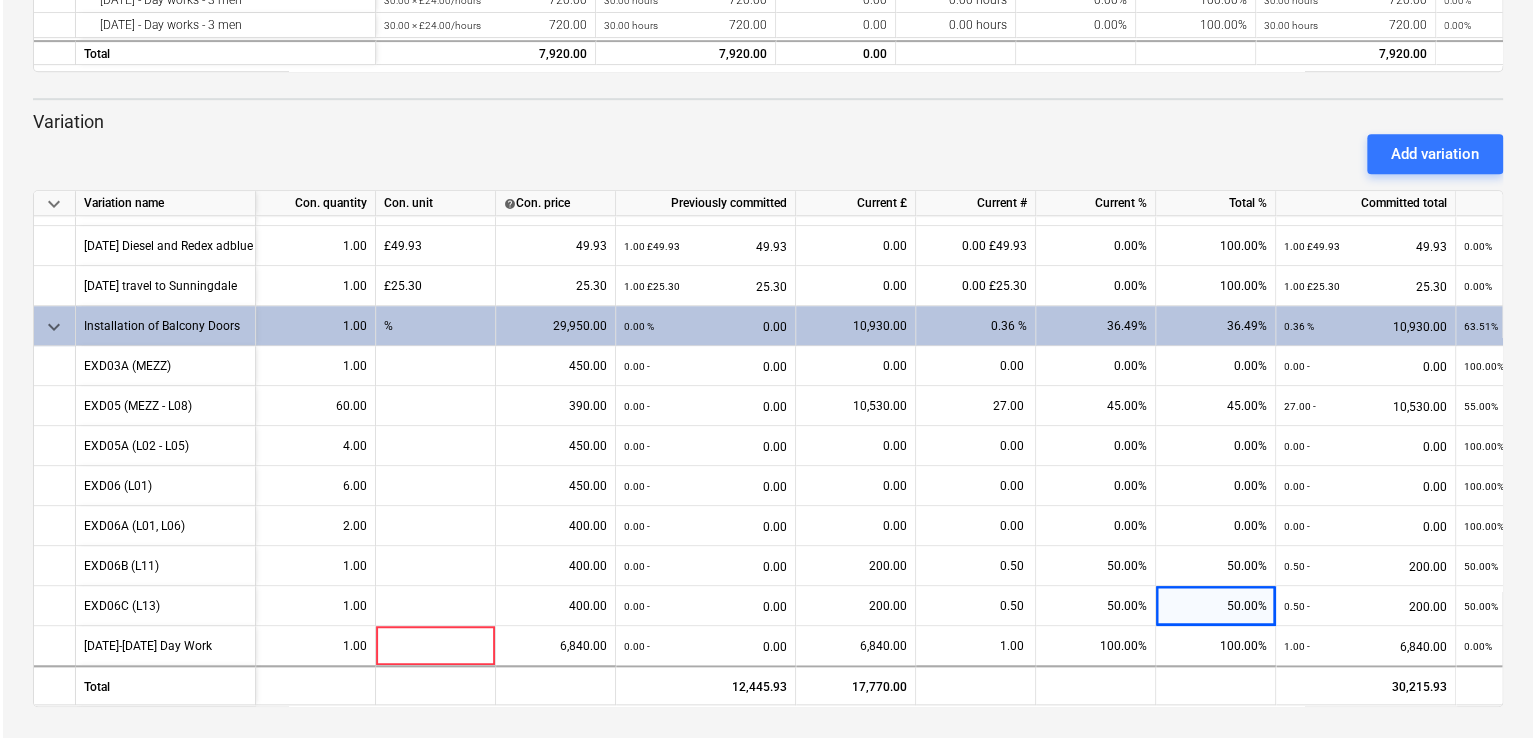 scroll, scrollTop: 0, scrollLeft: 0, axis: both 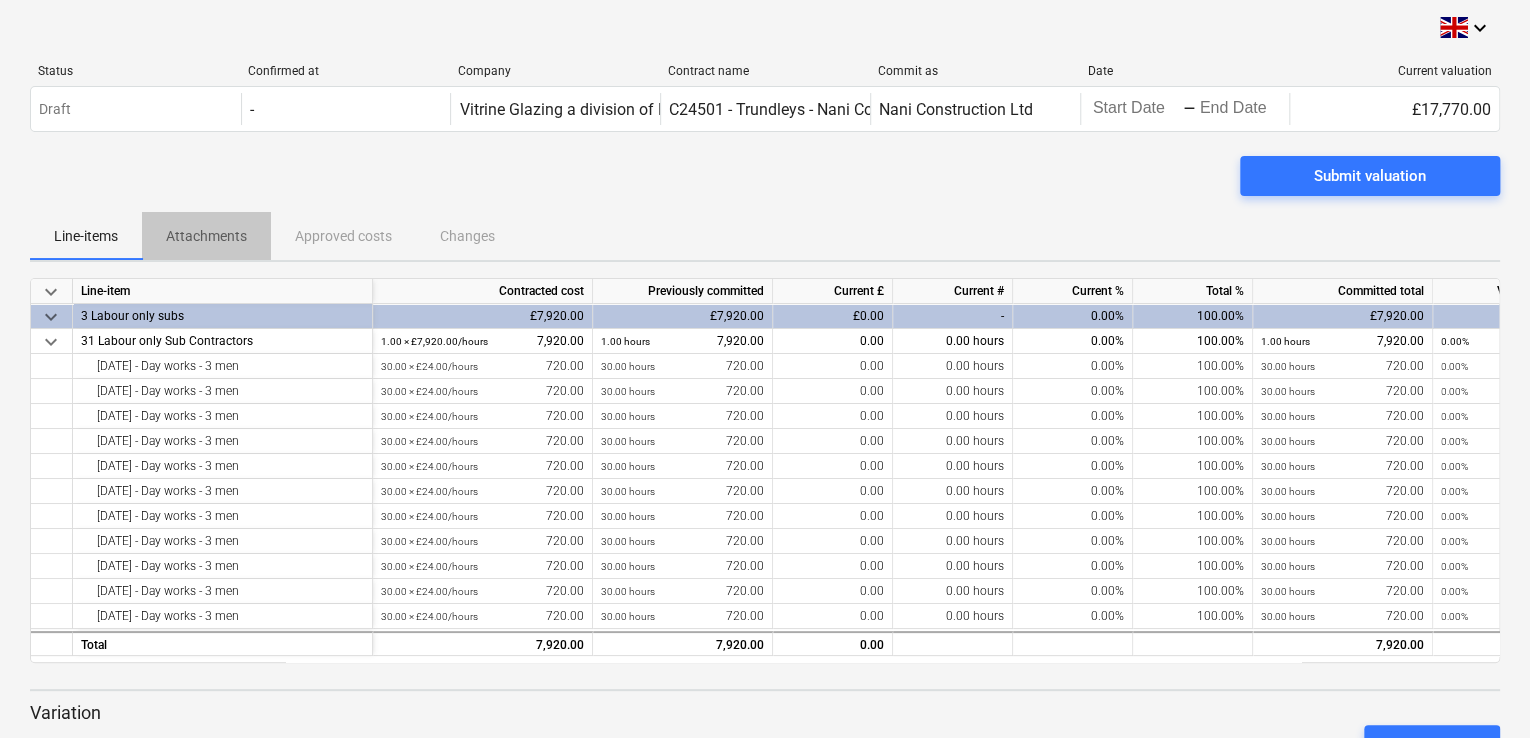 click on "Attachments" at bounding box center (206, 236) 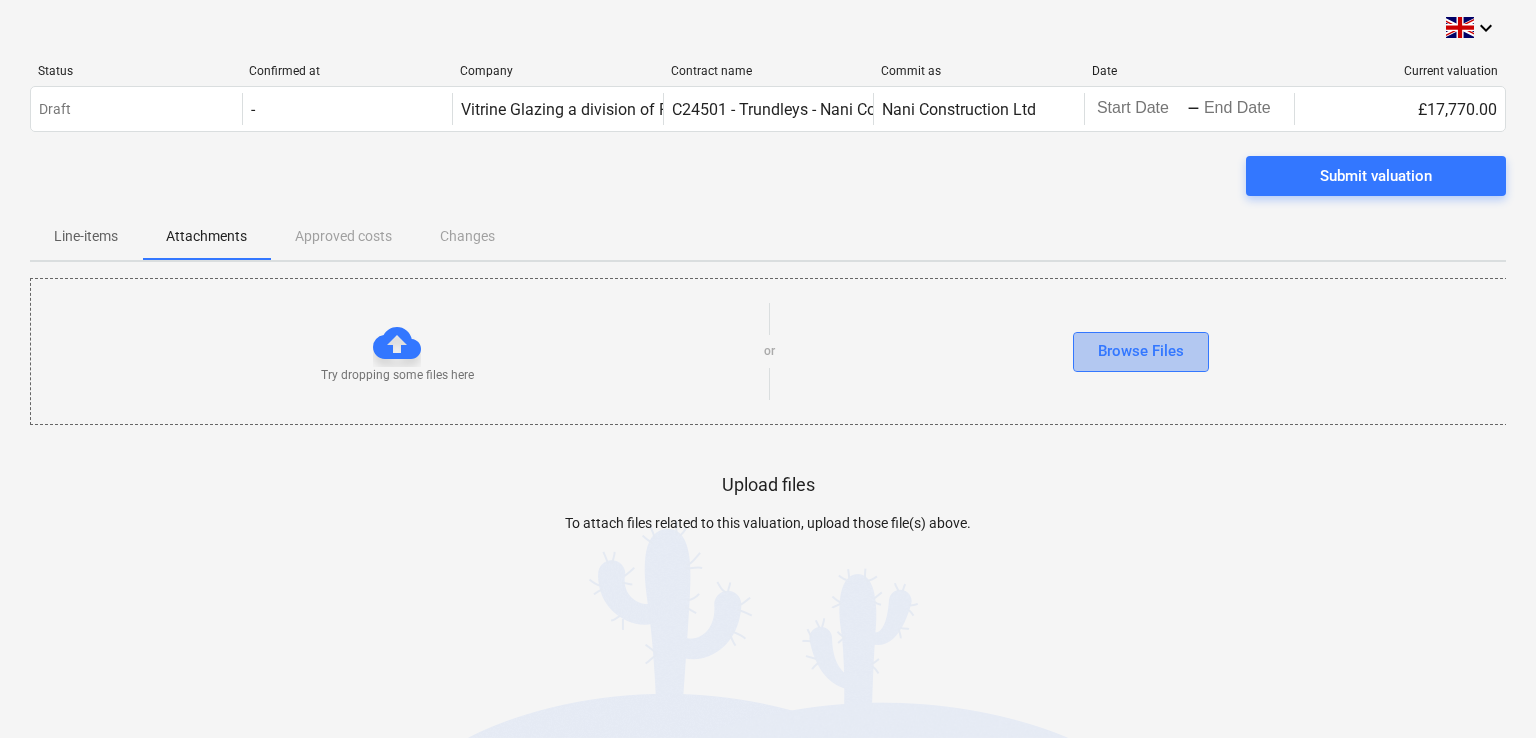 click on "Browse Files" at bounding box center (1141, 351) 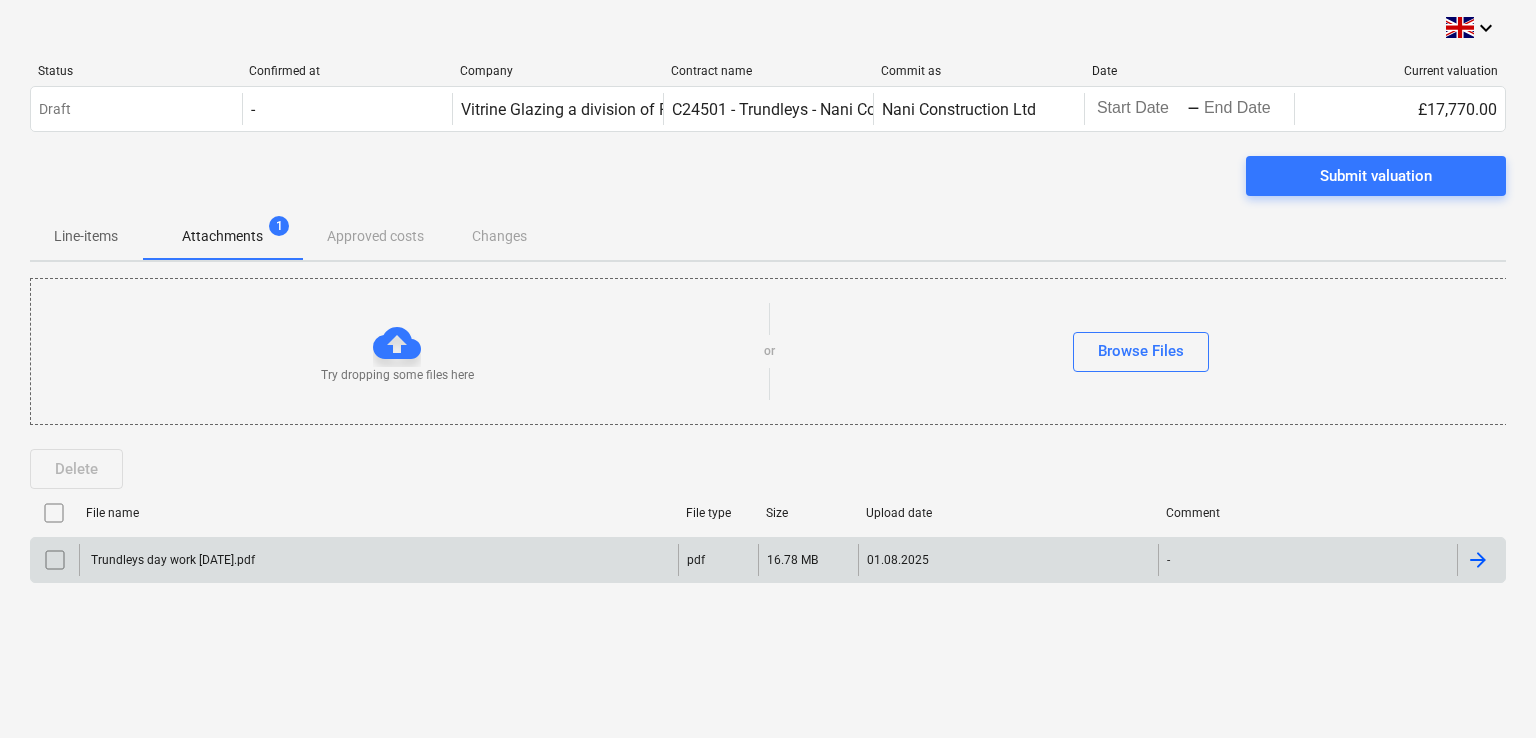 click at bounding box center [1478, 560] 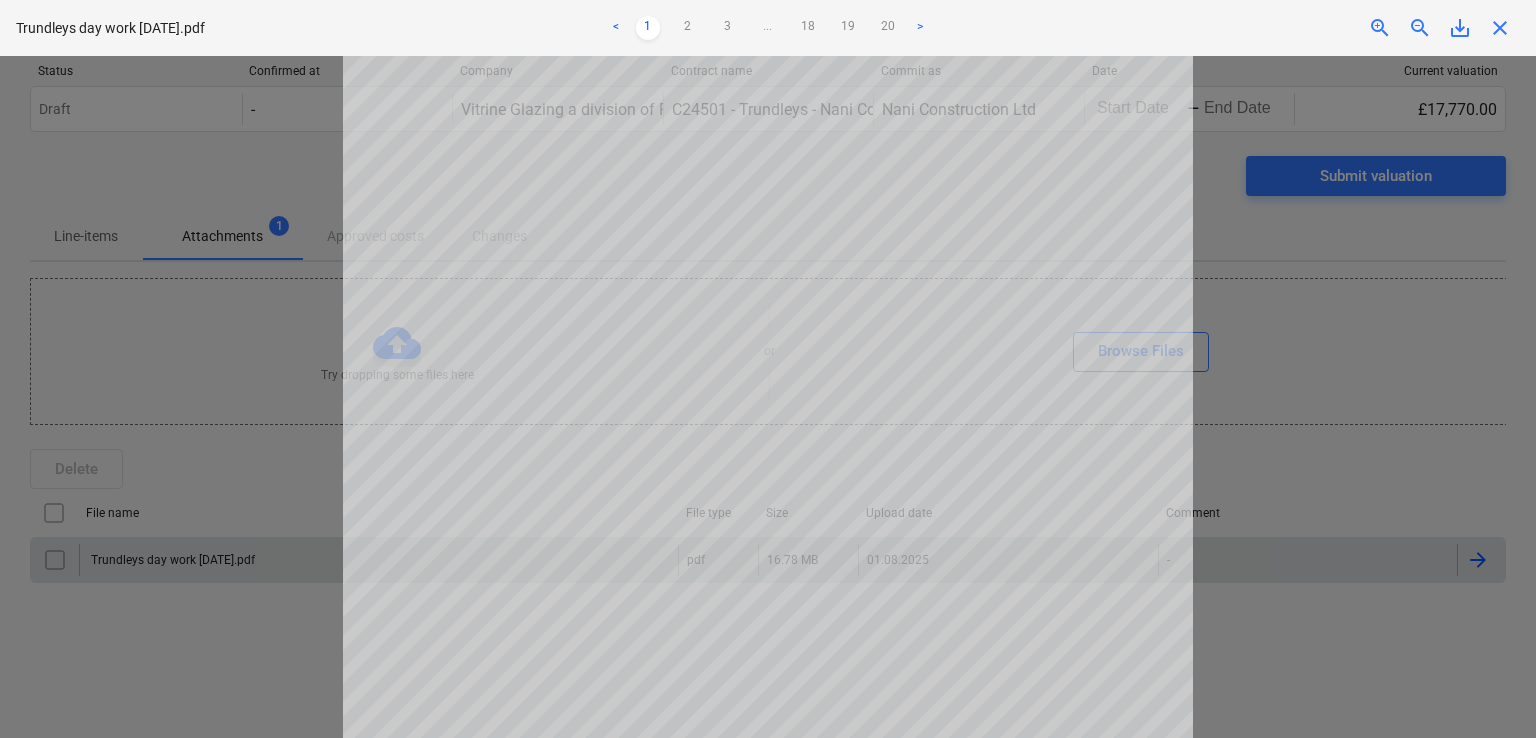 scroll, scrollTop: 596, scrollLeft: 0, axis: vertical 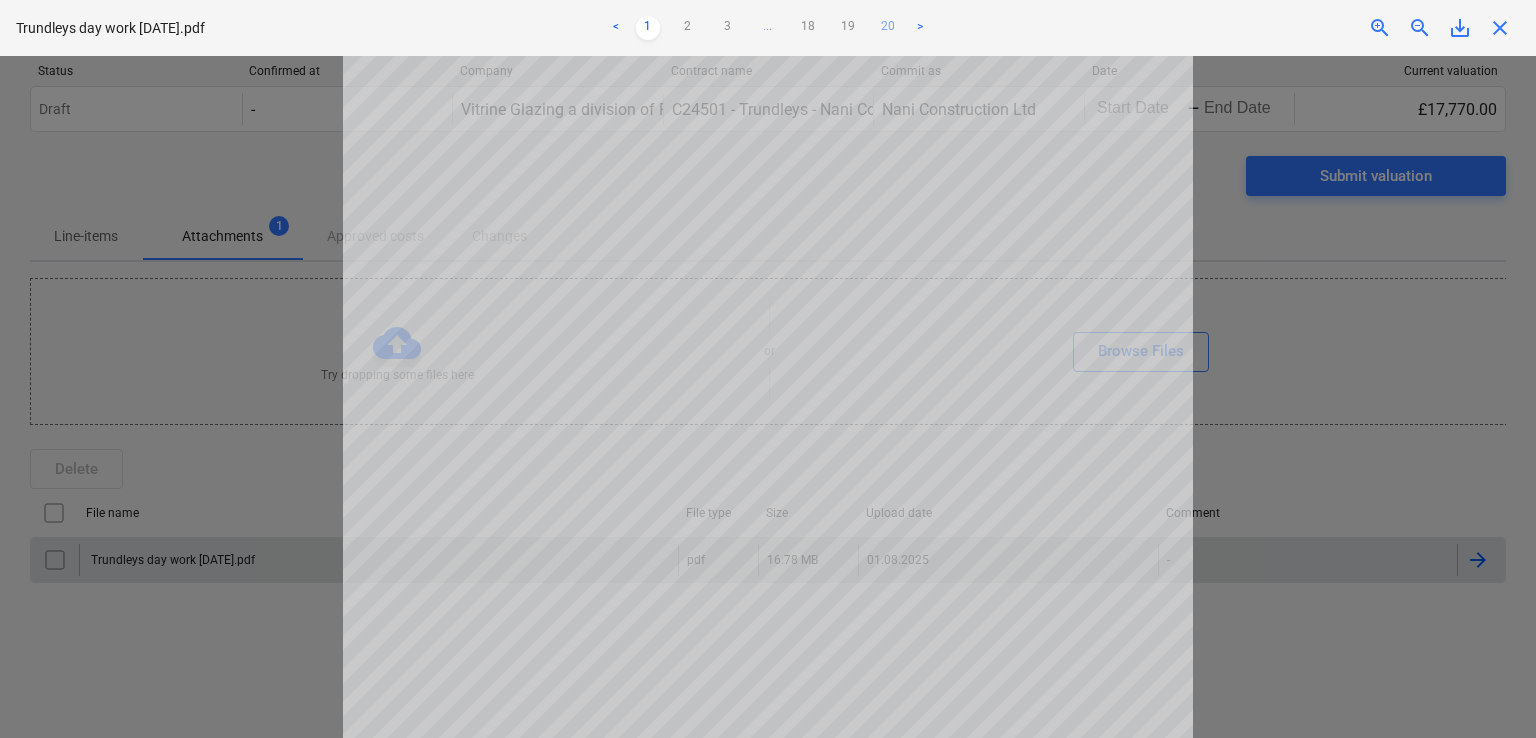click on "20" at bounding box center [888, 28] 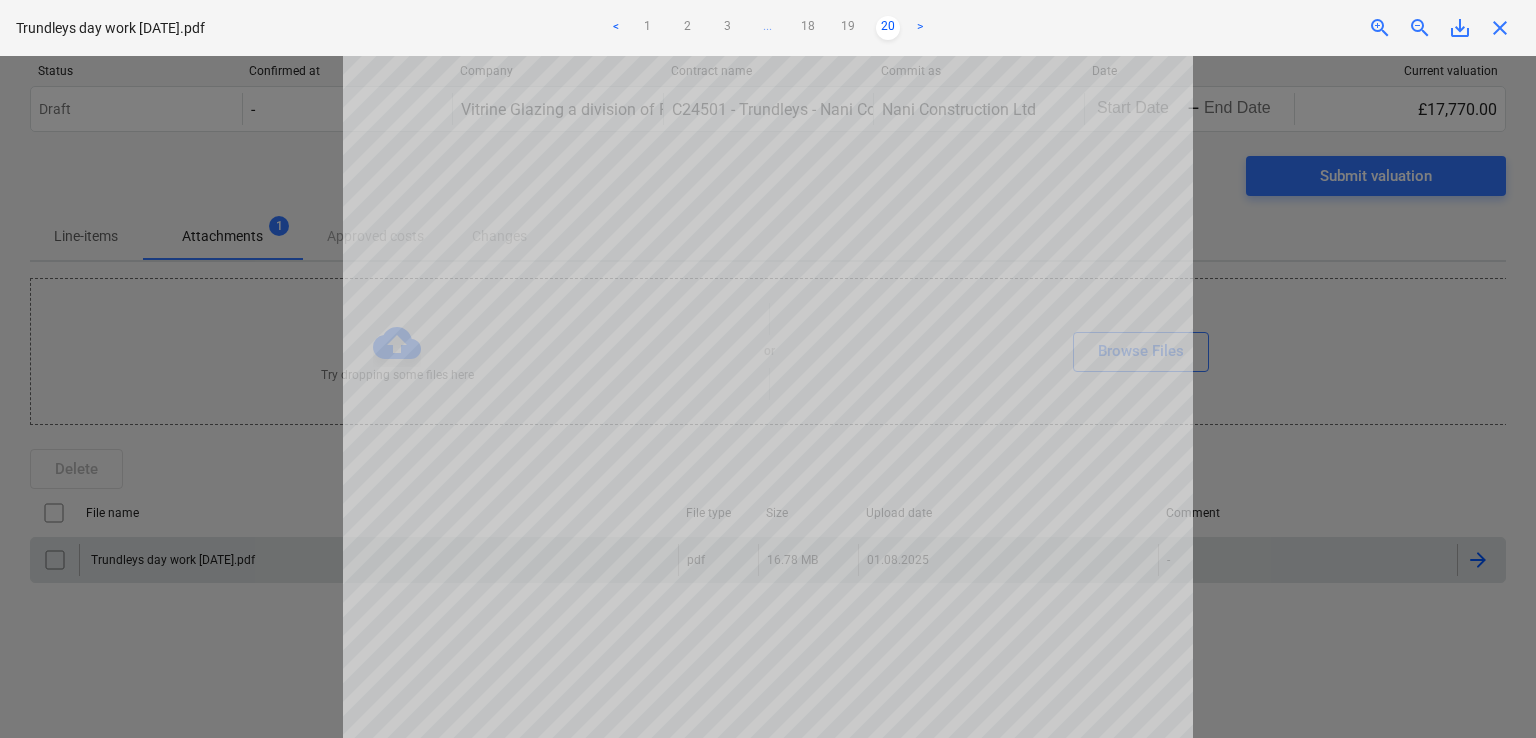 click at bounding box center (768, 397) 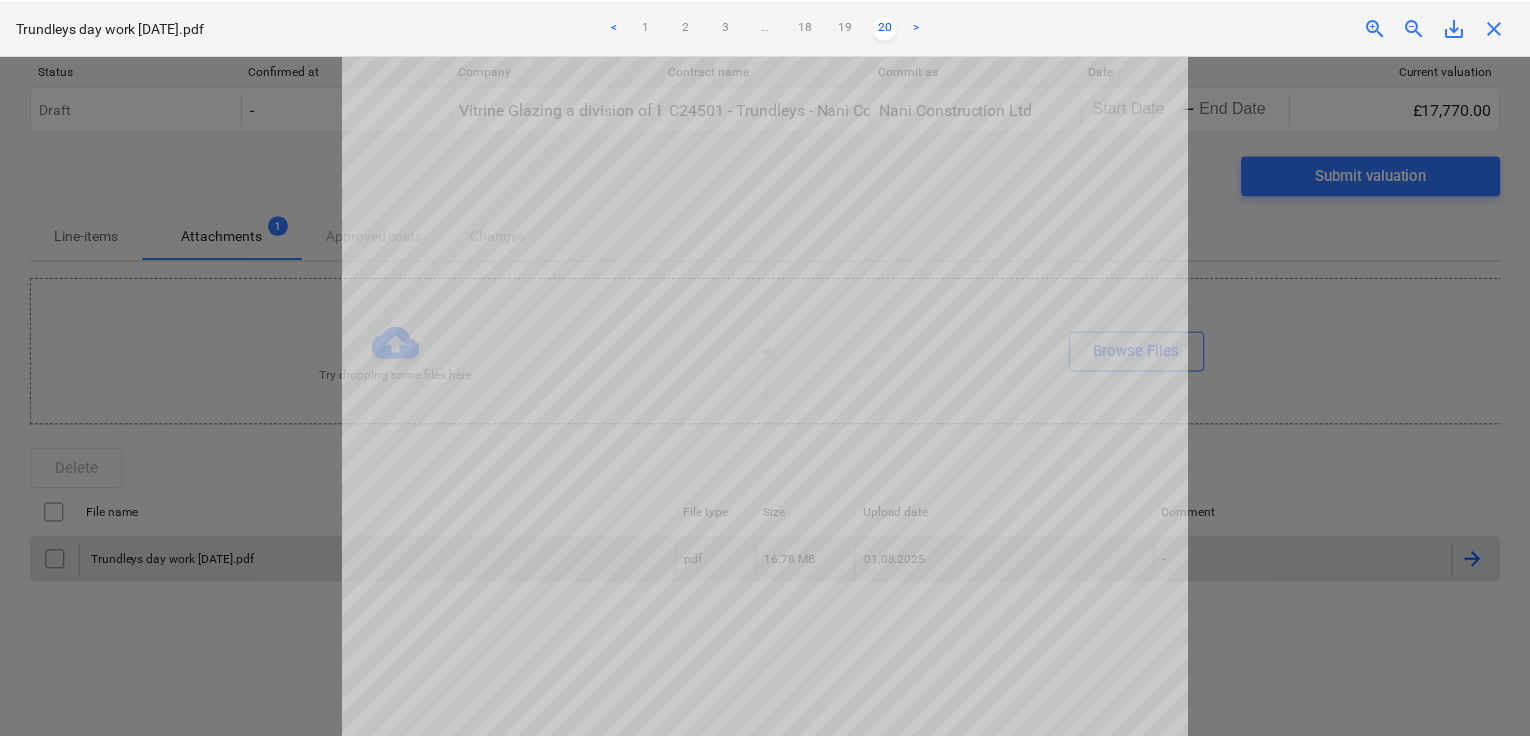 scroll, scrollTop: 596, scrollLeft: 0, axis: vertical 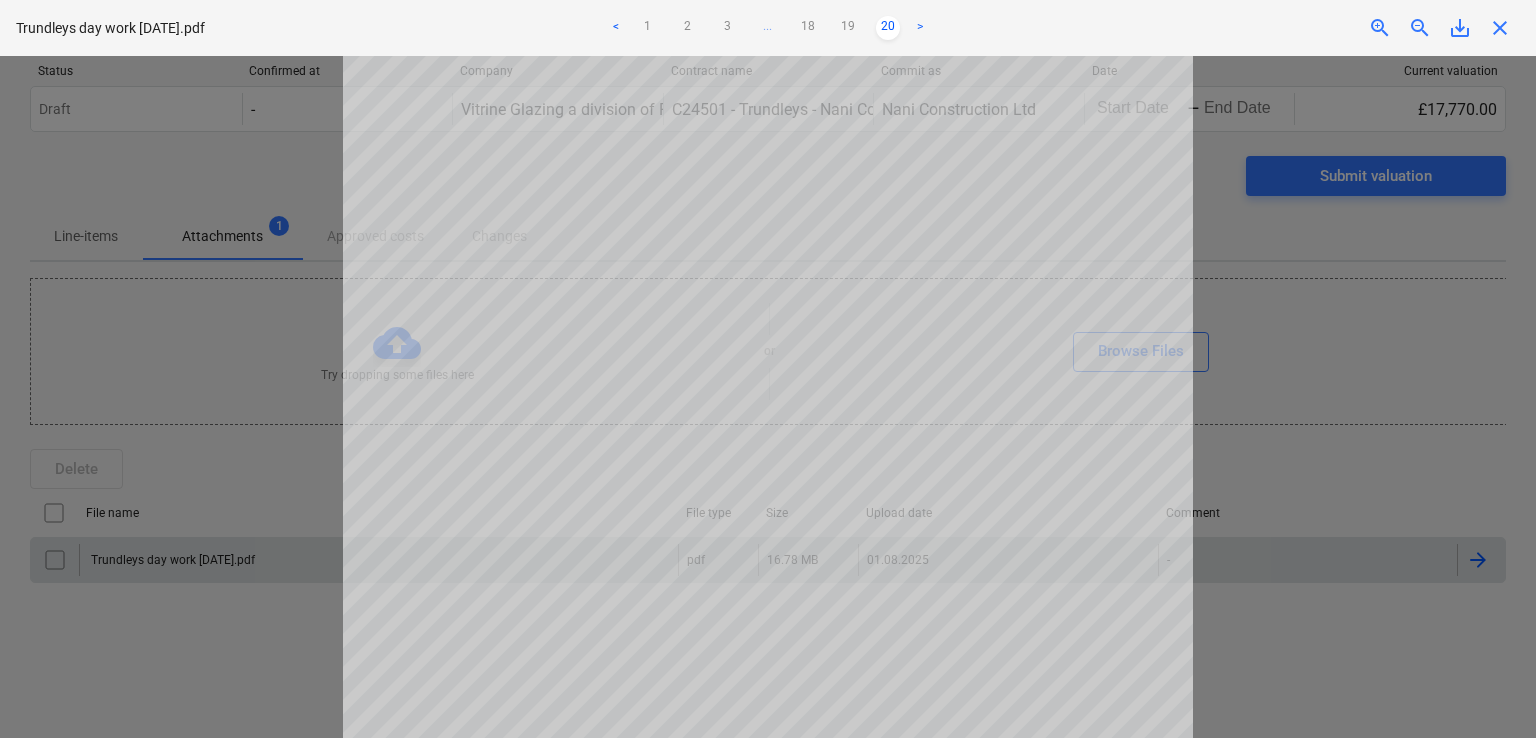 click on "close" at bounding box center (1500, 28) 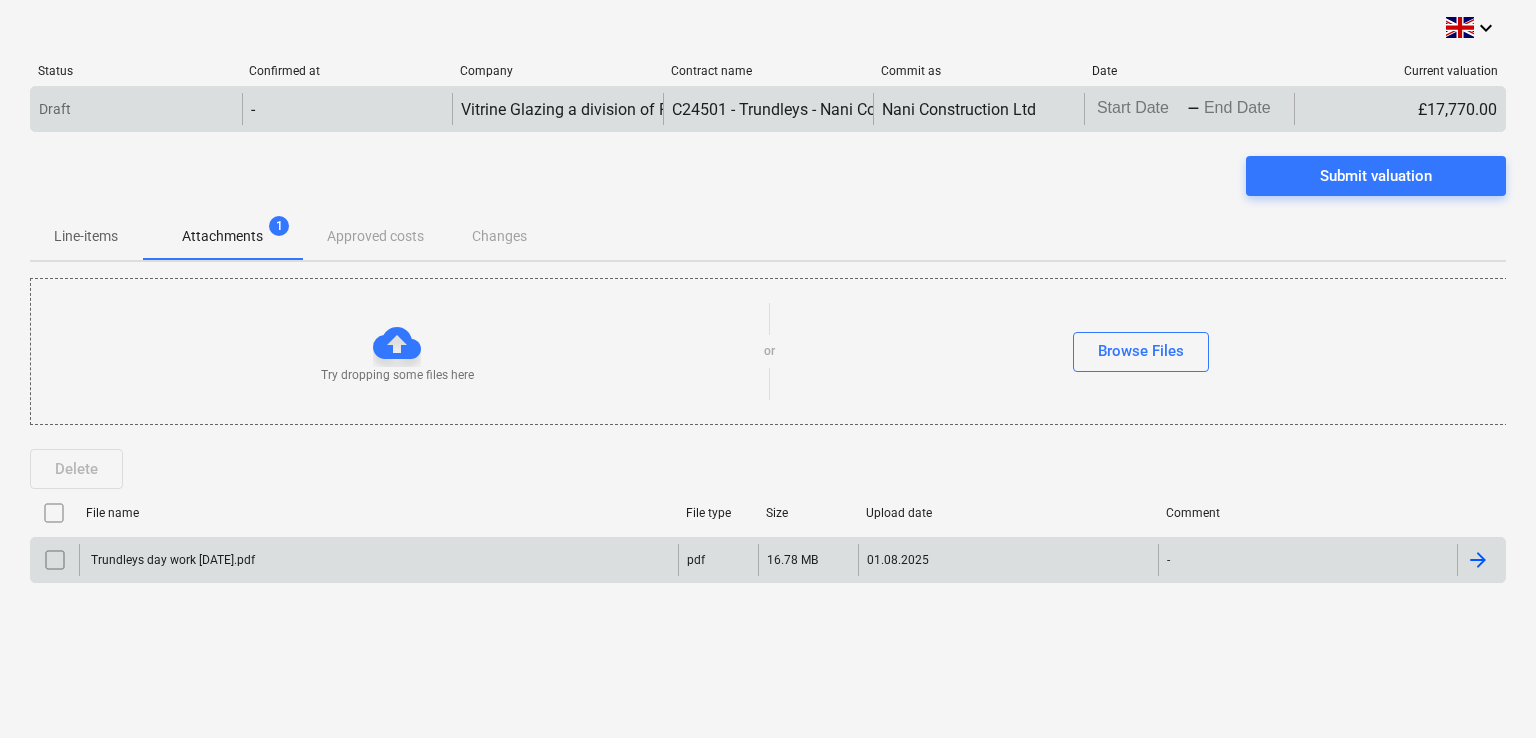 click on "Confirmed at Company Contract name Commit as Date Current valuation Draft - Vitrine Glazing a division of Fiducia Interiors Ltd C24501 - Trundleys - Nani Construction Nani Construction Ltd [DATE] - [DATE] Press the down arrow key to interact with the calendar and
select a date. Press the question mark key to get the keyboard shortcuts for changing dates. - [DATE] Press the down arrow key to interact with the calendar and
select a date. Press the question mark key to get the keyboard shortcuts for changing dates. £17,770.00 Please wait Submit valuation Line-items Attachments 1 Approved costs Changes Try dropping some files here or Browse Files Delete File name File type Size Upload date Comment   Trundleys day work [DATE].pdf pdf 16.78 MB 01.08.2025 - Please wait" at bounding box center [768, 369] 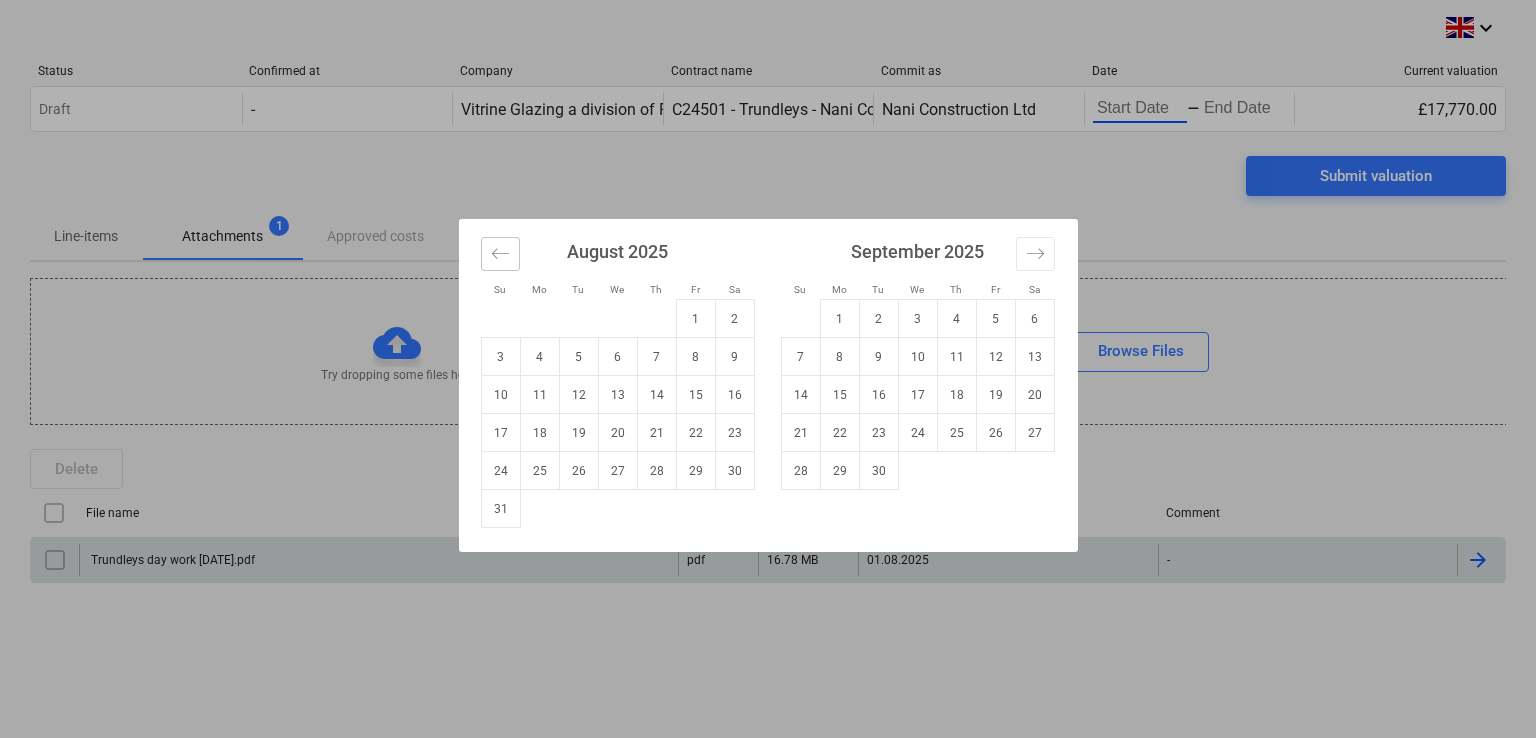click 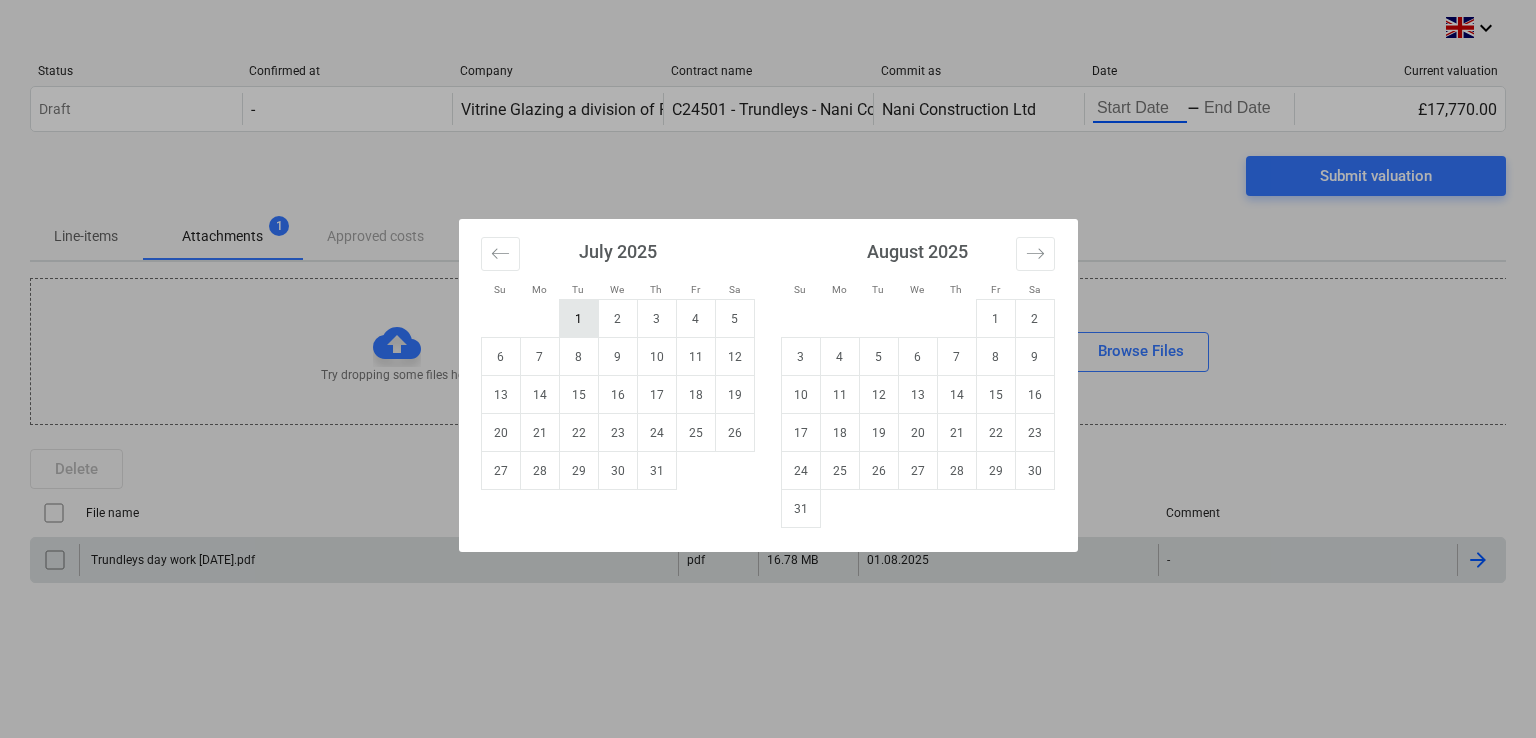 click on "1" at bounding box center (578, 319) 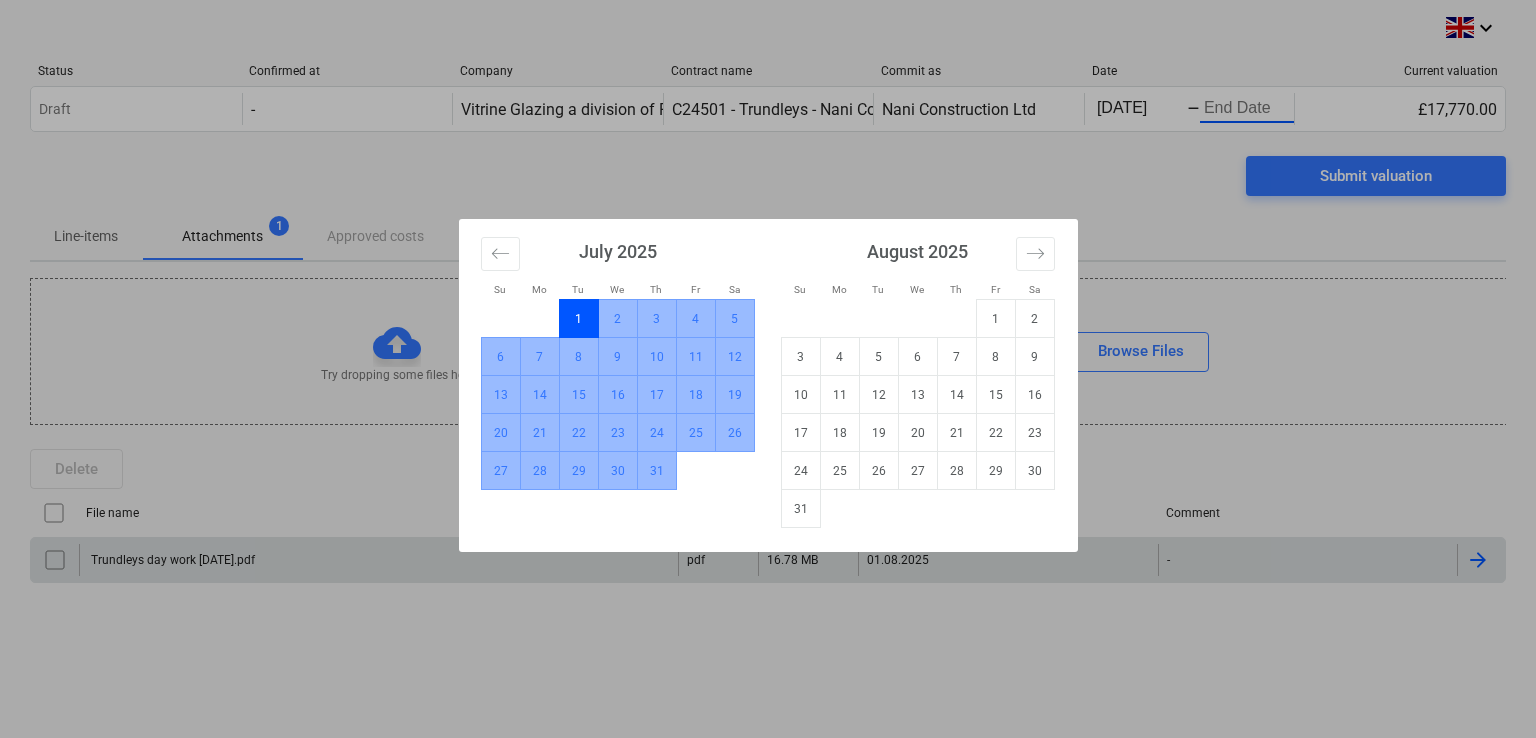 click on "31" at bounding box center [656, 471] 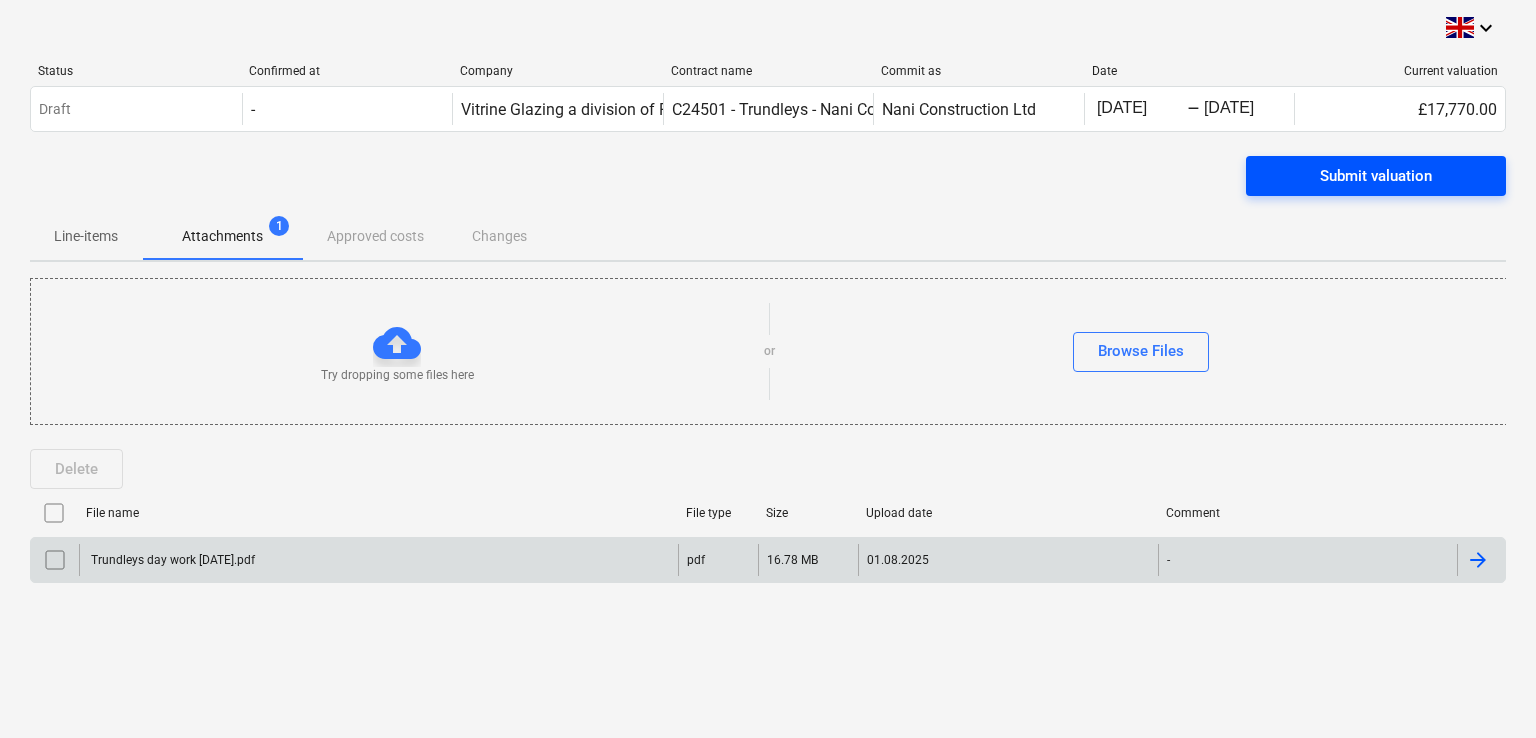 click on "Submit valuation" at bounding box center (1376, 176) 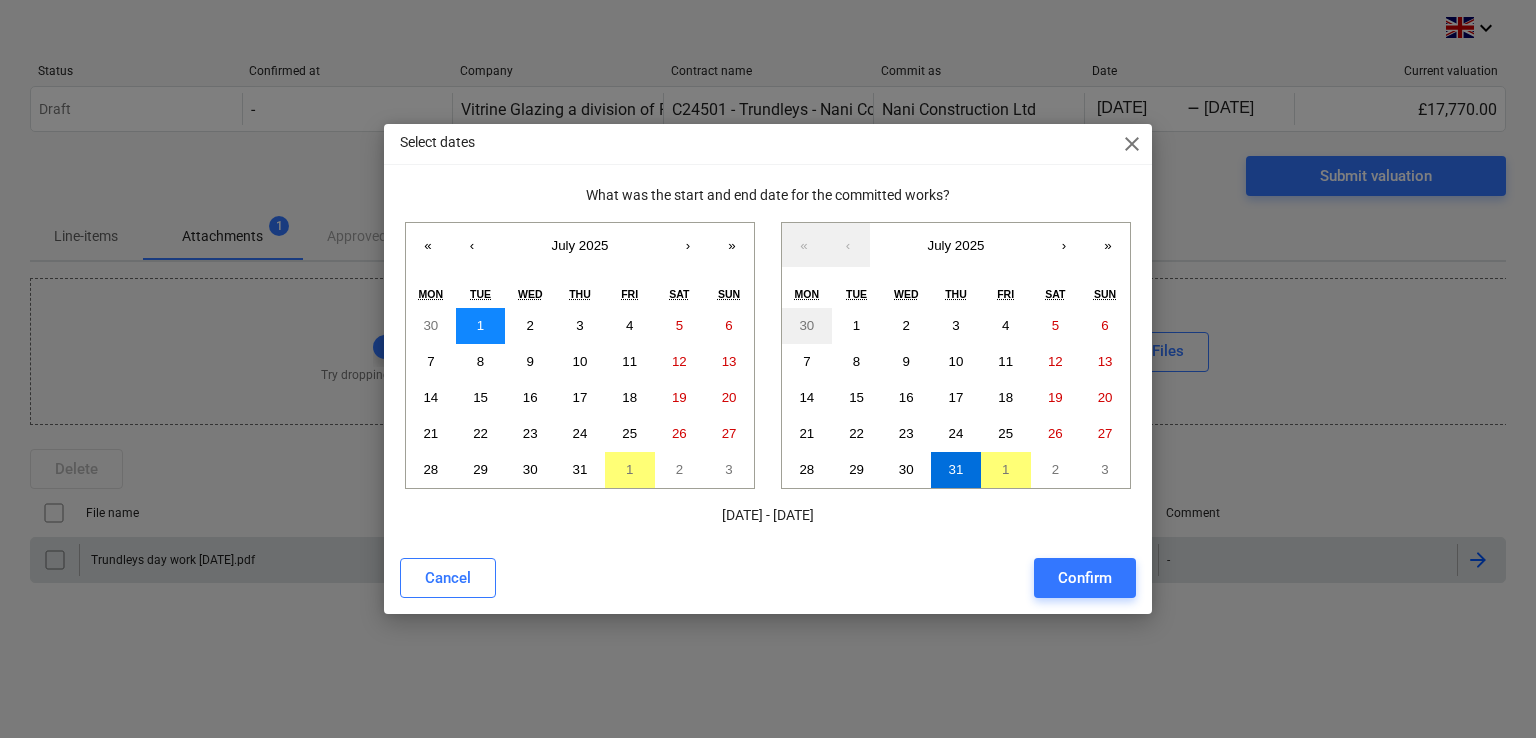 click on "1" at bounding box center [481, 326] 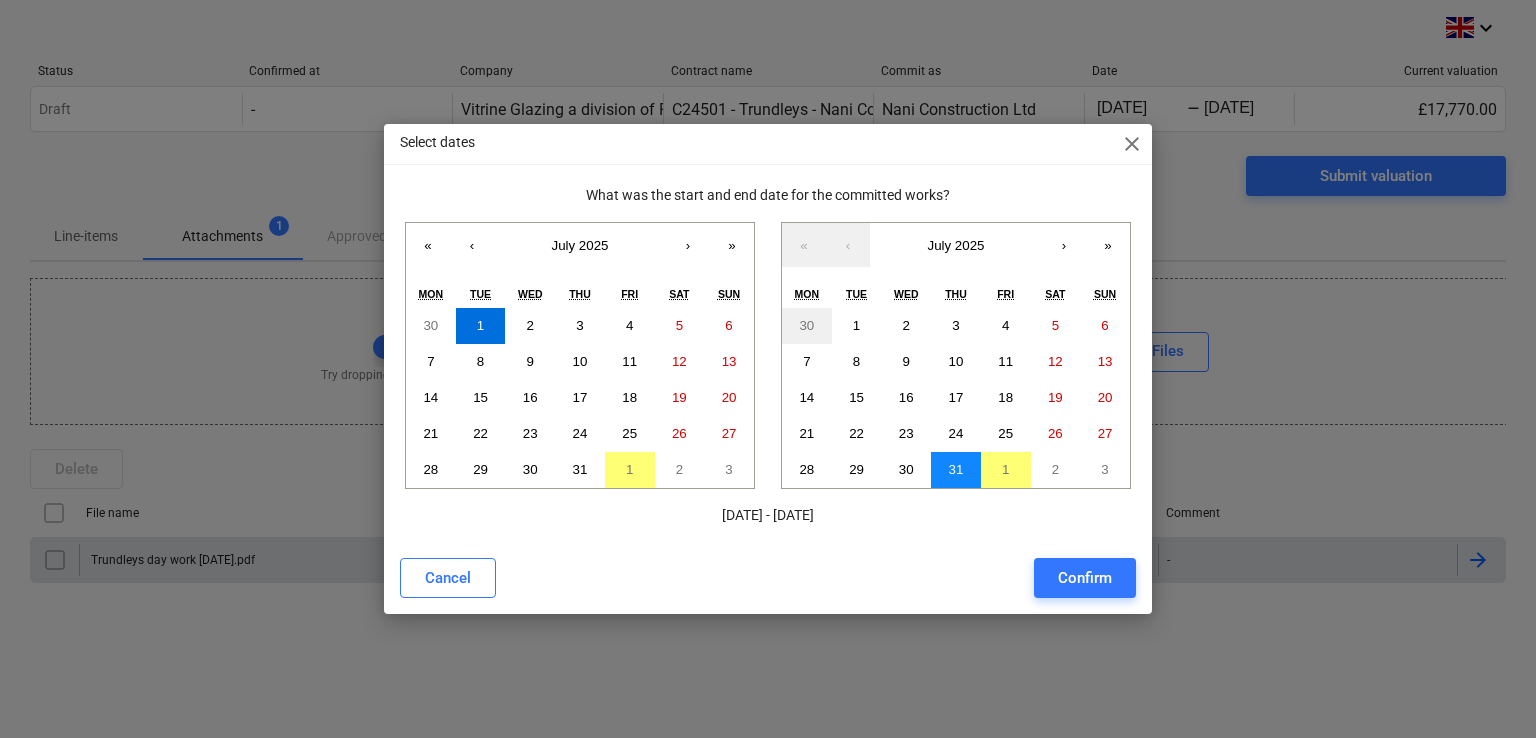 click on "31" at bounding box center (956, 469) 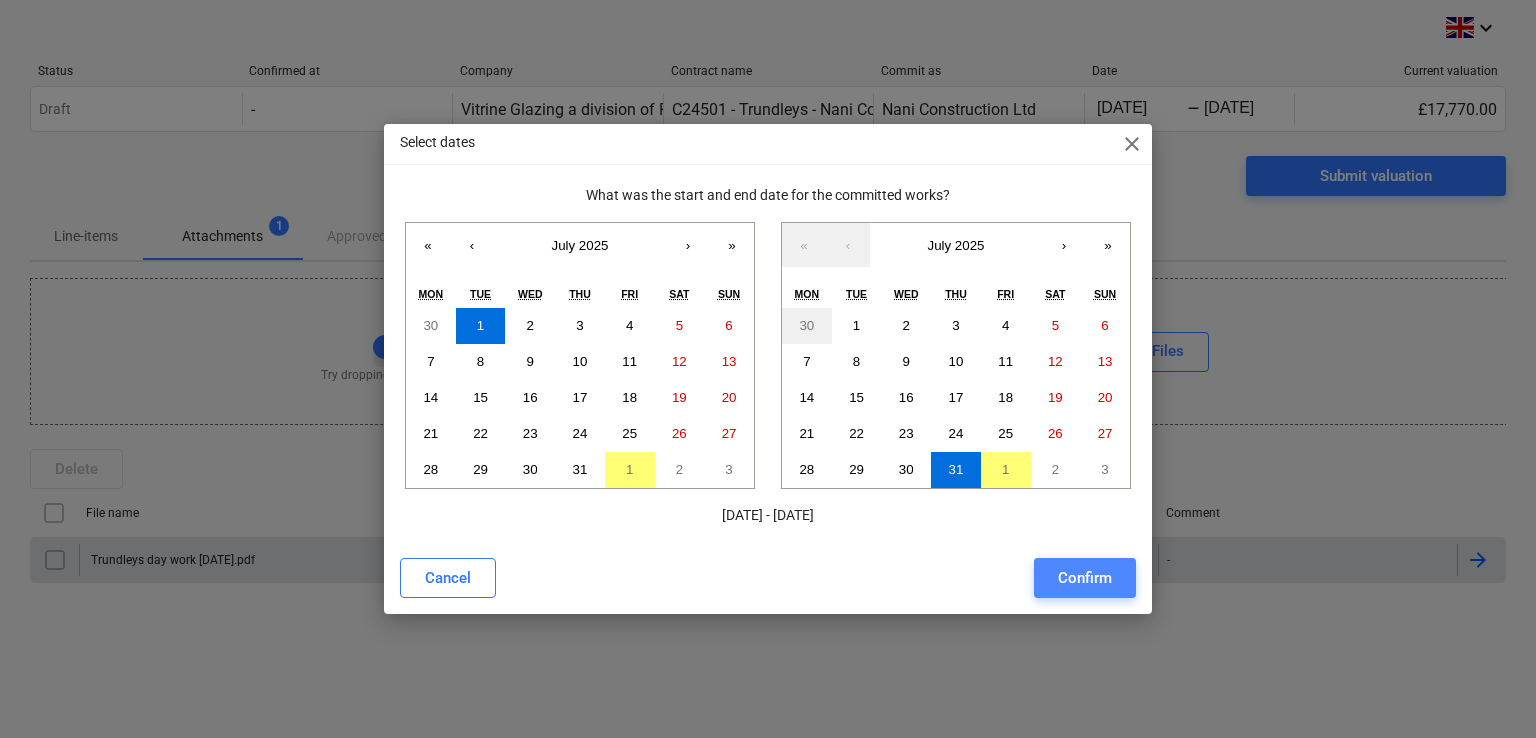click on "Confirm" at bounding box center (1085, 578) 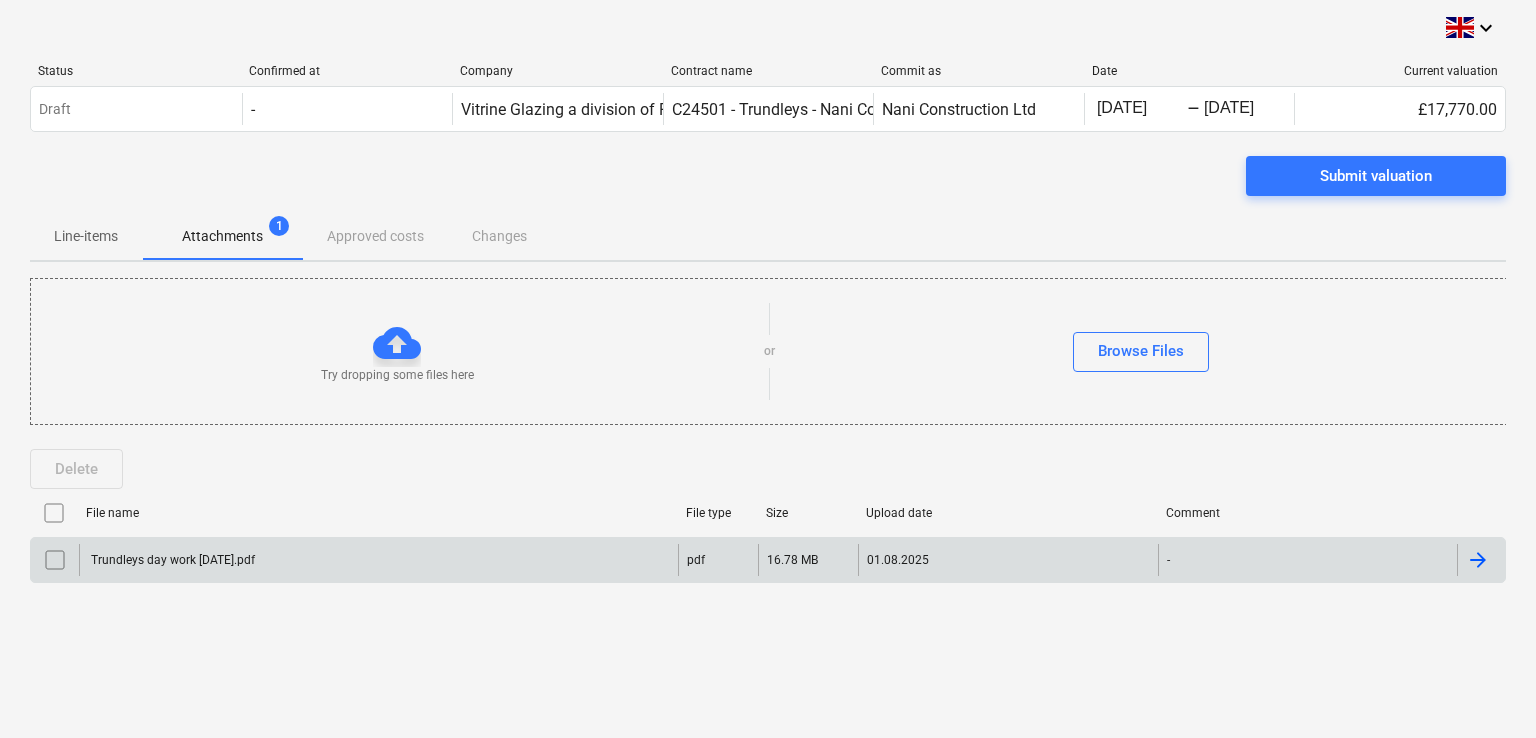 click on "Confirmed at Company Contract name Commit as Date Current valuation Draft - Vitrine Glazing a division of Fiducia Interiors Ltd C24501 - Trundleys - Nani Construction Nani Construction Ltd [DATE] - [DATE] Press the down arrow key to interact with the calendar and
select a date. Press the question mark key to get the keyboard shortcuts for changing dates. - [DATE] Press the down arrow key to interact with the calendar and
select a date. Press the question mark key to get the keyboard shortcuts for changing dates. £17,770.00 Please wait Submit valuation Line-items Attachments 1 Approved costs Changes Try dropping some files here or Browse Files Delete File name File type Size Upload date Comment   Trundleys day work [DATE].pdf pdf 16.78 MB 01.08.2025 - Please wait" at bounding box center [768, 369] 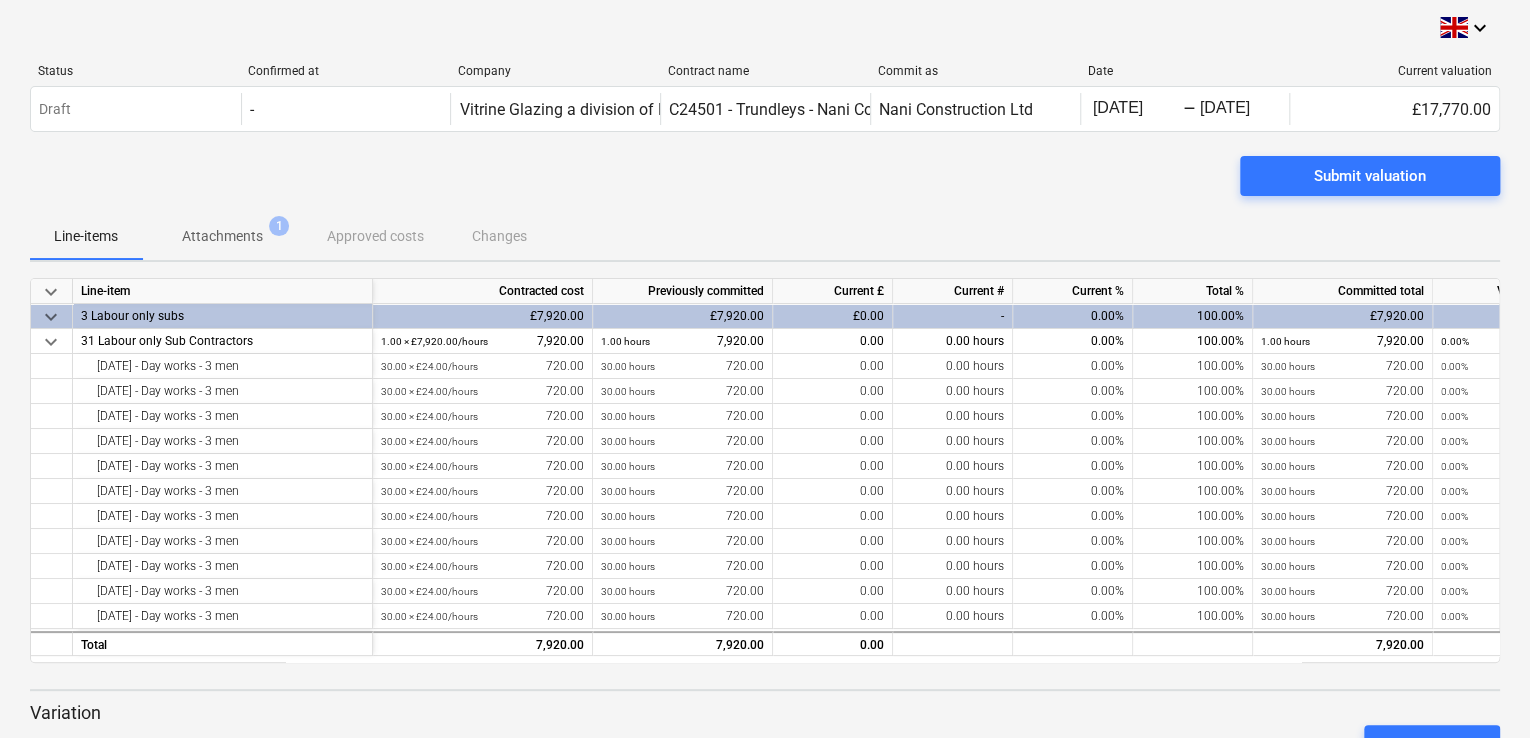 scroll, scrollTop: 591, scrollLeft: 0, axis: vertical 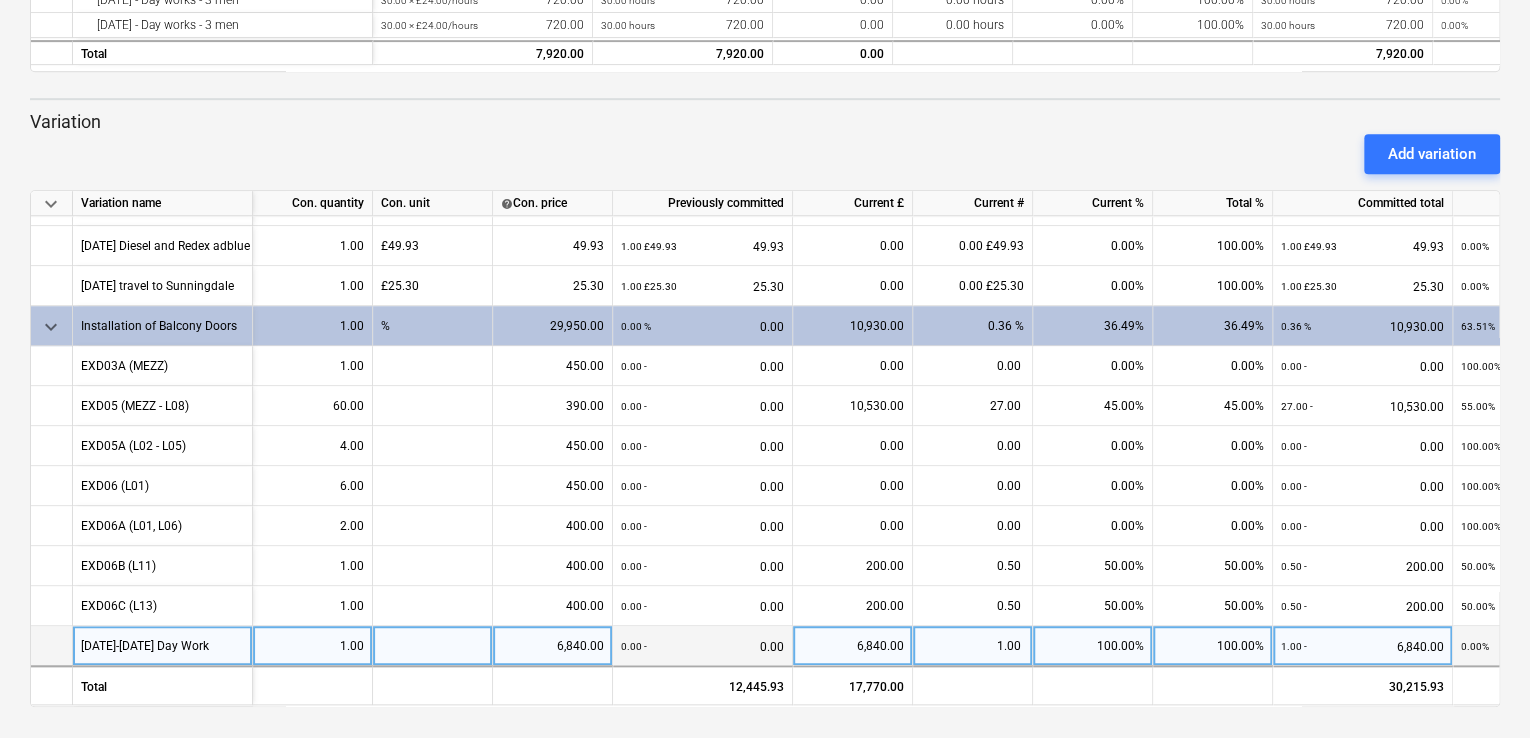 click at bounding box center [433, 646] 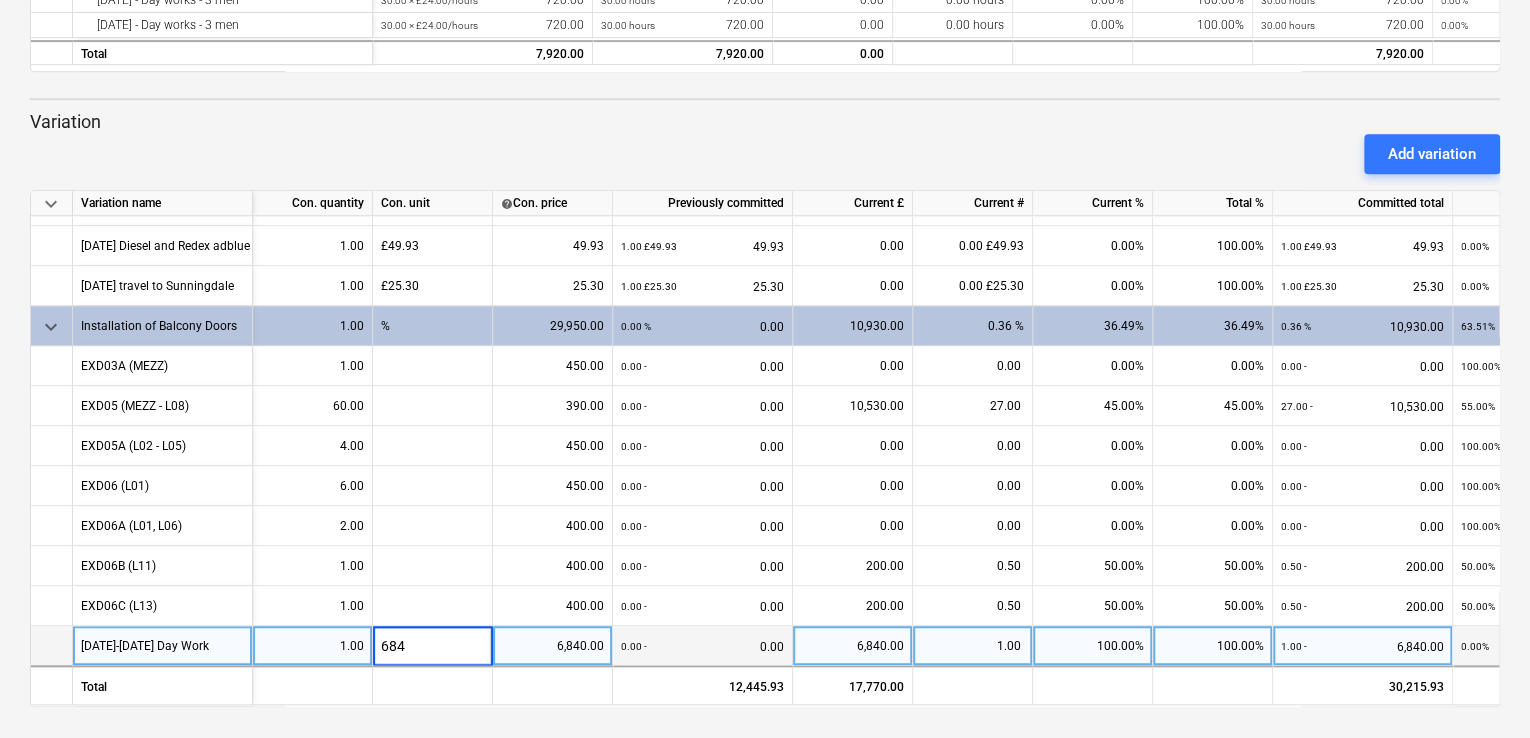 type on "6840" 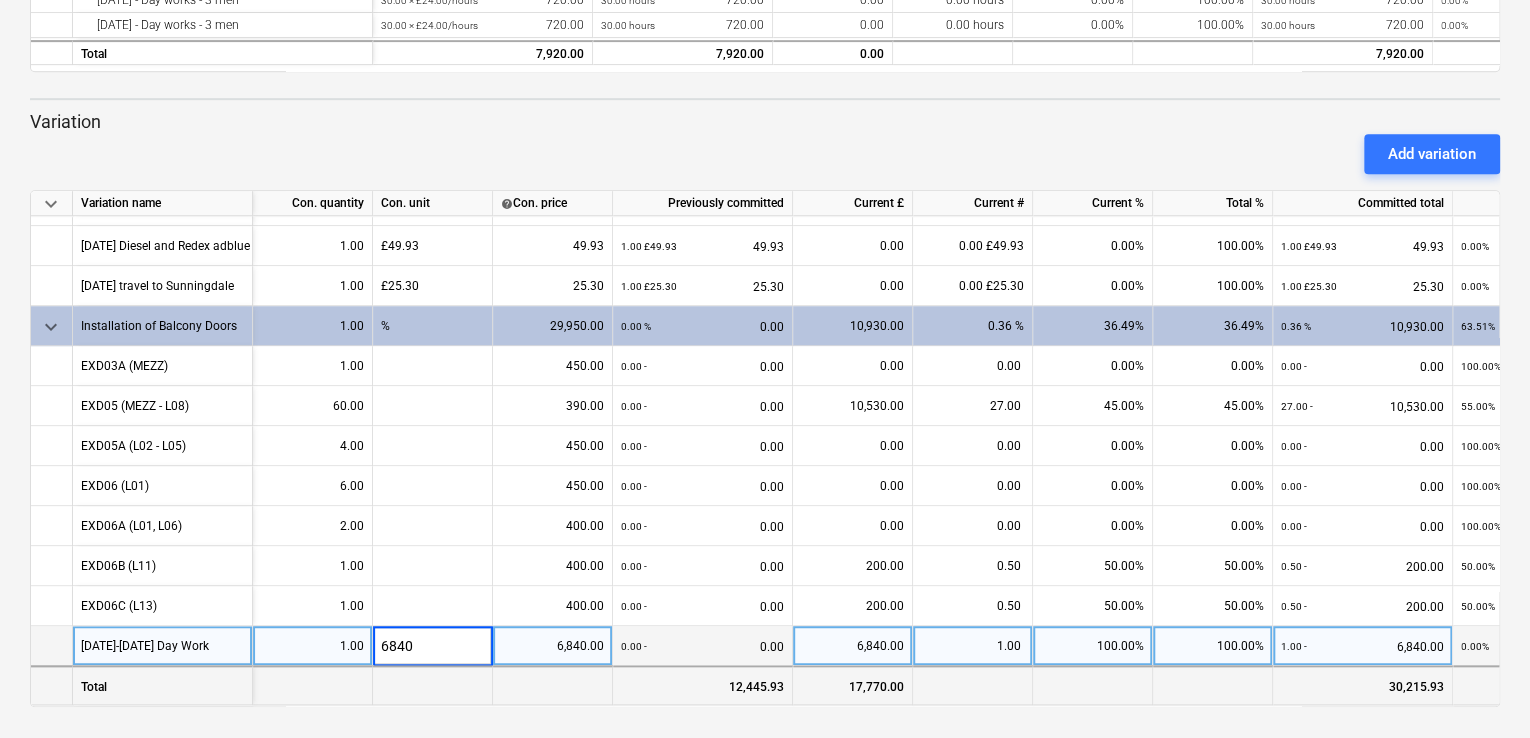 click at bounding box center (433, 686) 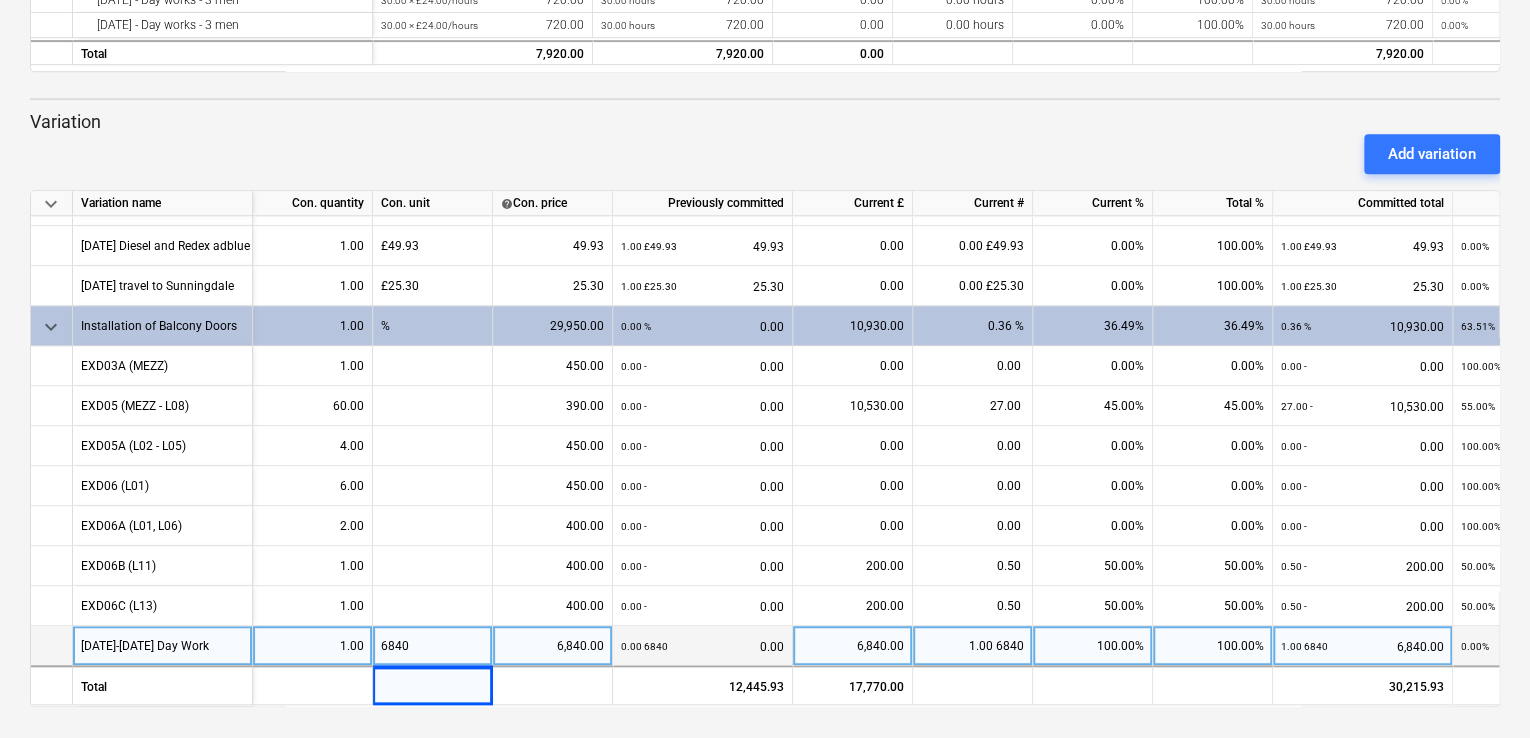 click on "6840" at bounding box center (433, 646) 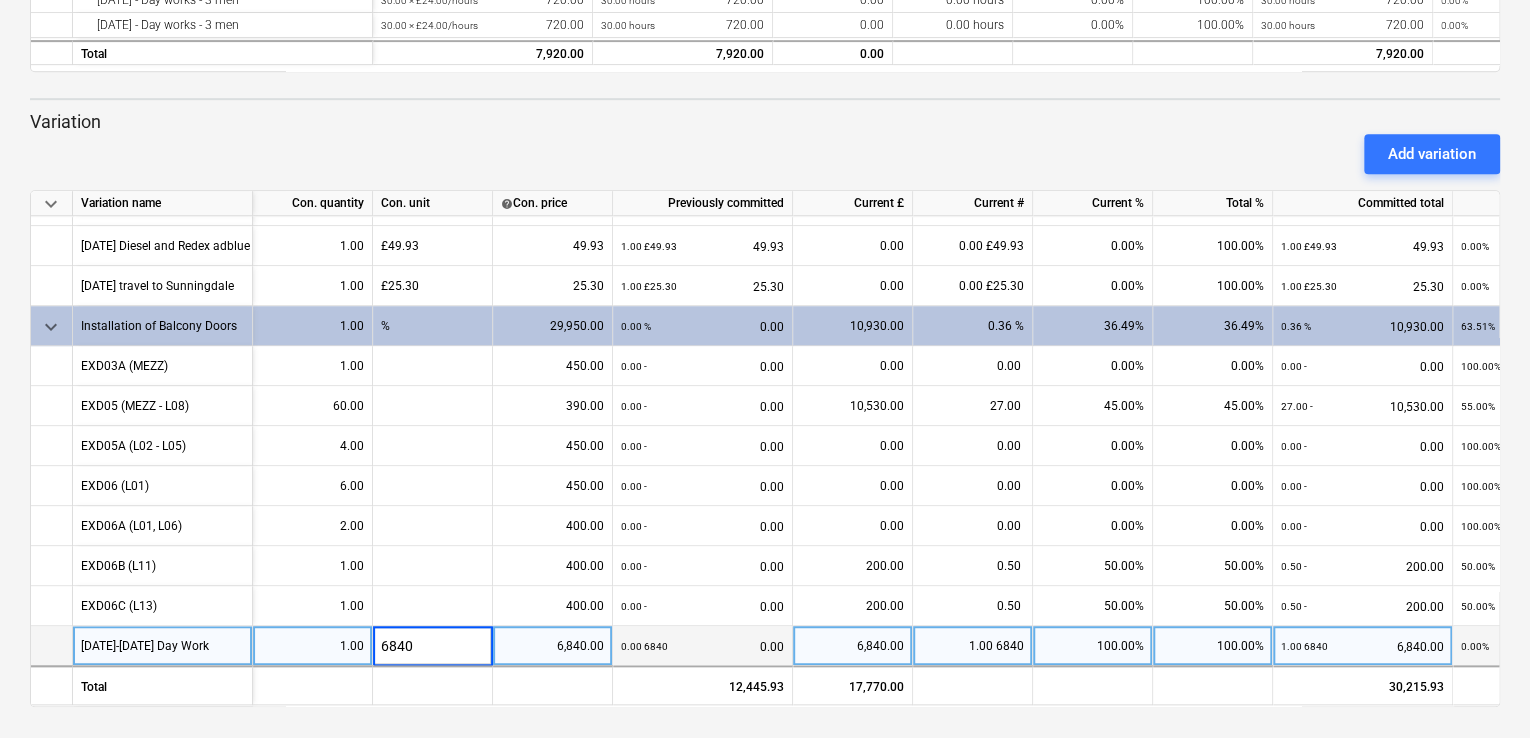 click on "6840" at bounding box center (432, 645) 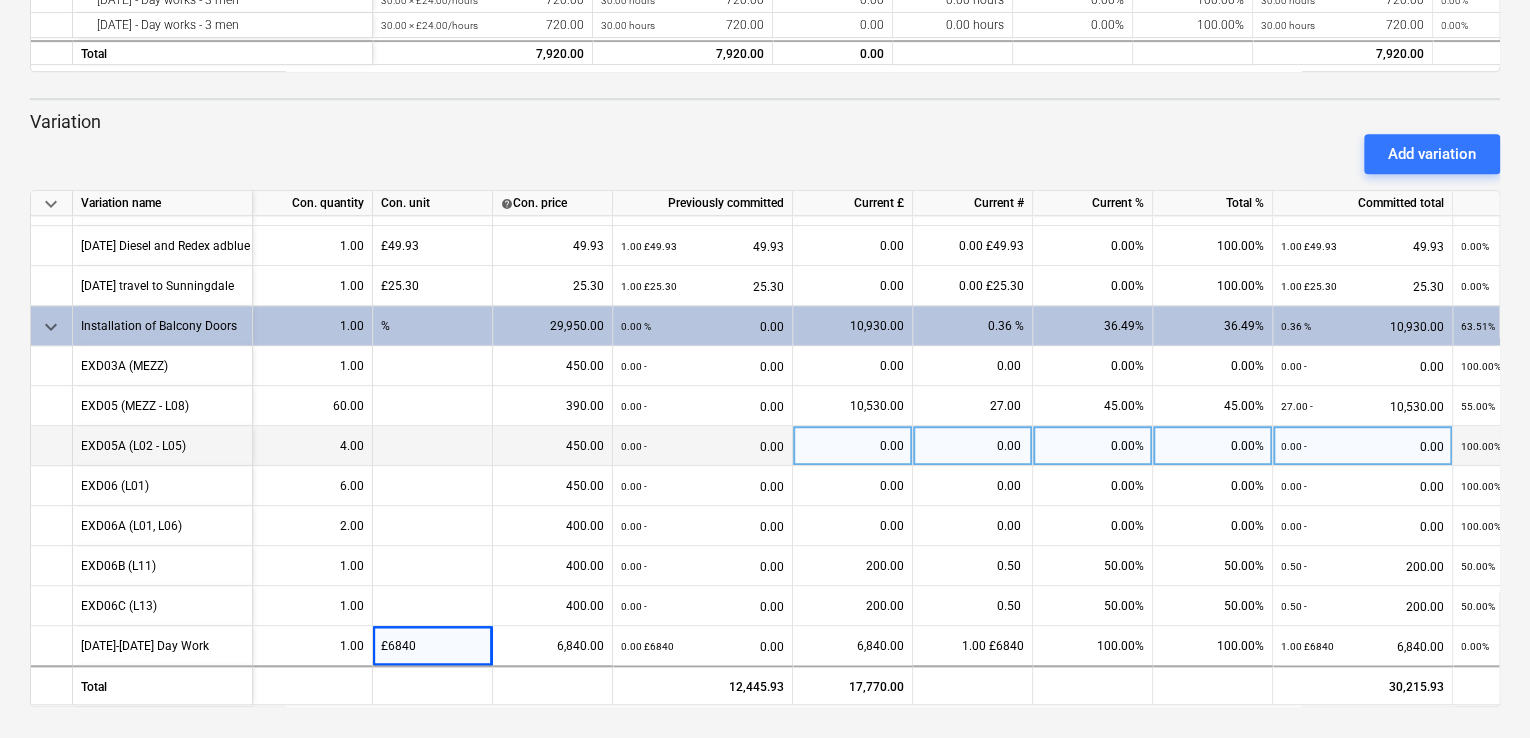 click at bounding box center [433, 446] 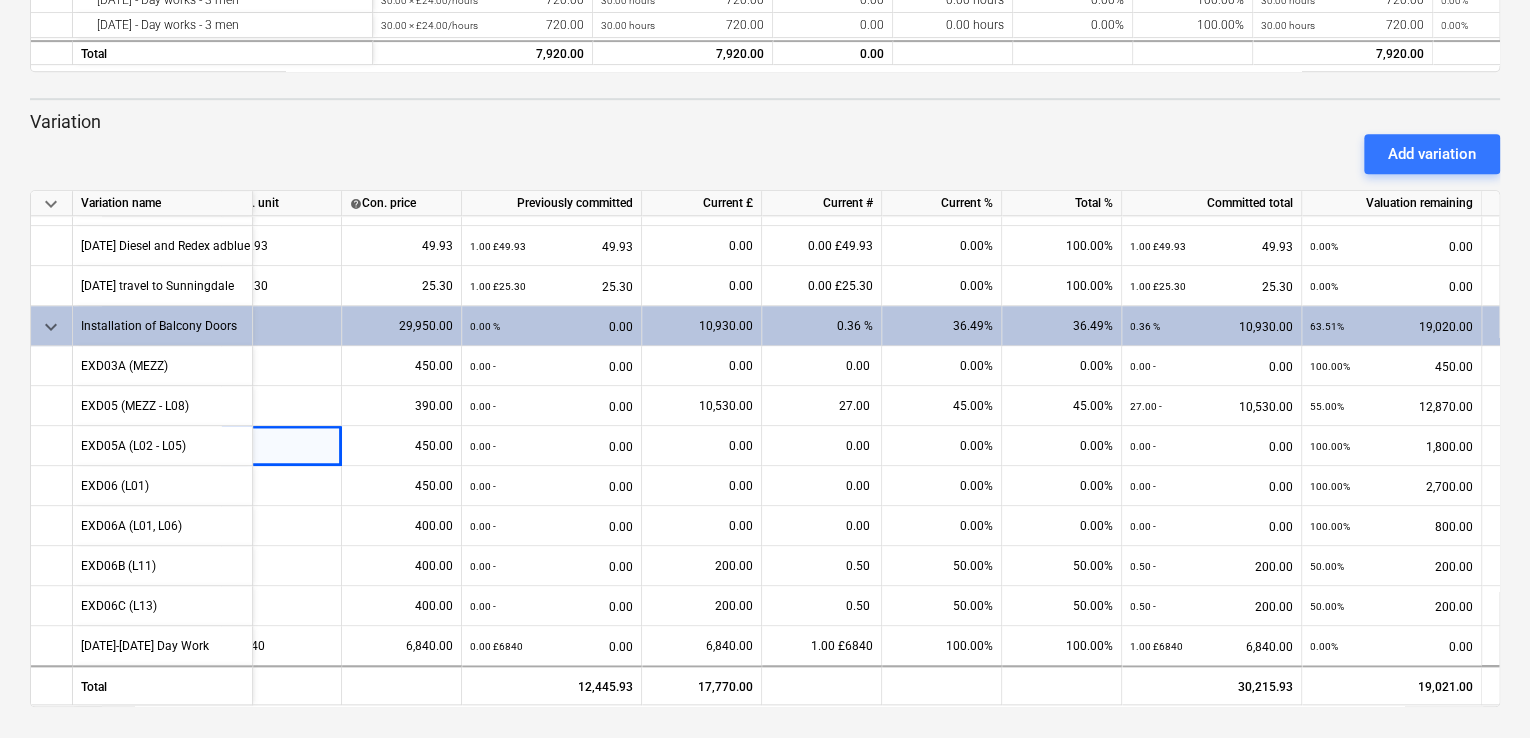 scroll, scrollTop: 876, scrollLeft: 182, axis: both 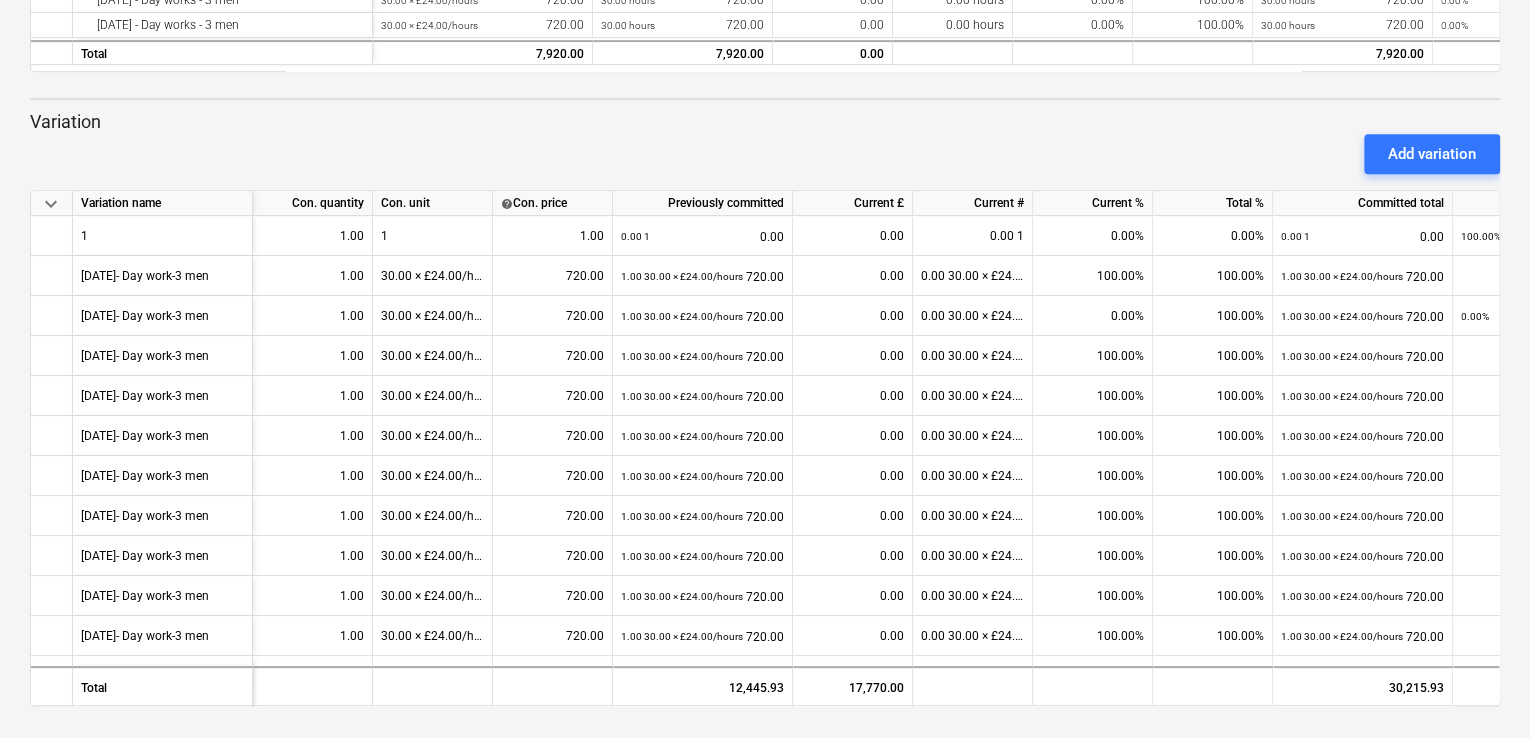 click on "Confirmed at Company Contract name Commit as Date Current valuation Draft - Vitrine Glazing a division of Fiducia Interiors Ltd C24501 - Trundleys - Nani Construction Nani Construction Ltd [DATE] - [DATE] Press the down arrow key to interact with the calendar and
select a date. Press the question mark key to get the keyboard shortcuts for changing dates. - [DATE] Press the down arrow key to interact with the calendar and
select a date. Press the question mark key to get the keyboard shortcuts for changing dates. £17,770.00 Please wait Submit valuation Line-items Attachments 1 Approved costs Changes keyboard_arrow_down Line-item Contracted cost Previously committed Current £ Current # Current % Total % Committed total Valuation remaining keyboard_arrow_down 3 Labour only subs  £7,920.00 £7,920.00 £0.00 - 0.00% 100.00% £7,920.00 £0.00 keyboard_arrow_down 31 Labour only Sub Contractors  1.00   ×   £7,920.00 / hours 7,920.00 1.00   hours 7,920.00 0.00 0.00   hours 0.00%" at bounding box center [765, 74] 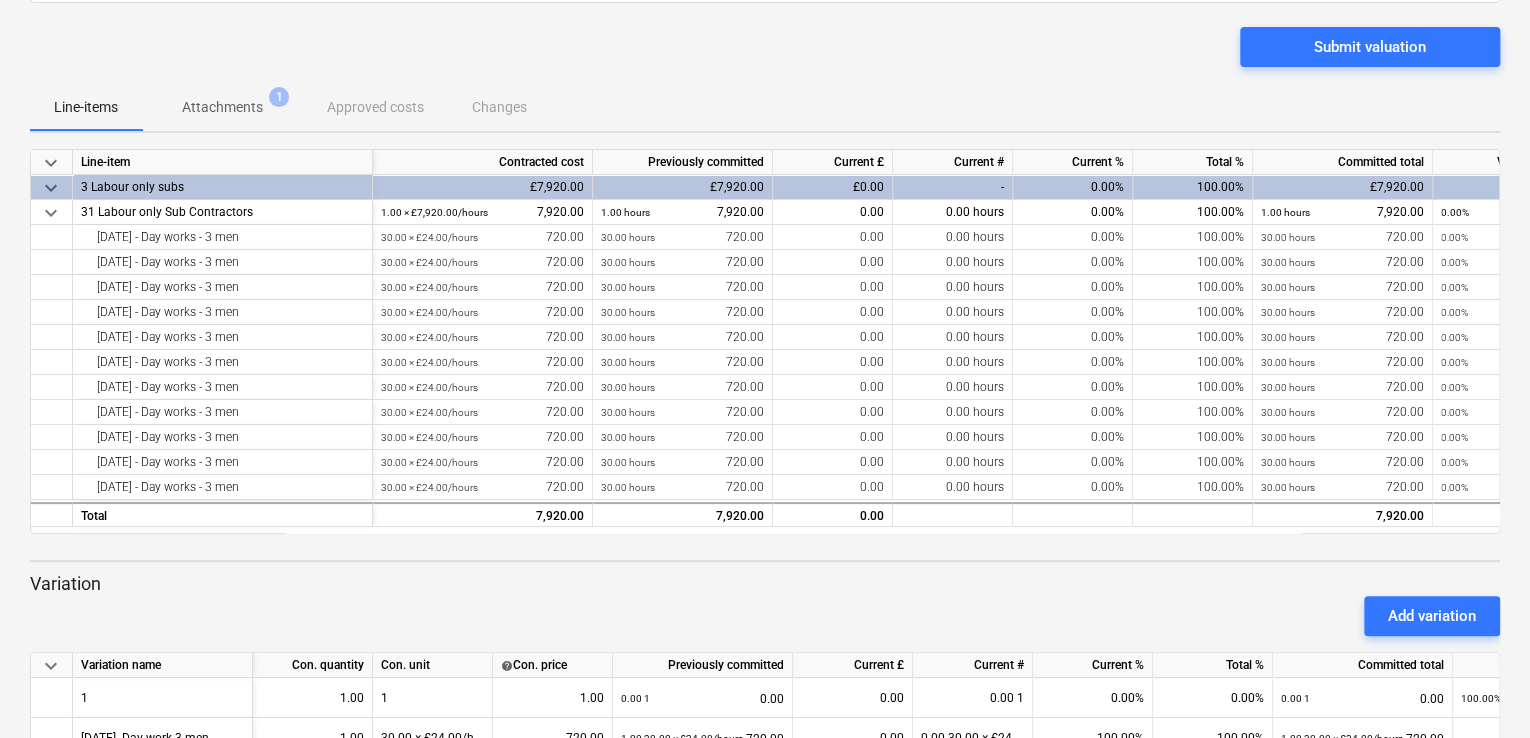 scroll, scrollTop: 0, scrollLeft: 0, axis: both 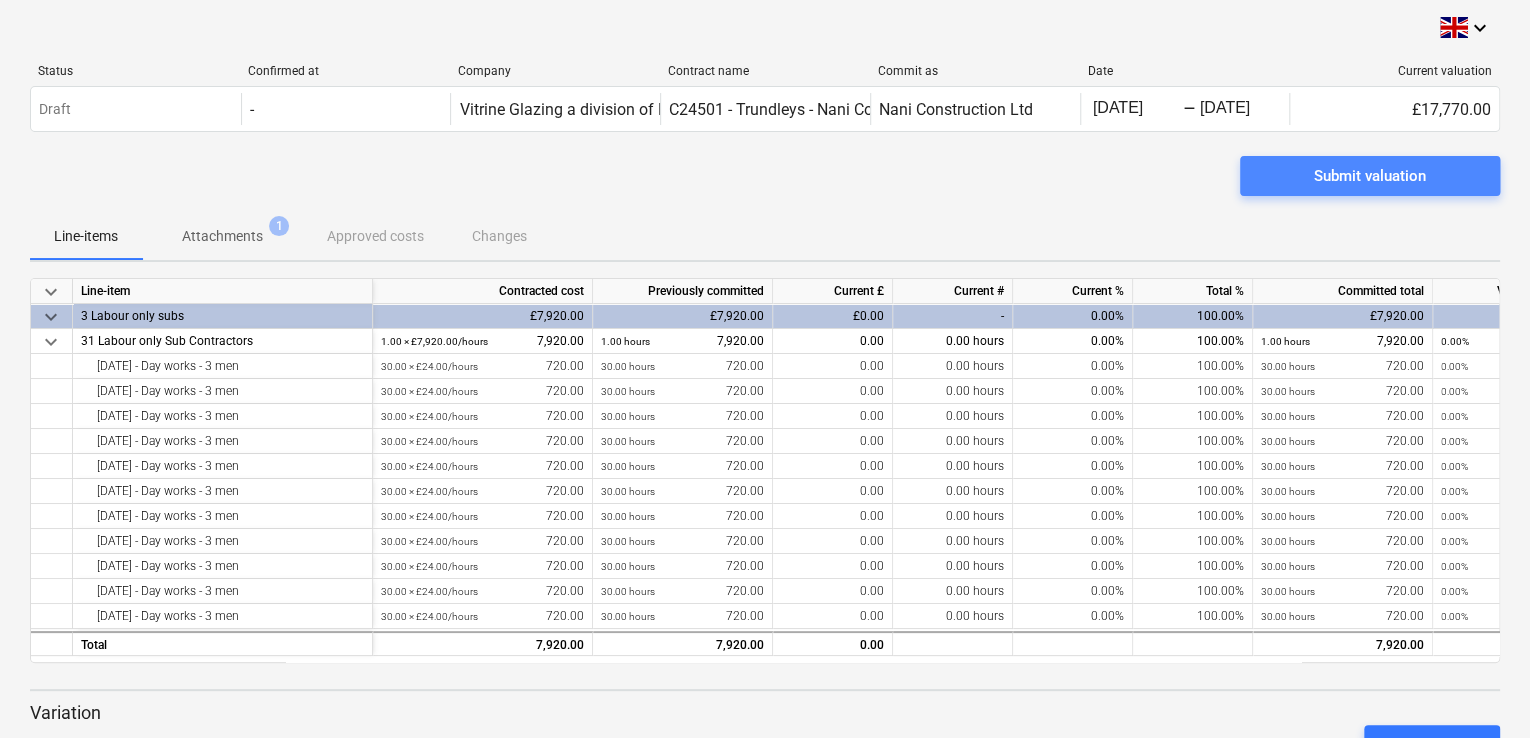 click on "Submit valuation" at bounding box center (1370, 176) 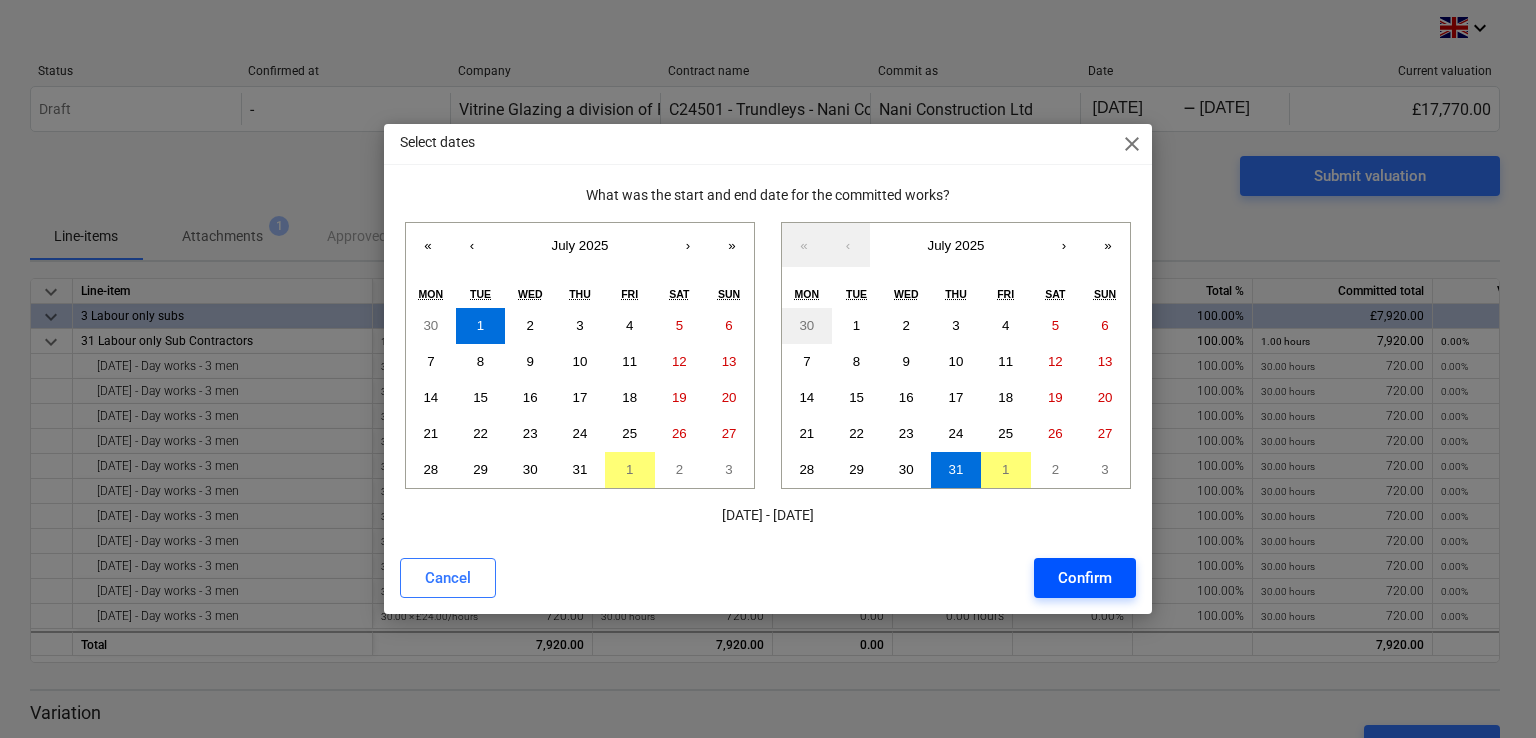 click on "Confirm" at bounding box center [1085, 578] 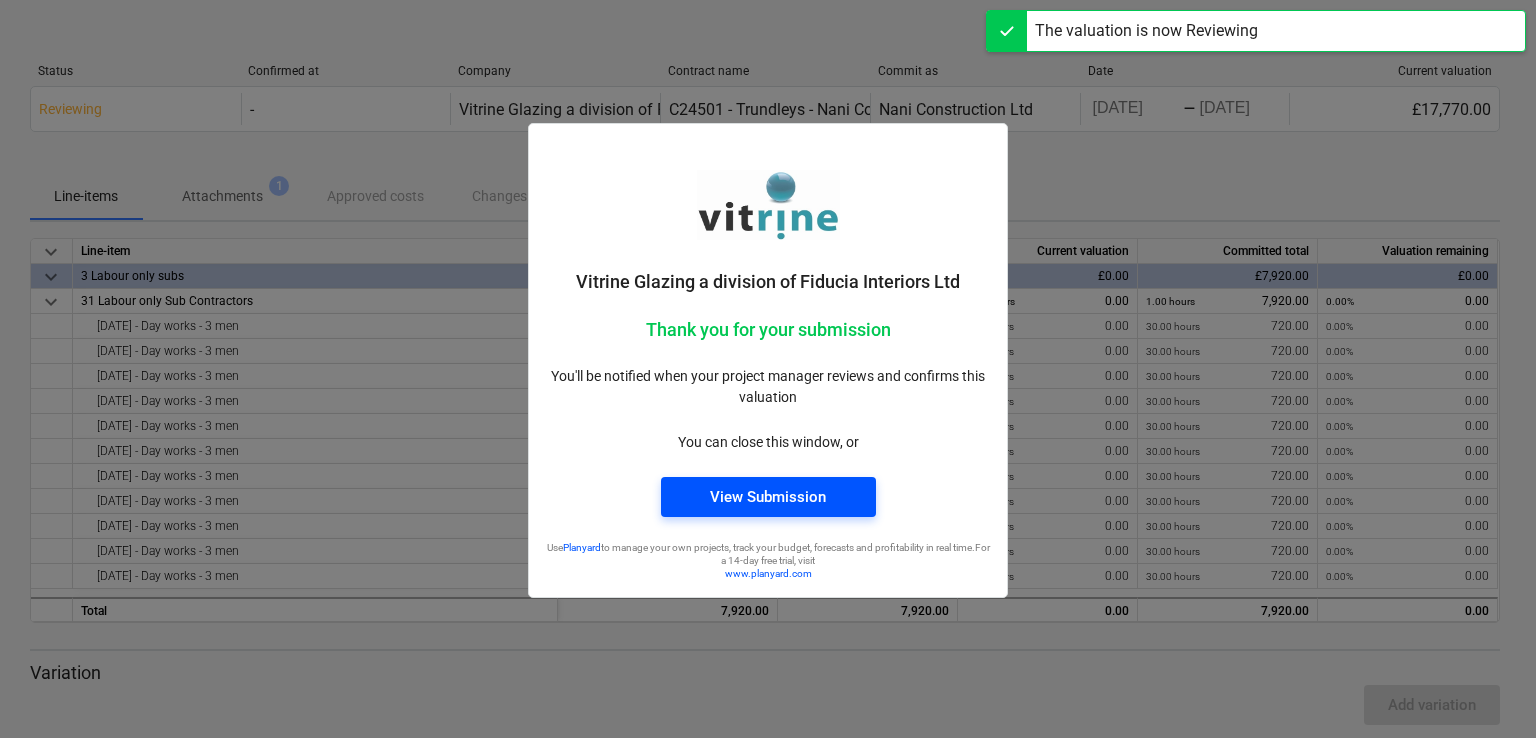 click on "View Submission" at bounding box center (768, 497) 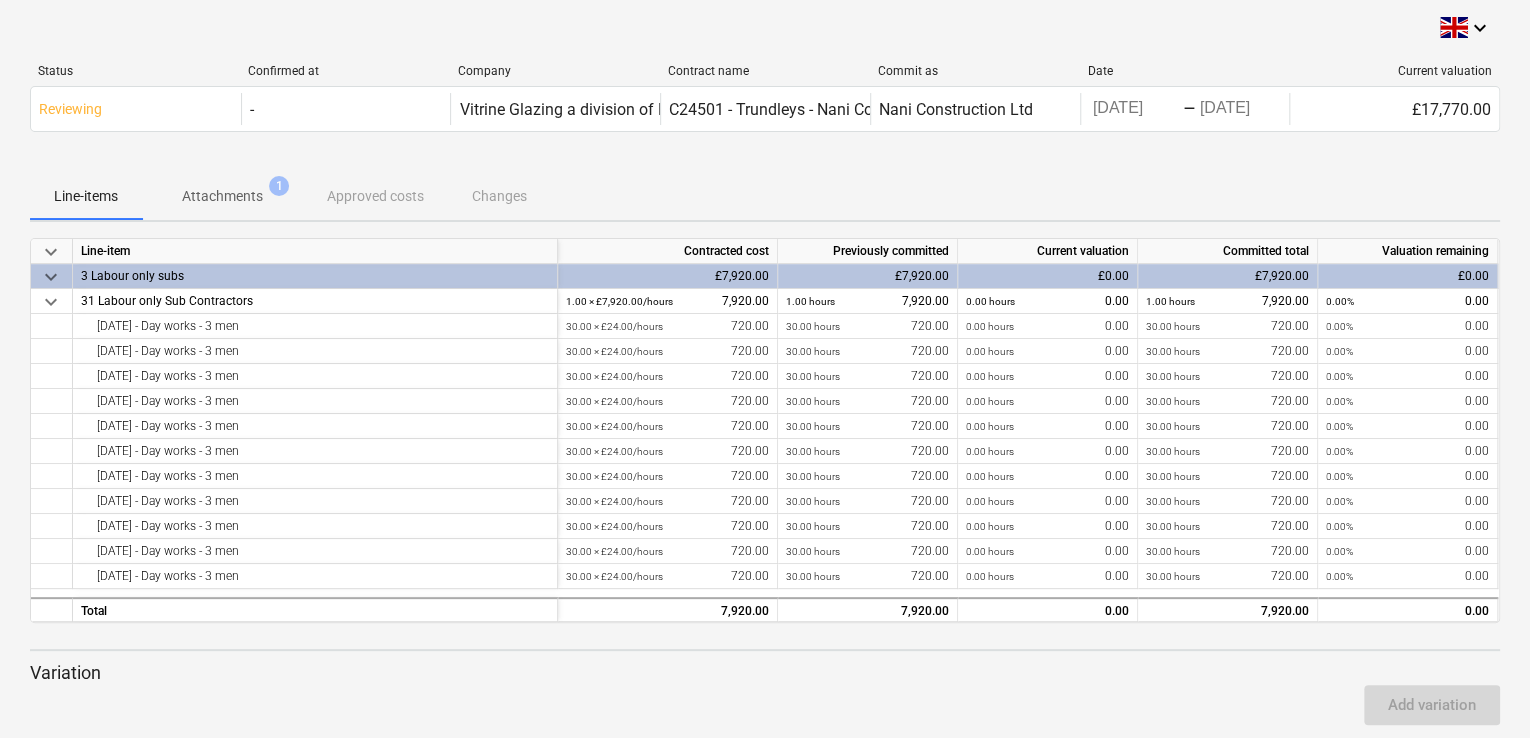scroll, scrollTop: 551, scrollLeft: 0, axis: vertical 